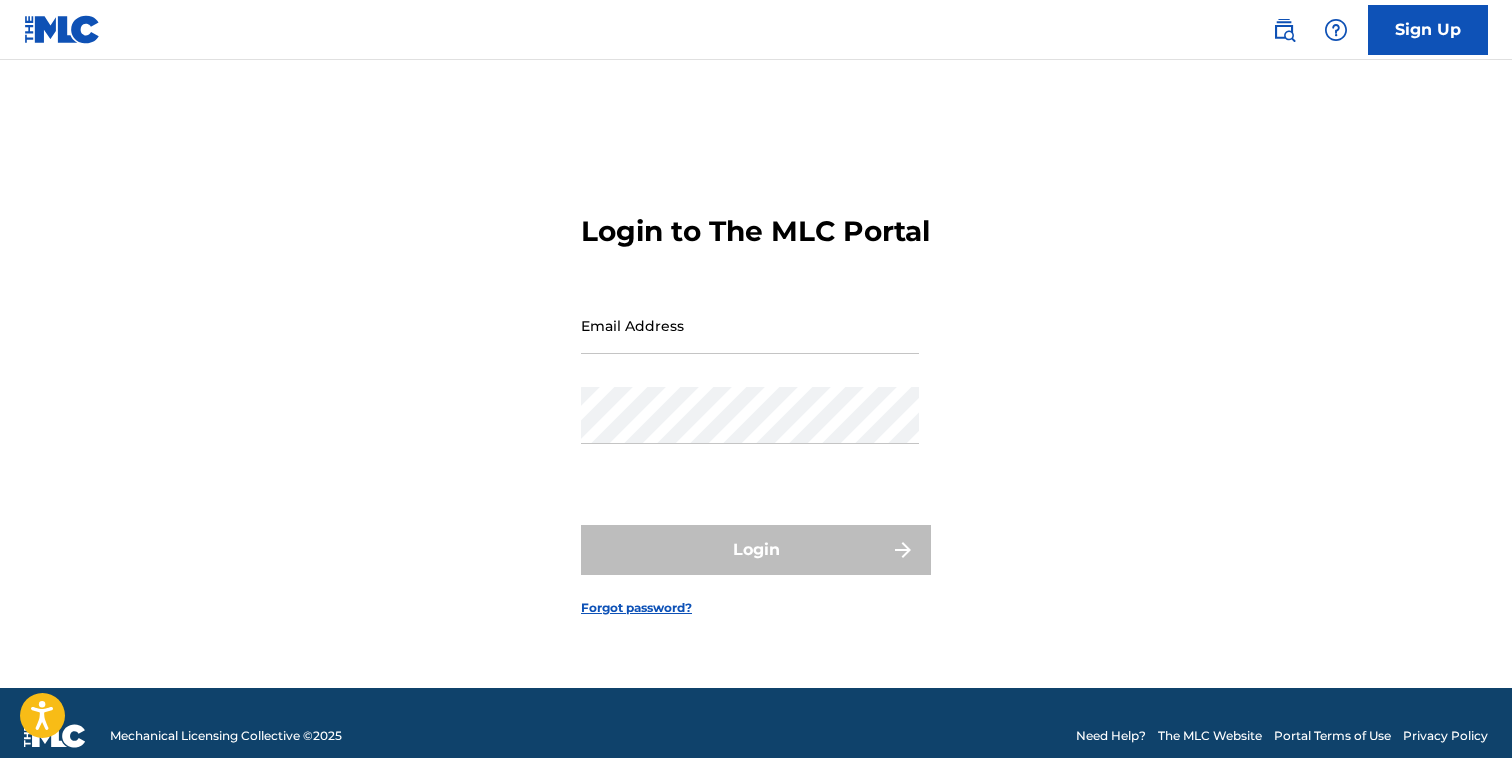scroll, scrollTop: 26, scrollLeft: 0, axis: vertical 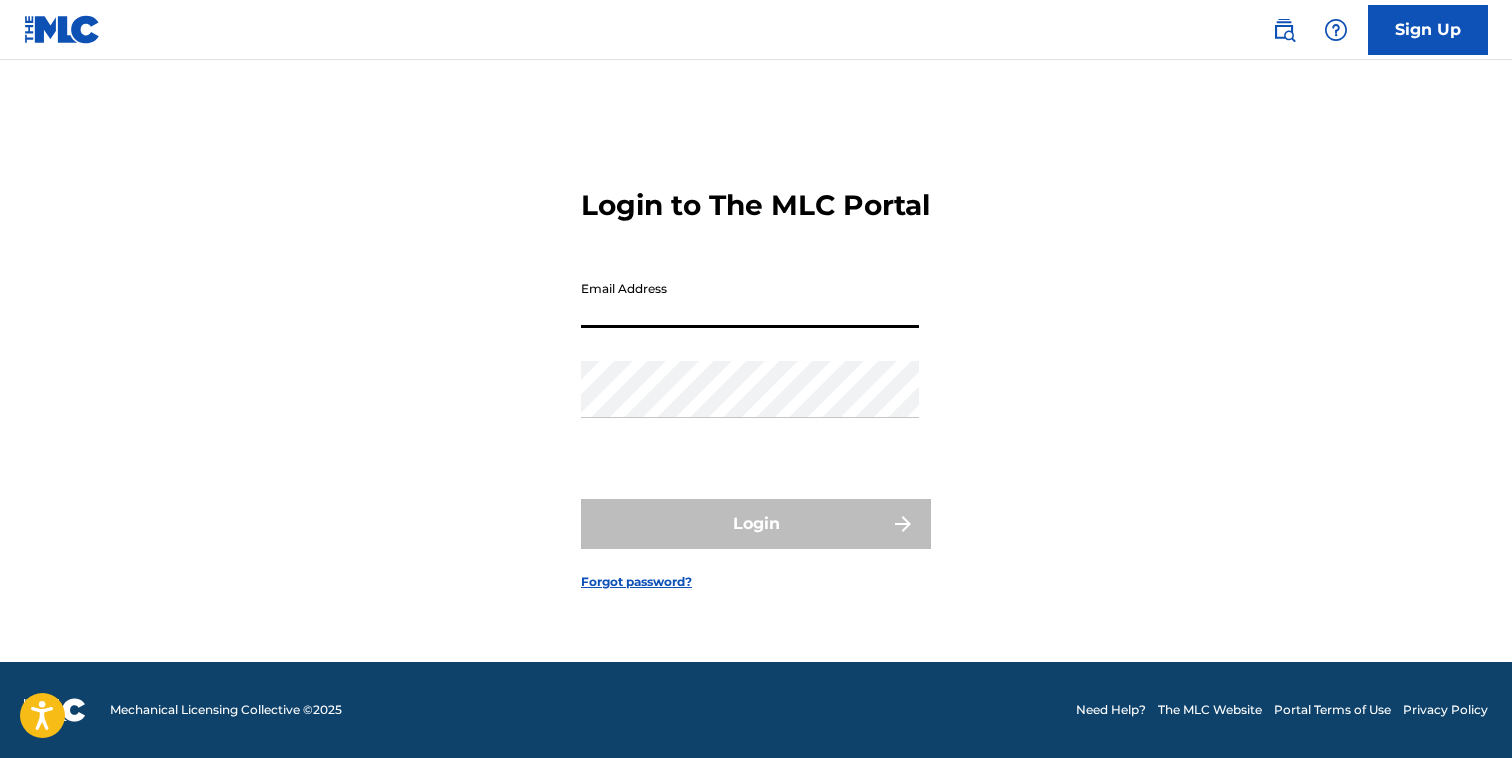 click on "Email Address" at bounding box center [750, 299] 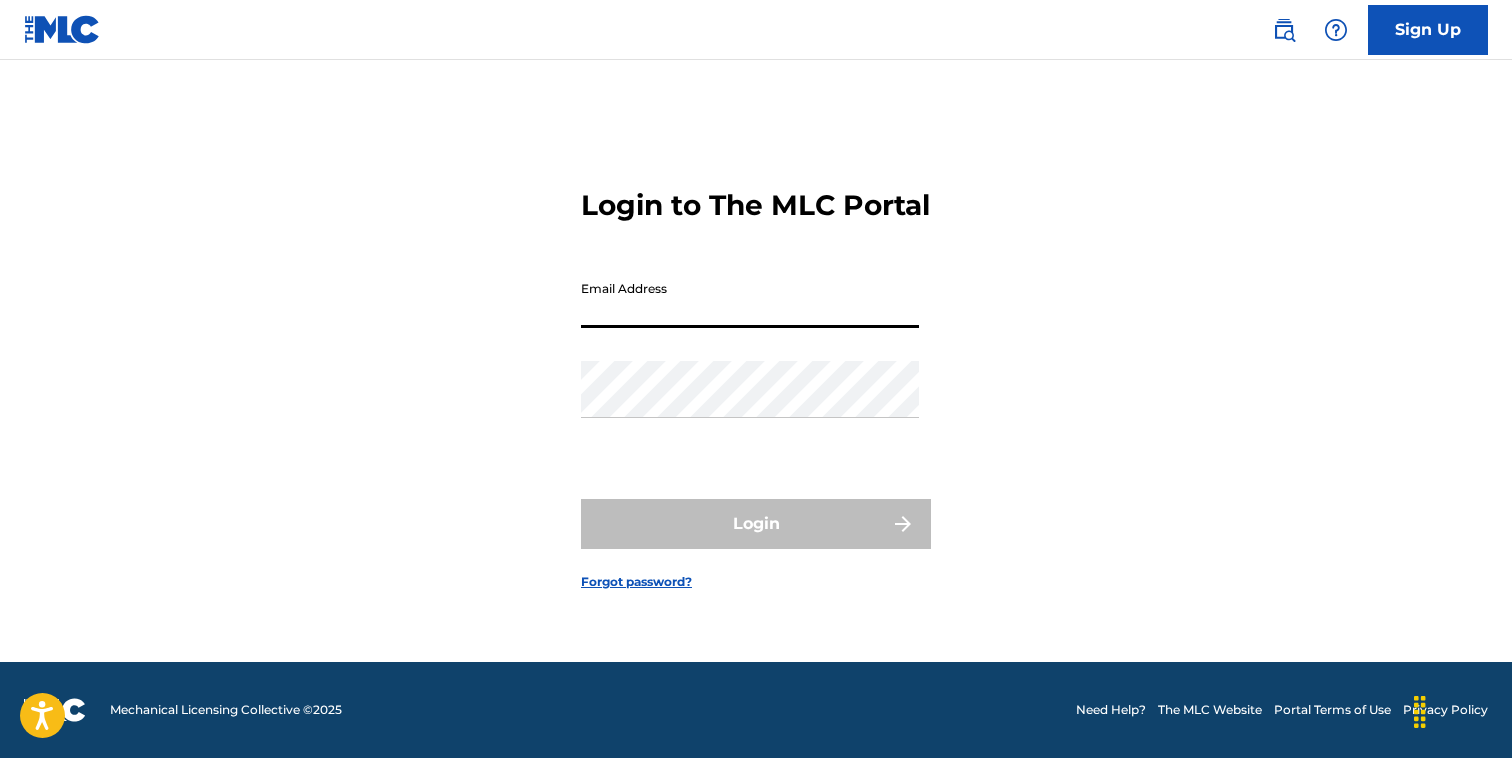 type on "elministro21music@example.com" 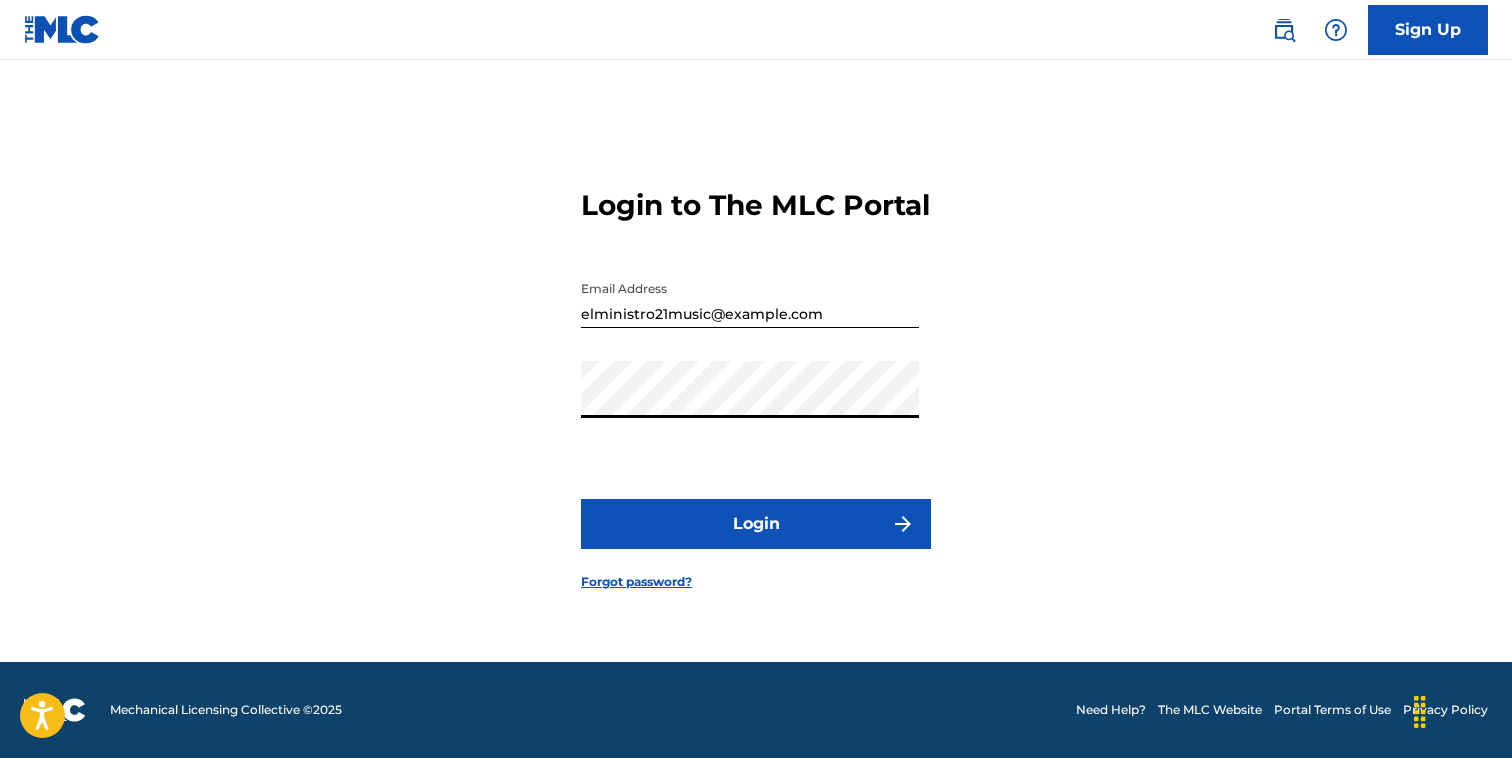 click on "Login" at bounding box center (756, 524) 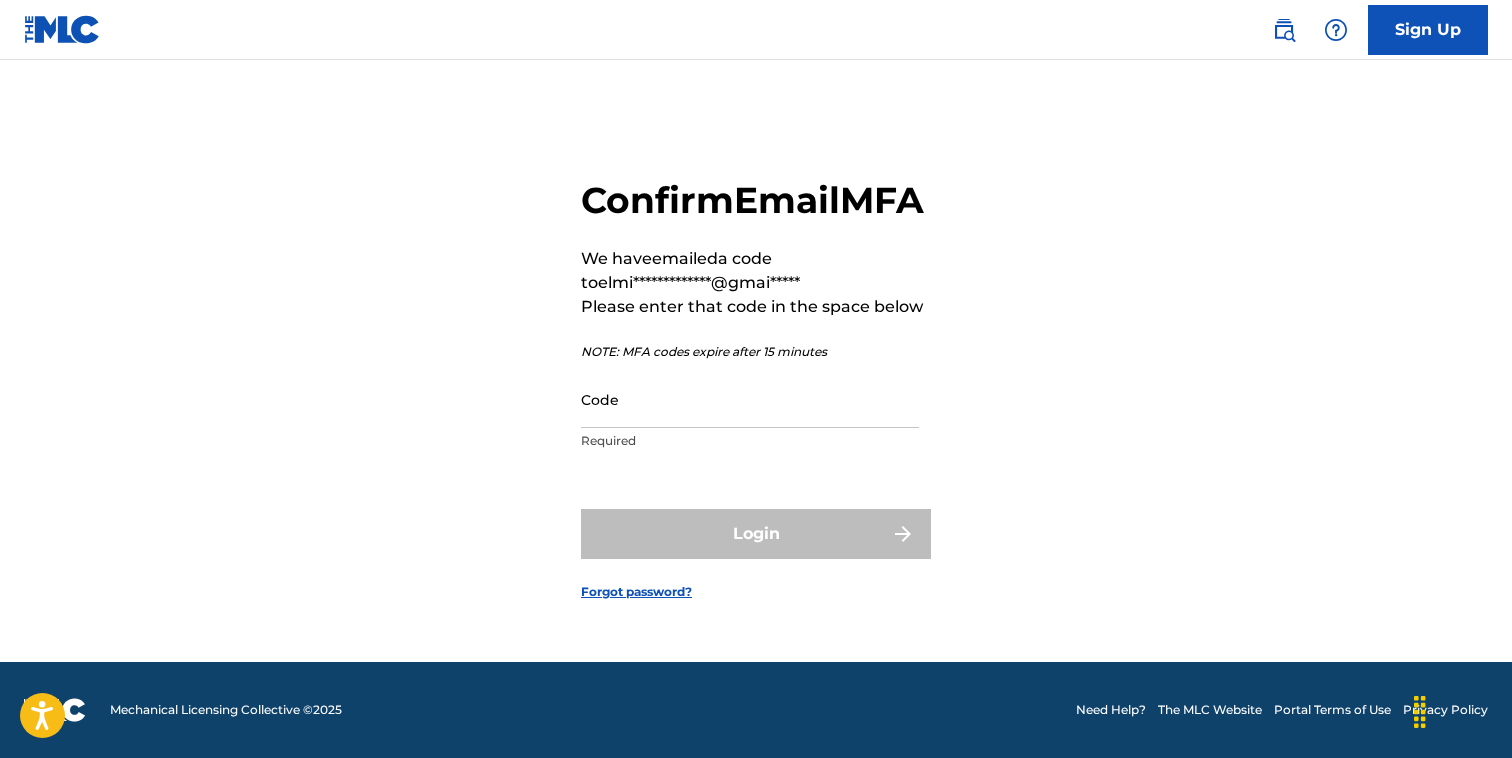 click on "Code" at bounding box center [750, 399] 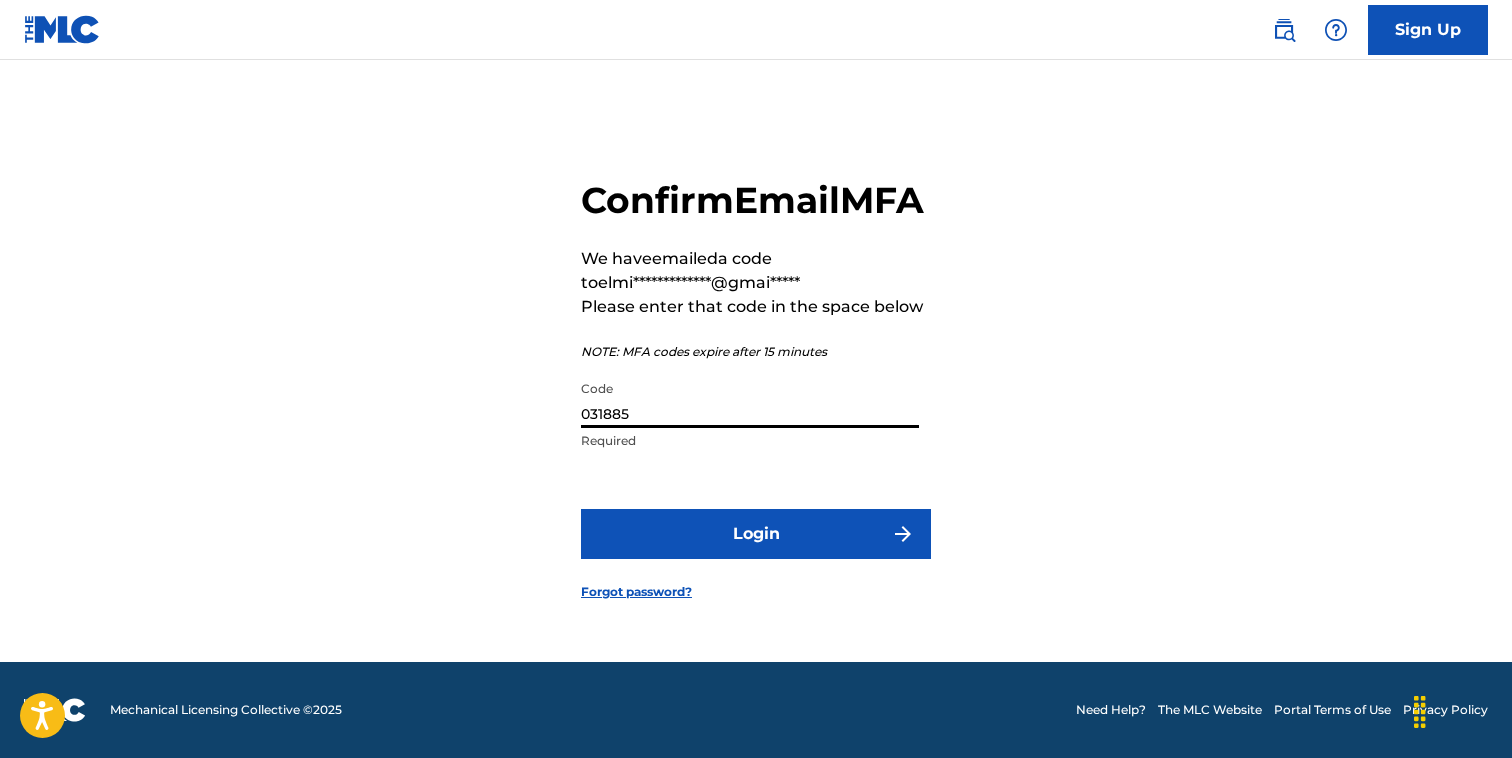 type on "031885" 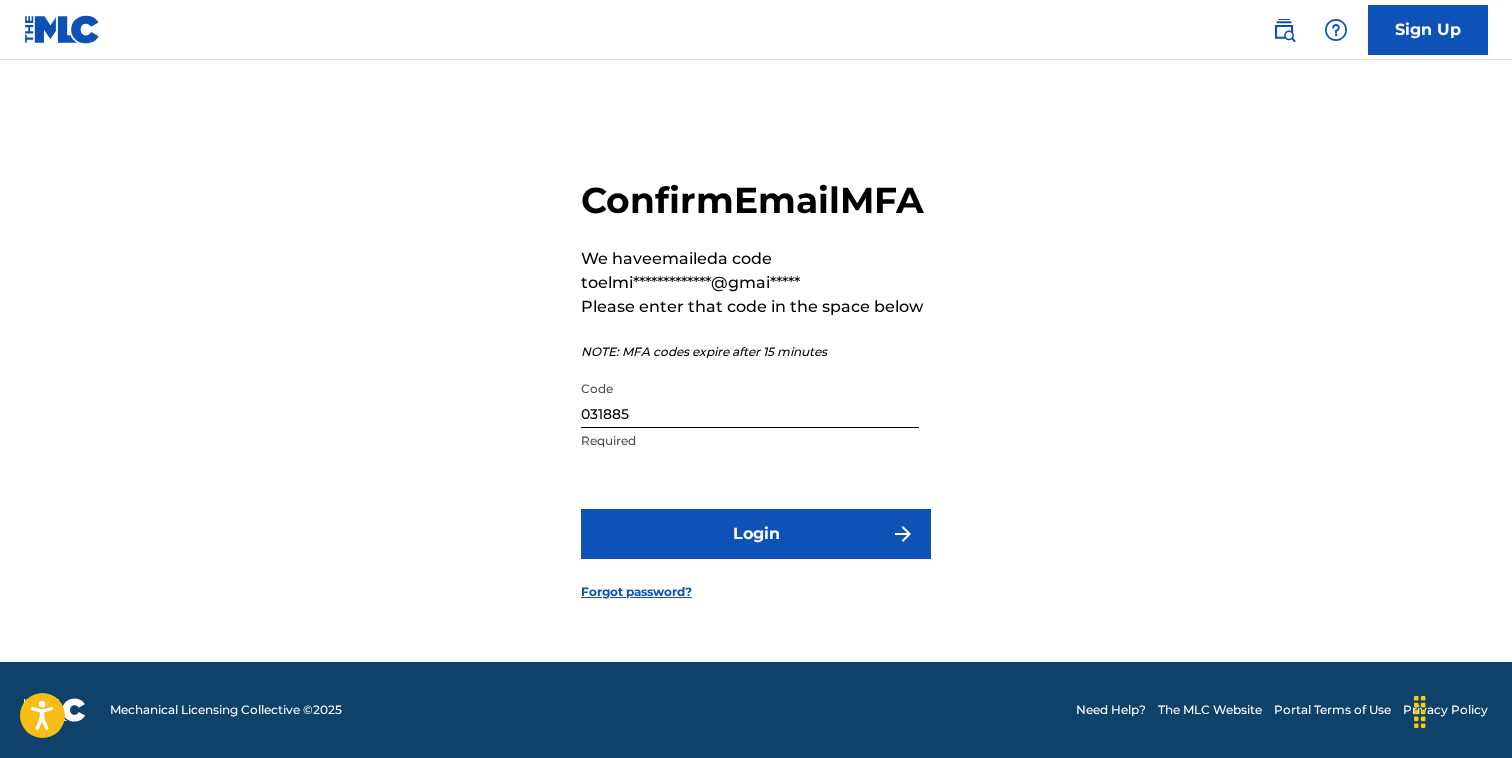 click on "Login" at bounding box center (756, 534) 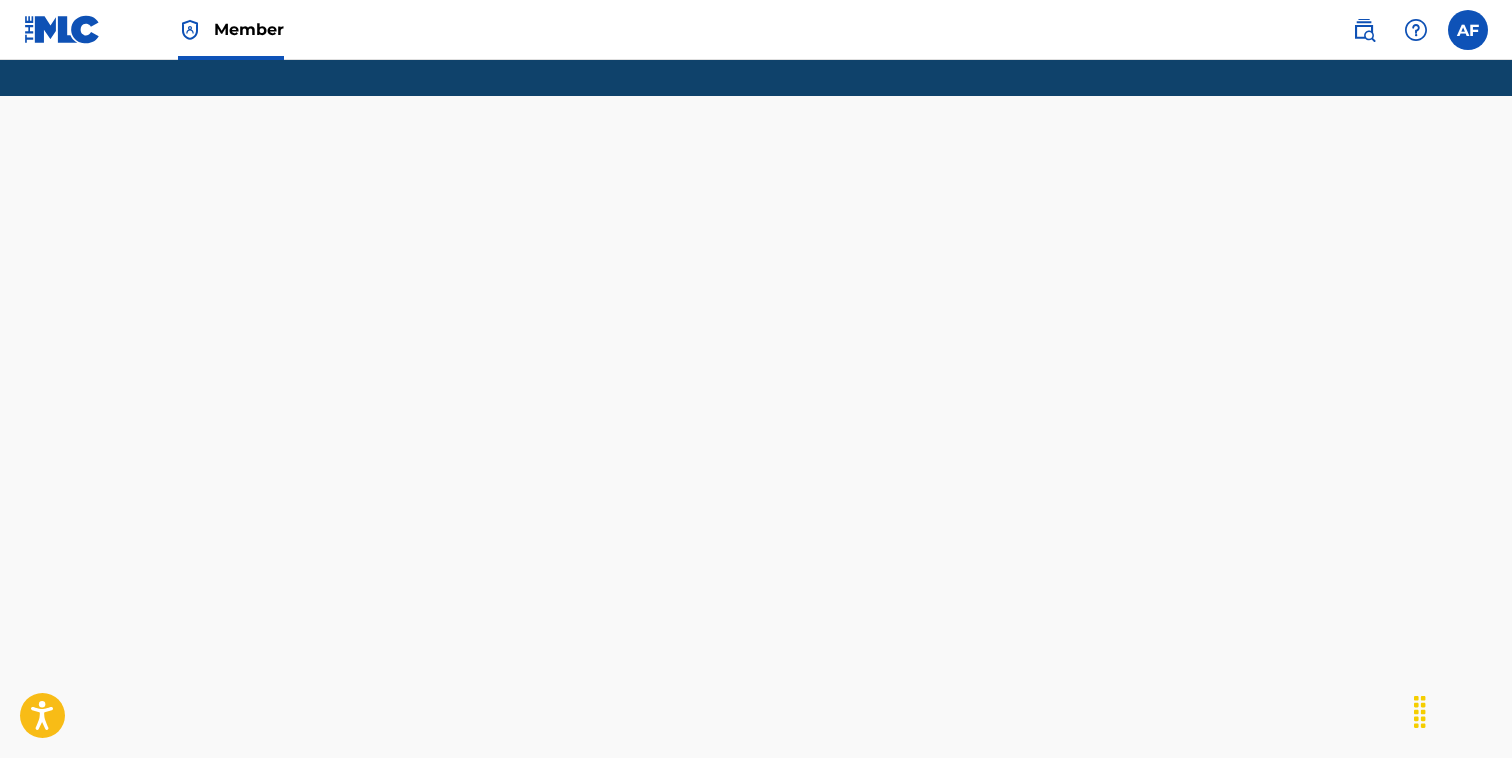 scroll, scrollTop: 0, scrollLeft: 0, axis: both 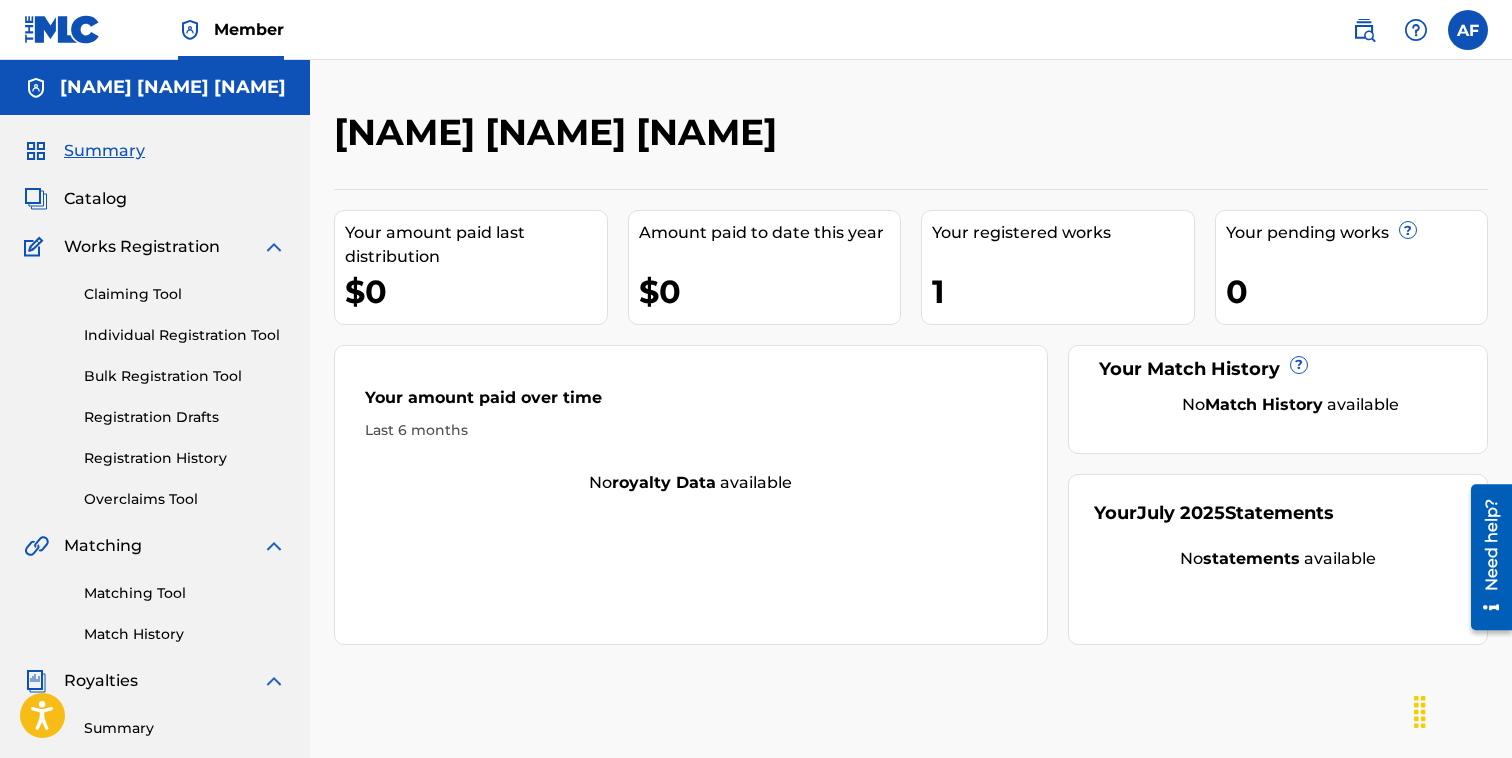click on "Summary Catalog Works Registration Claiming Tool Individual Registration Tool Bulk Registration Tool Registration Drafts Registration History Overclaims Tool Matching Matching Tool Match History Royalties Summary Statements Annual Statements Rate Sheets Member Settings Banking Information Member Information User Permissions Contact Information Member Benefits" at bounding box center [155, 629] 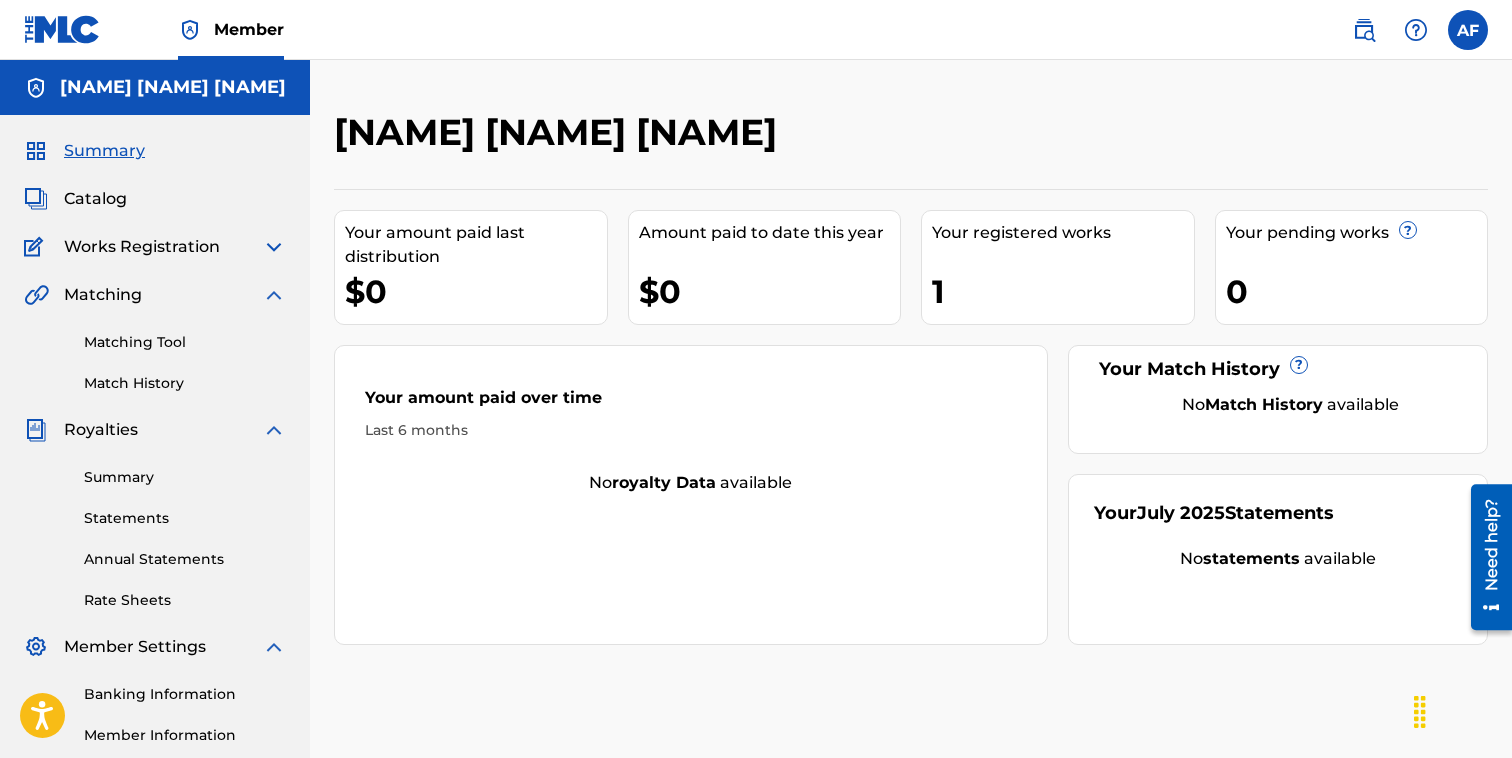 click on "Catalog" at bounding box center [95, 199] 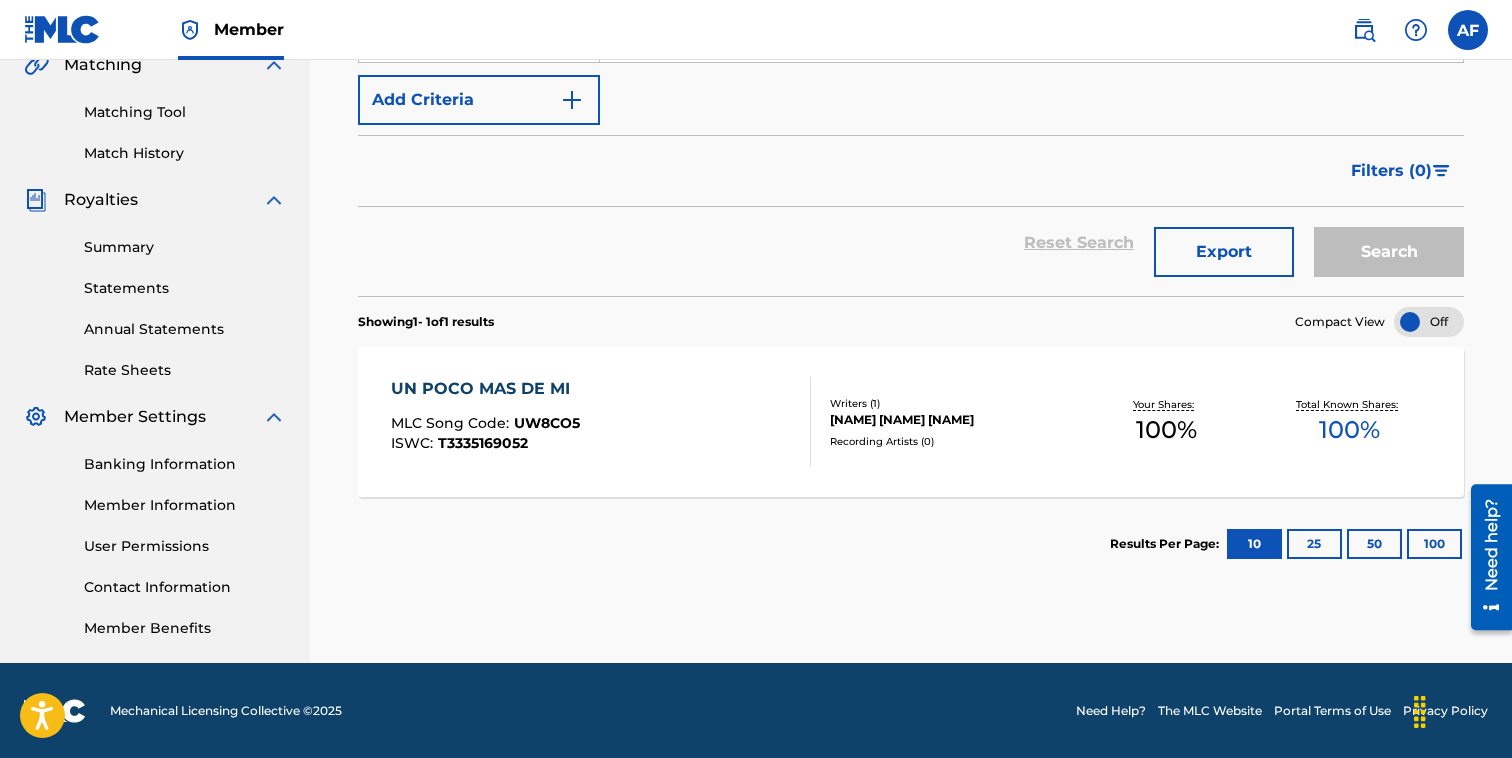 scroll, scrollTop: 0, scrollLeft: 0, axis: both 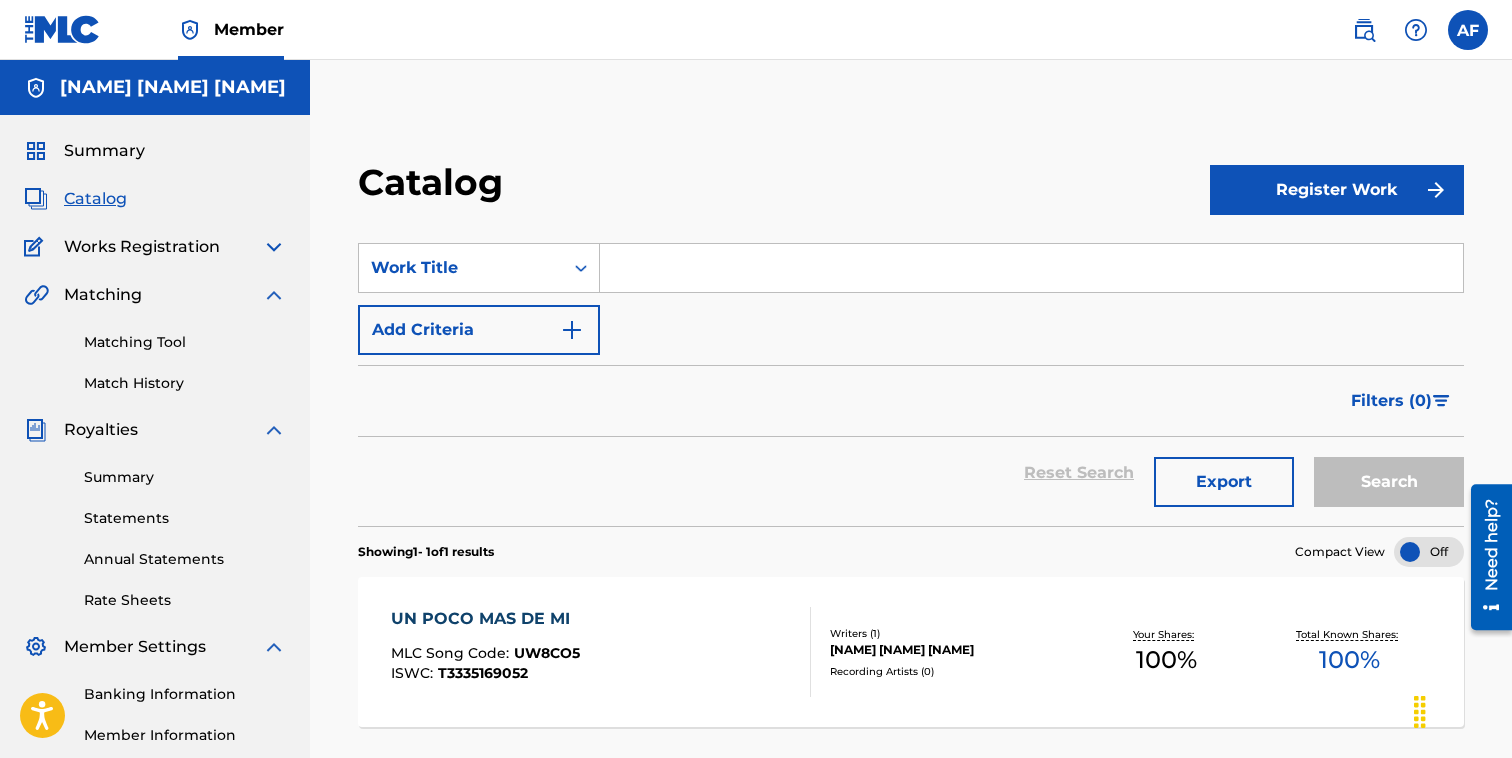 click at bounding box center (274, 247) 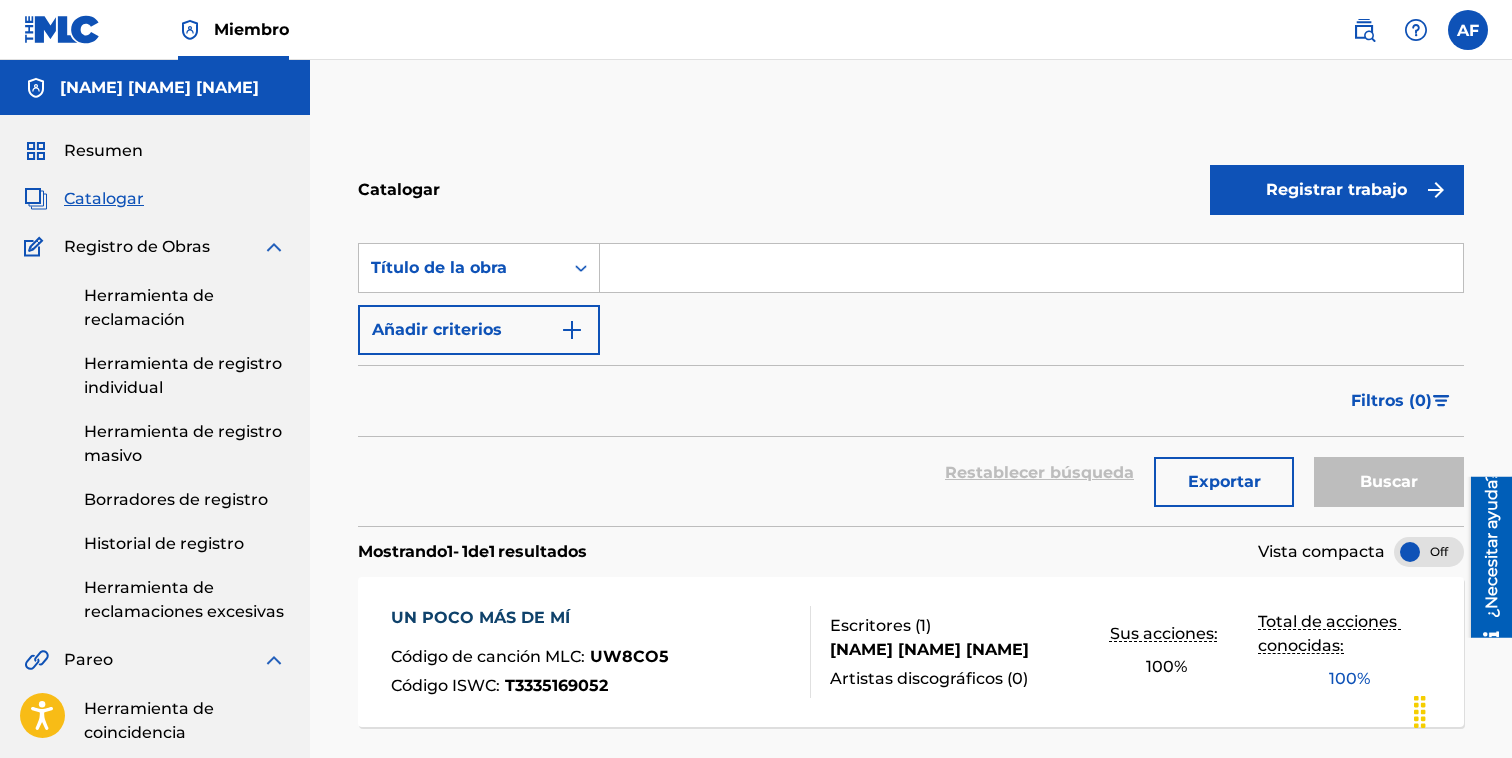 click on "Herramienta de registro individual" at bounding box center (183, 375) 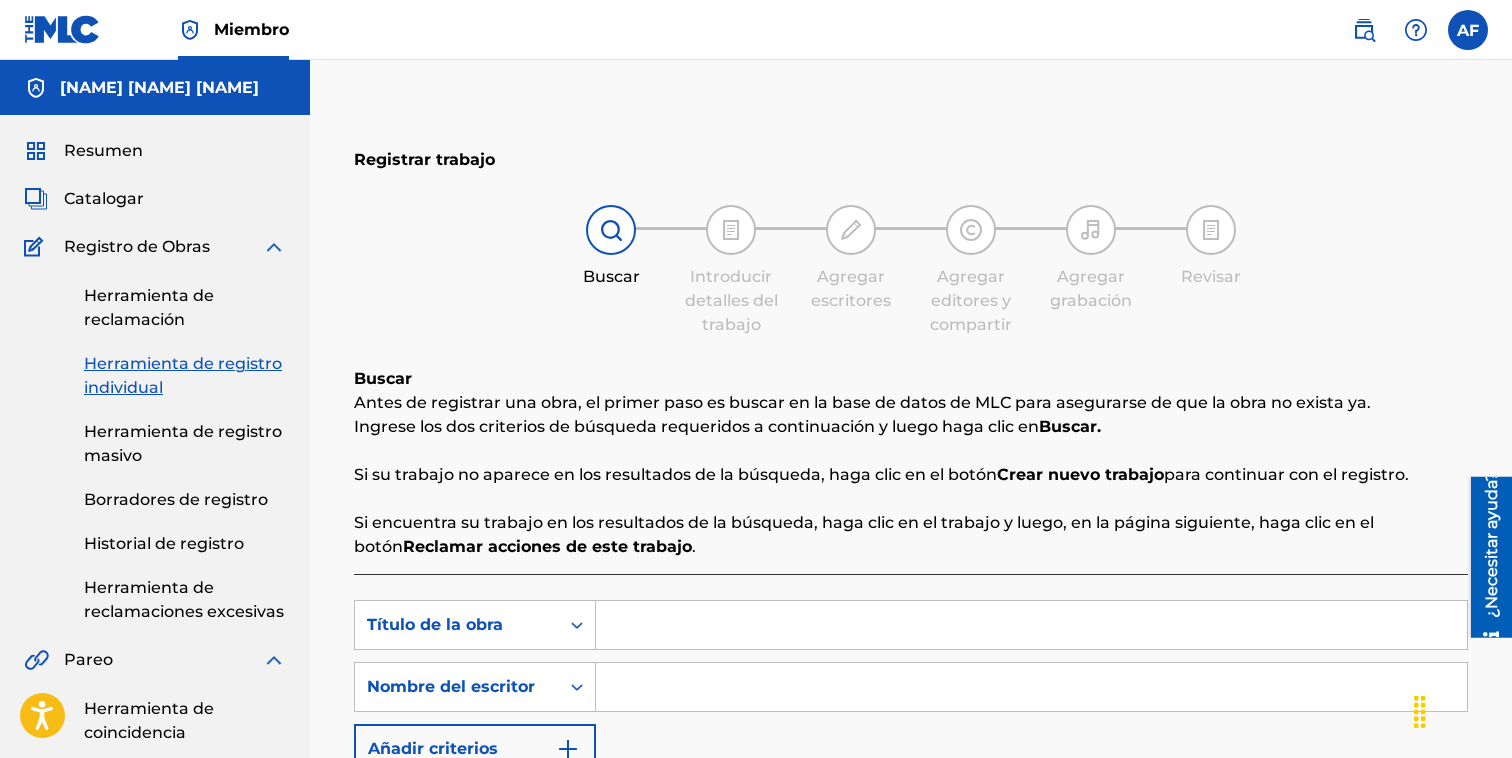 click at bounding box center [1031, 625] 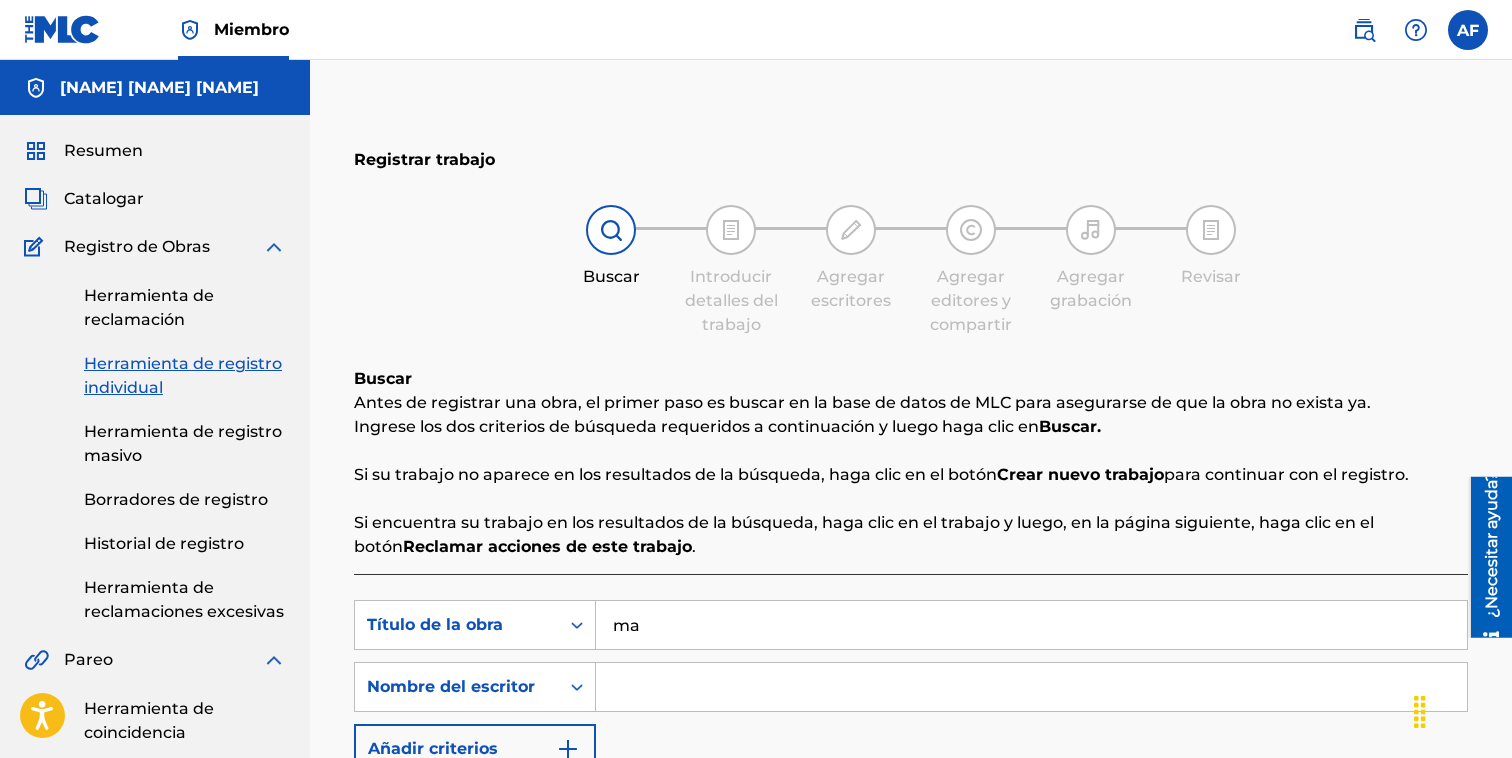 type on "m" 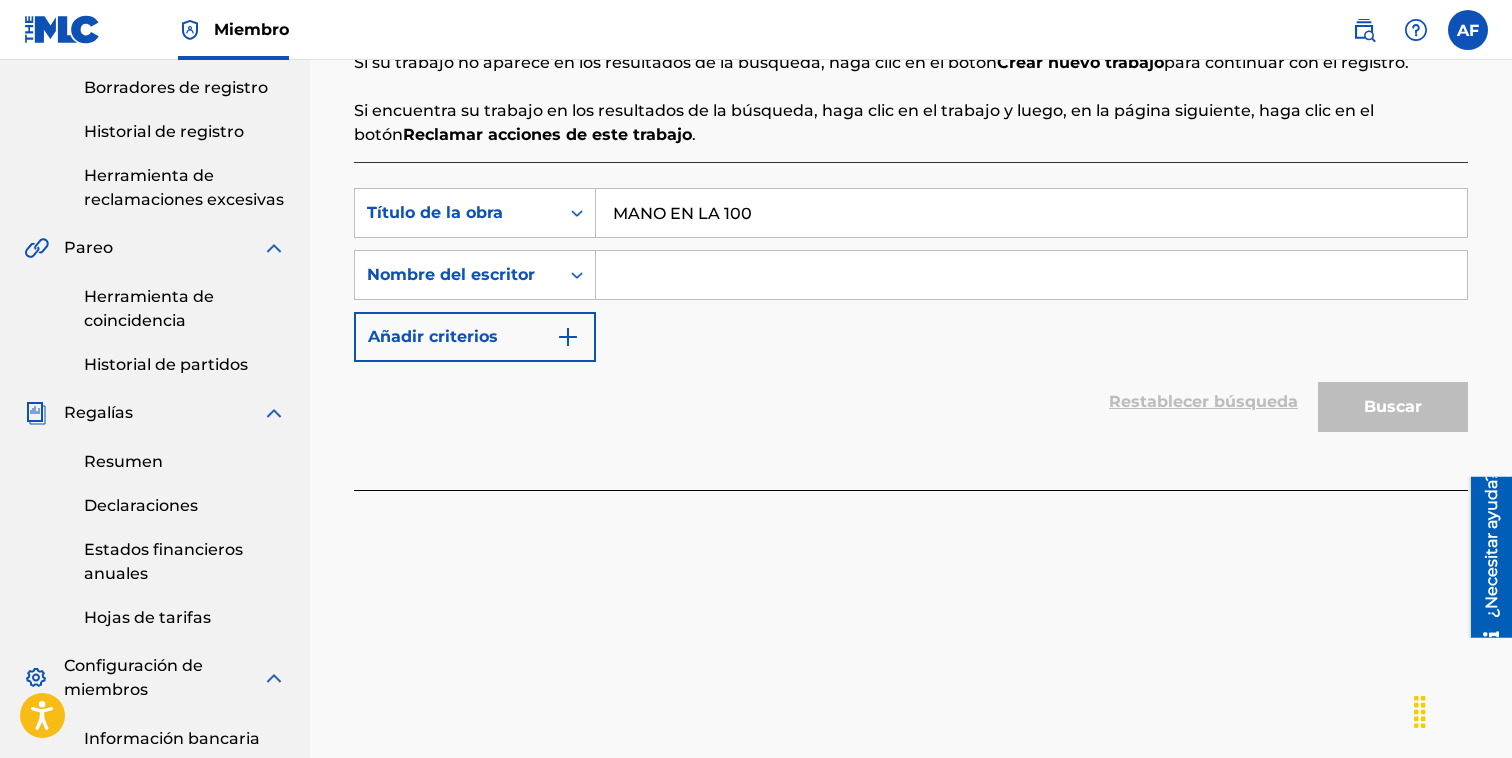 scroll, scrollTop: 420, scrollLeft: 0, axis: vertical 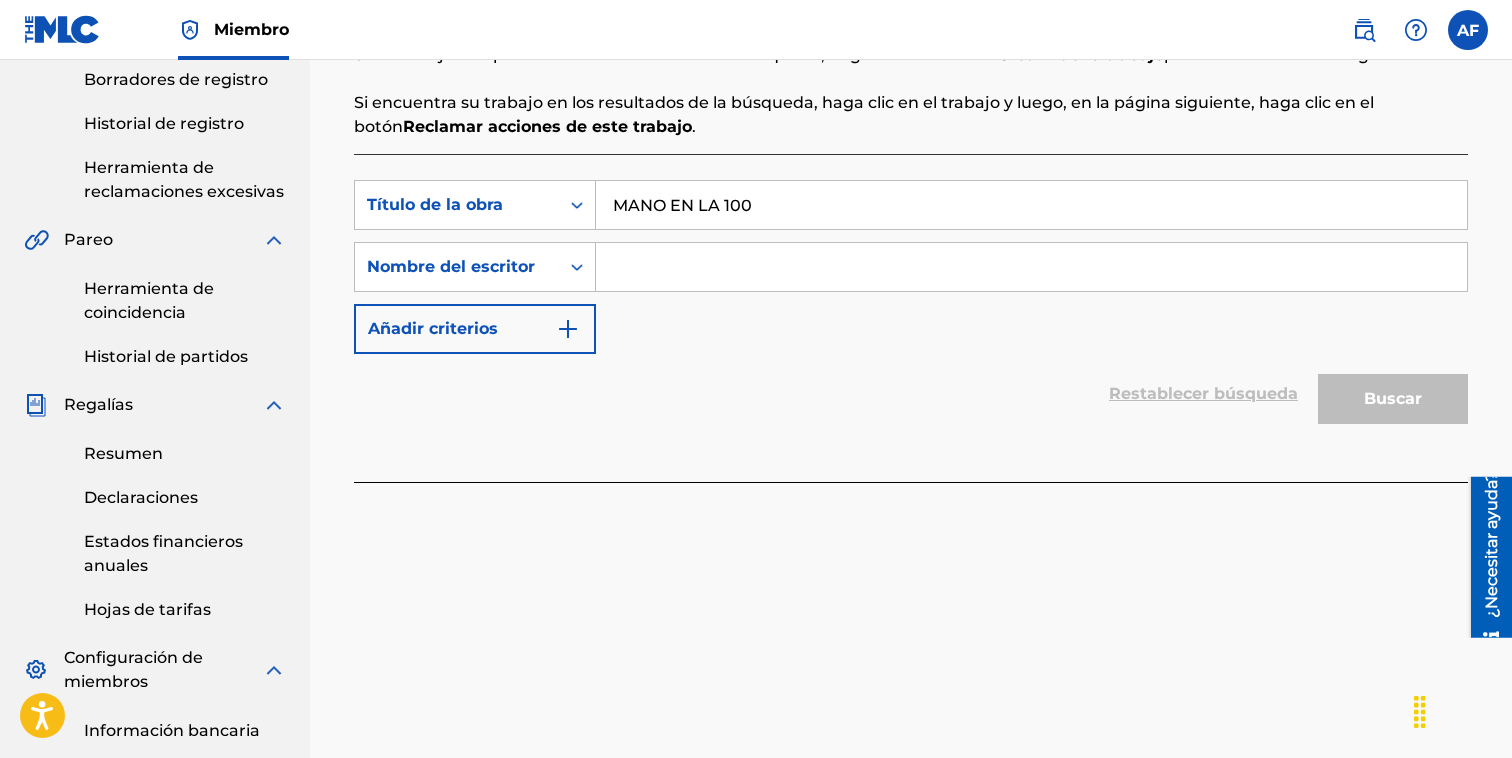 type on "MANO EN LA 100" 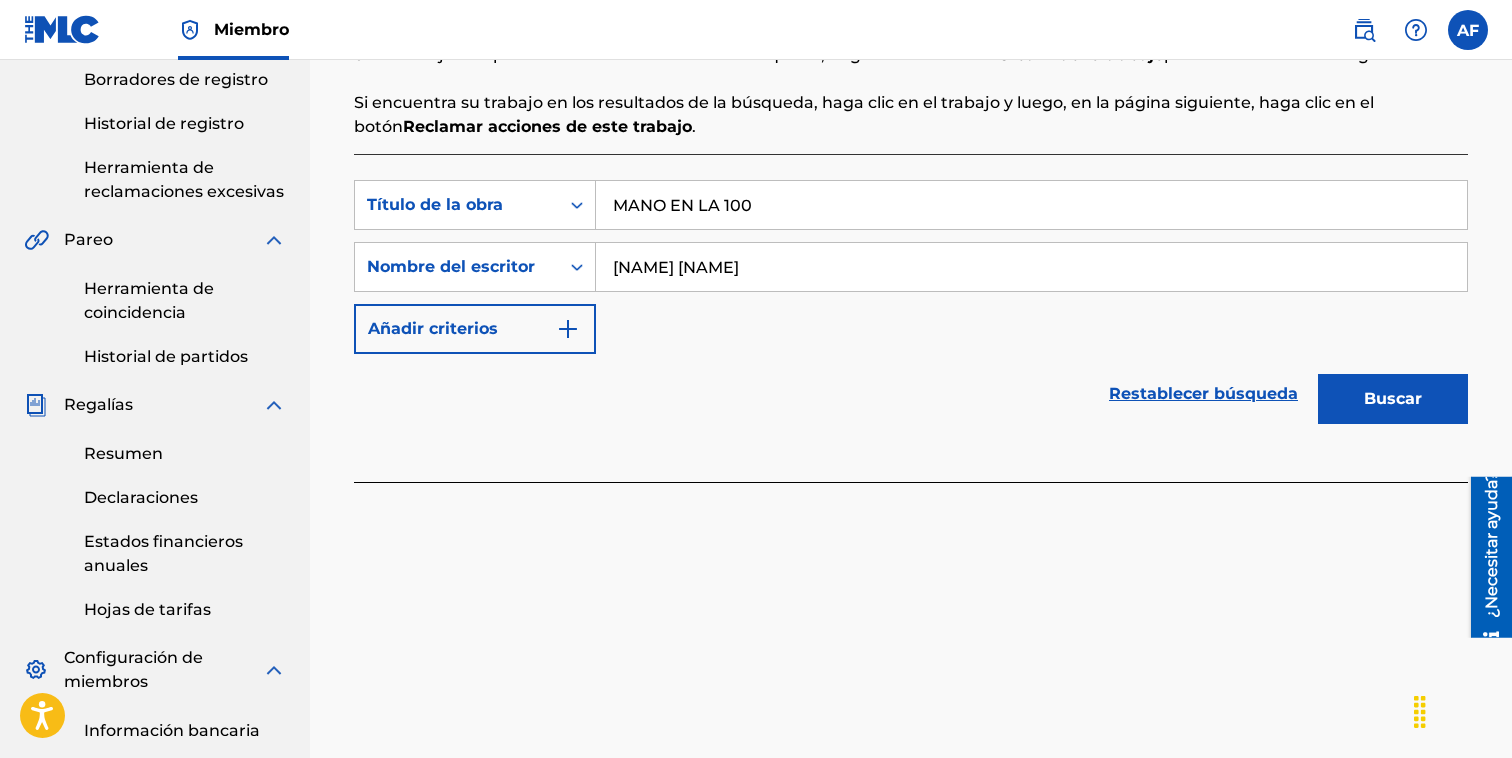 click on "Buscar" at bounding box center (1393, 398) 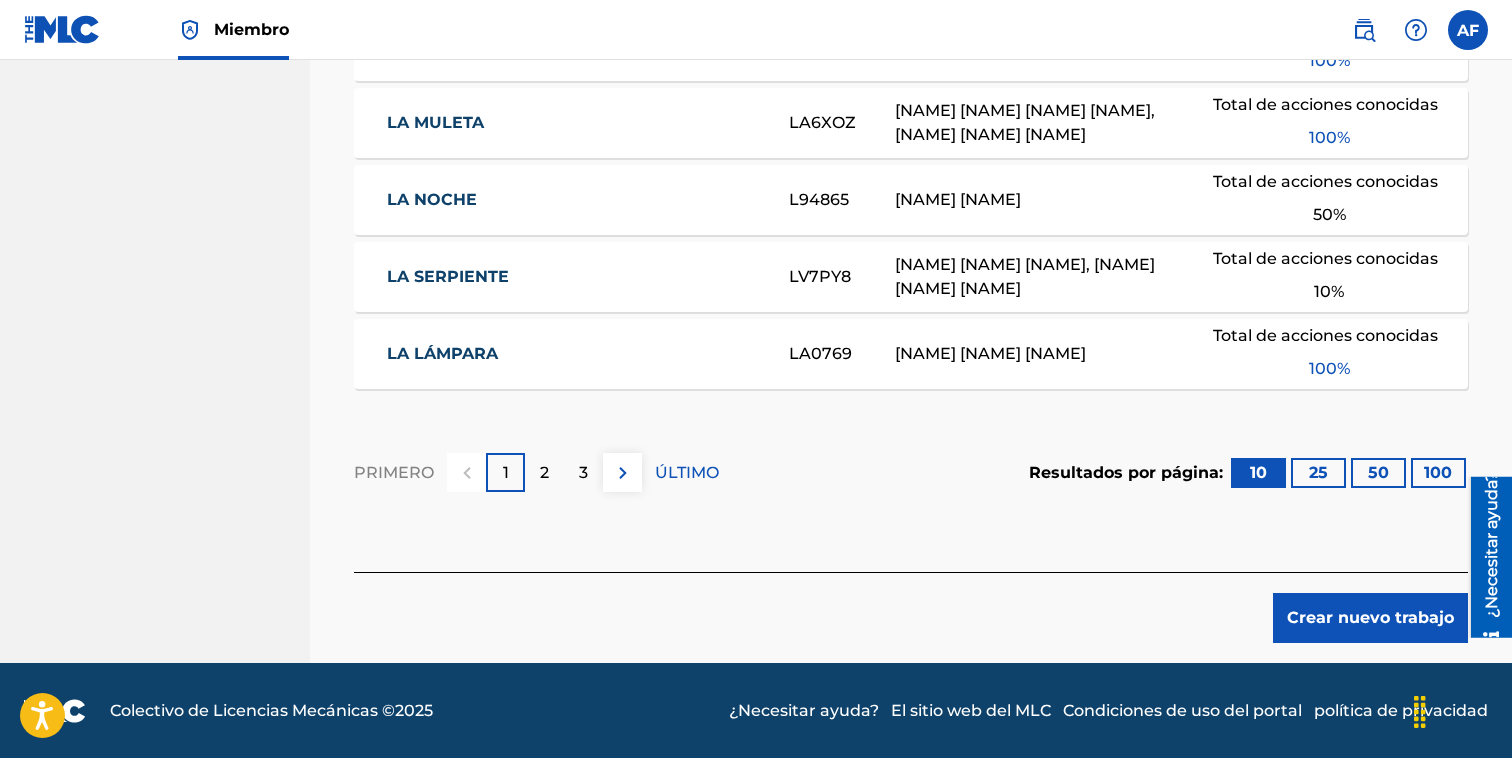 click on "Crear nuevo trabajo" at bounding box center (1370, 618) 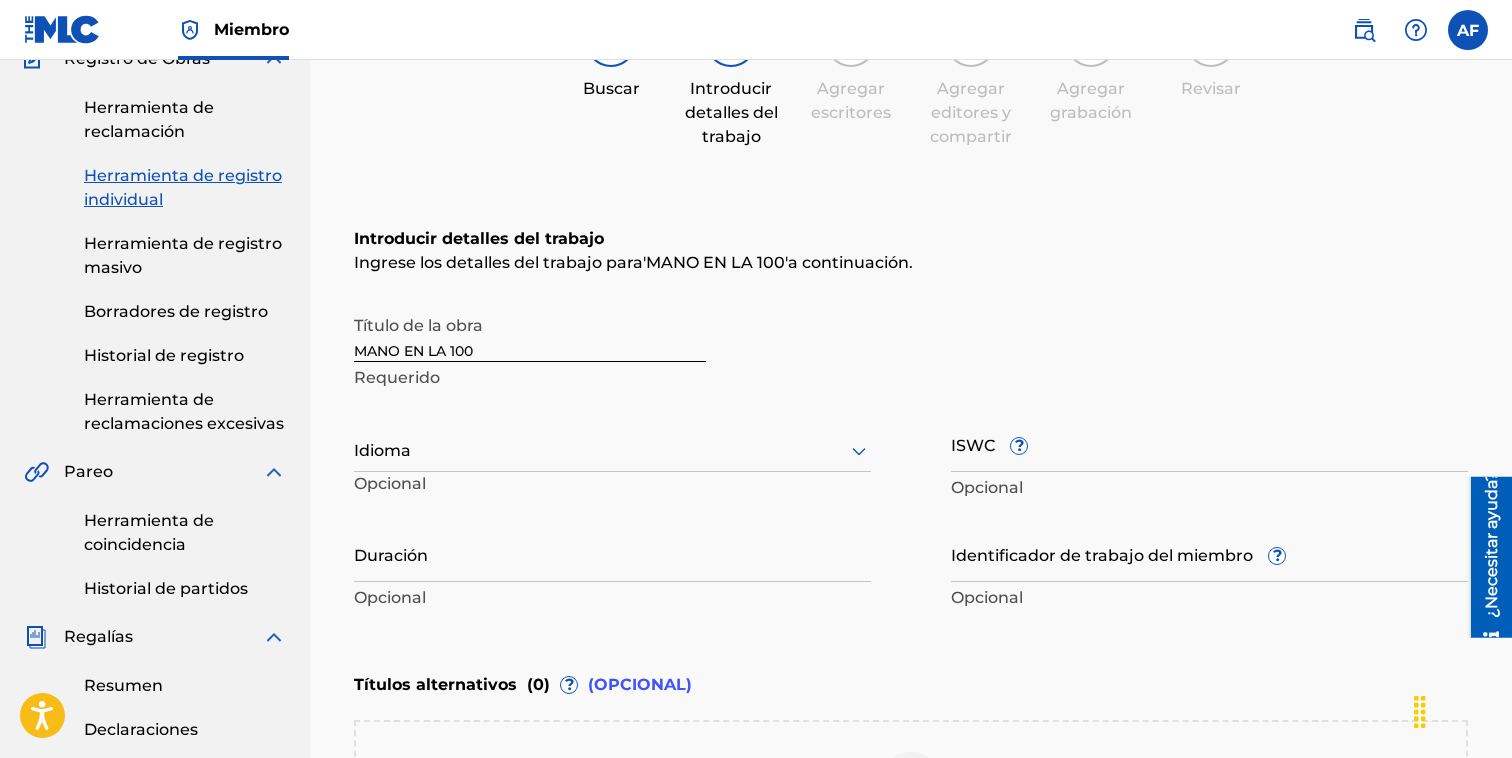 scroll, scrollTop: 194, scrollLeft: 0, axis: vertical 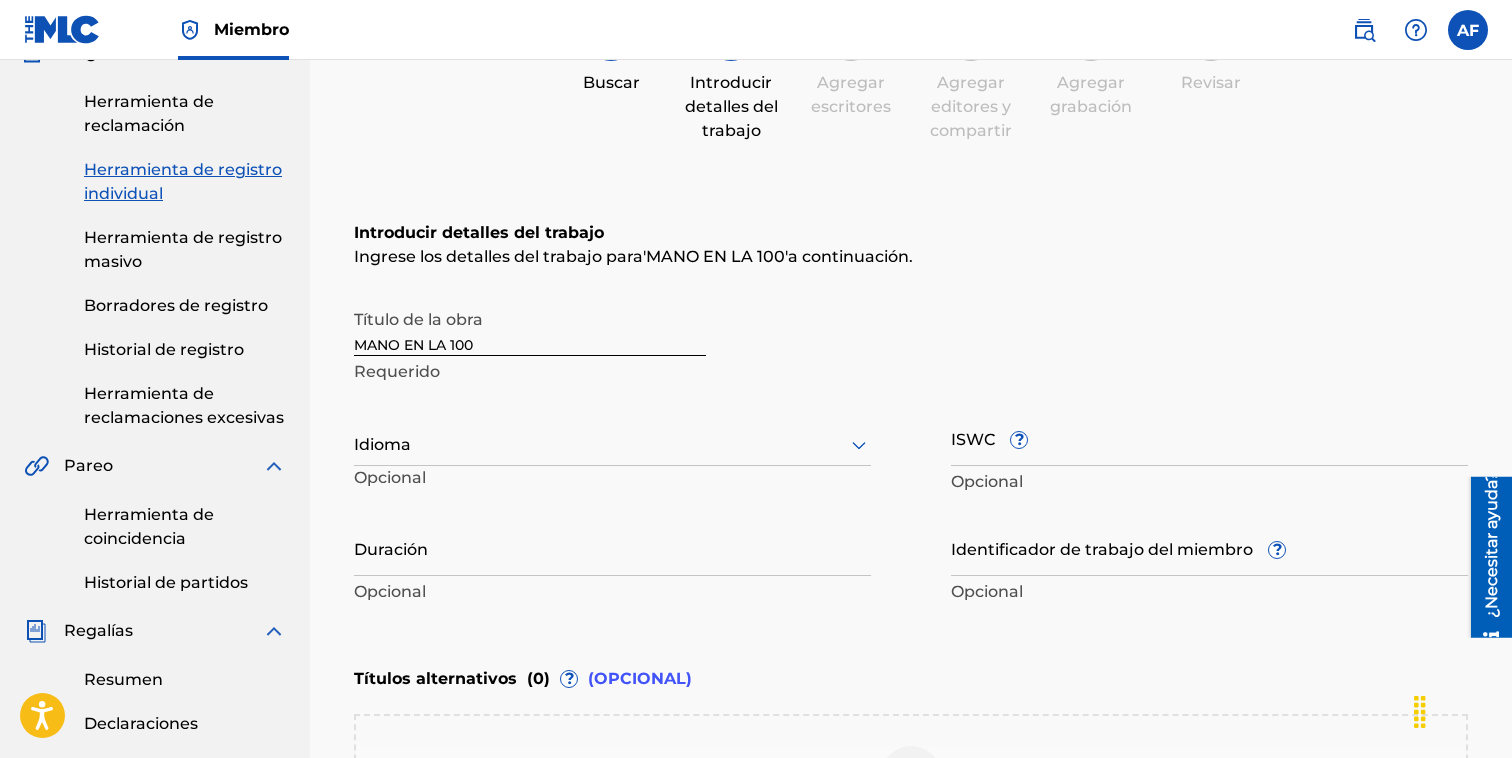 click on "Opcional" at bounding box center [445, 482] 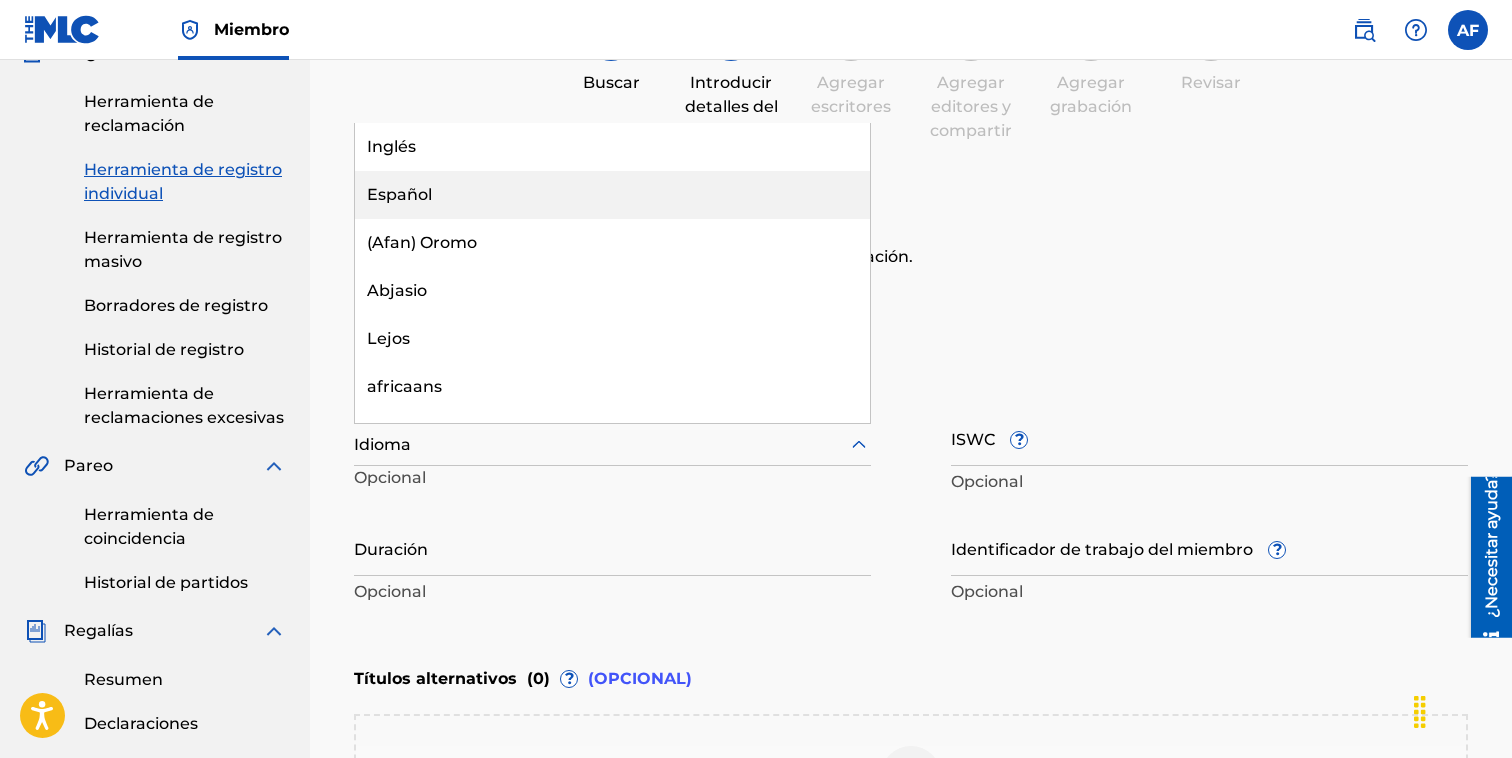 click on "Español" at bounding box center [399, 194] 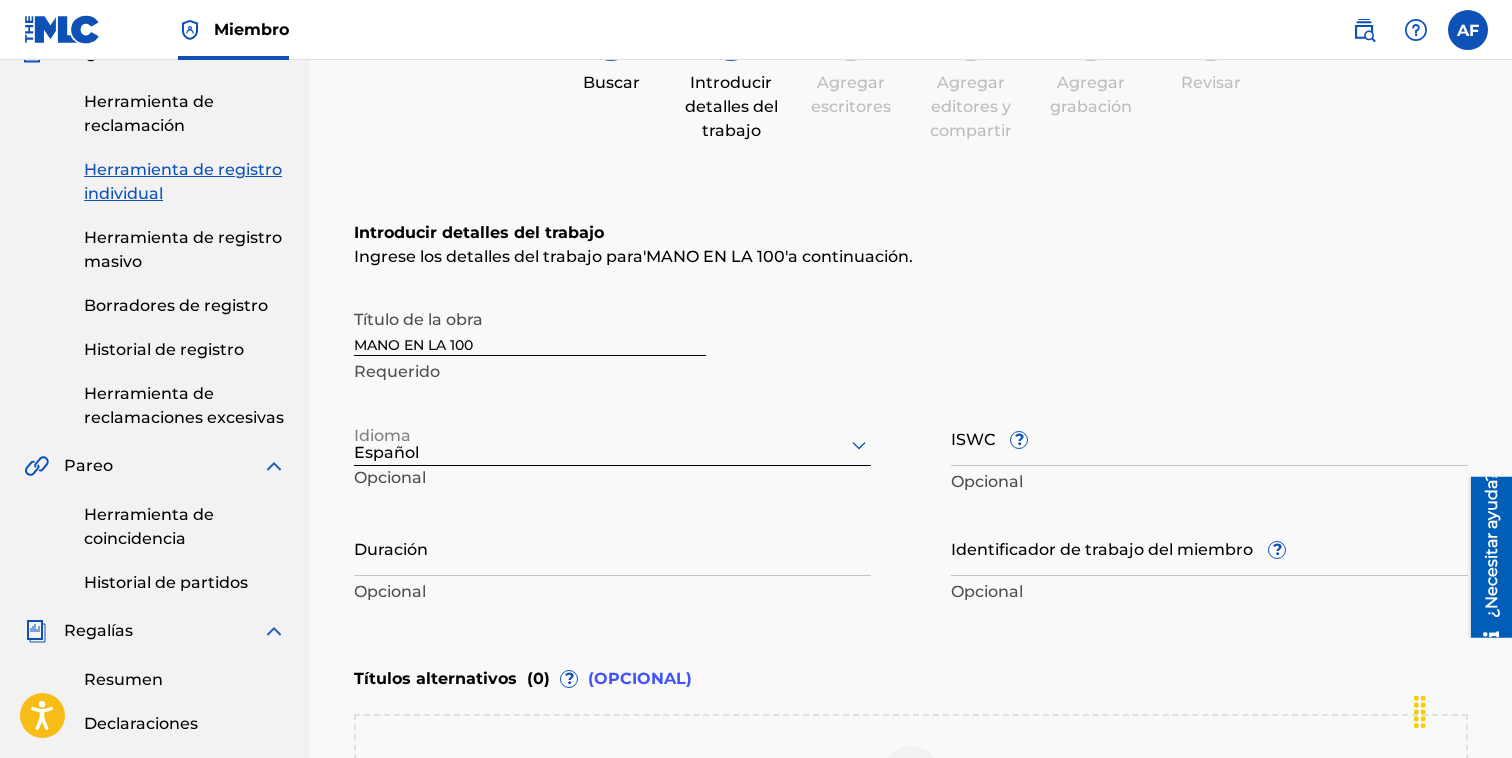 click on "ISWC   ?" at bounding box center (1209, 437) 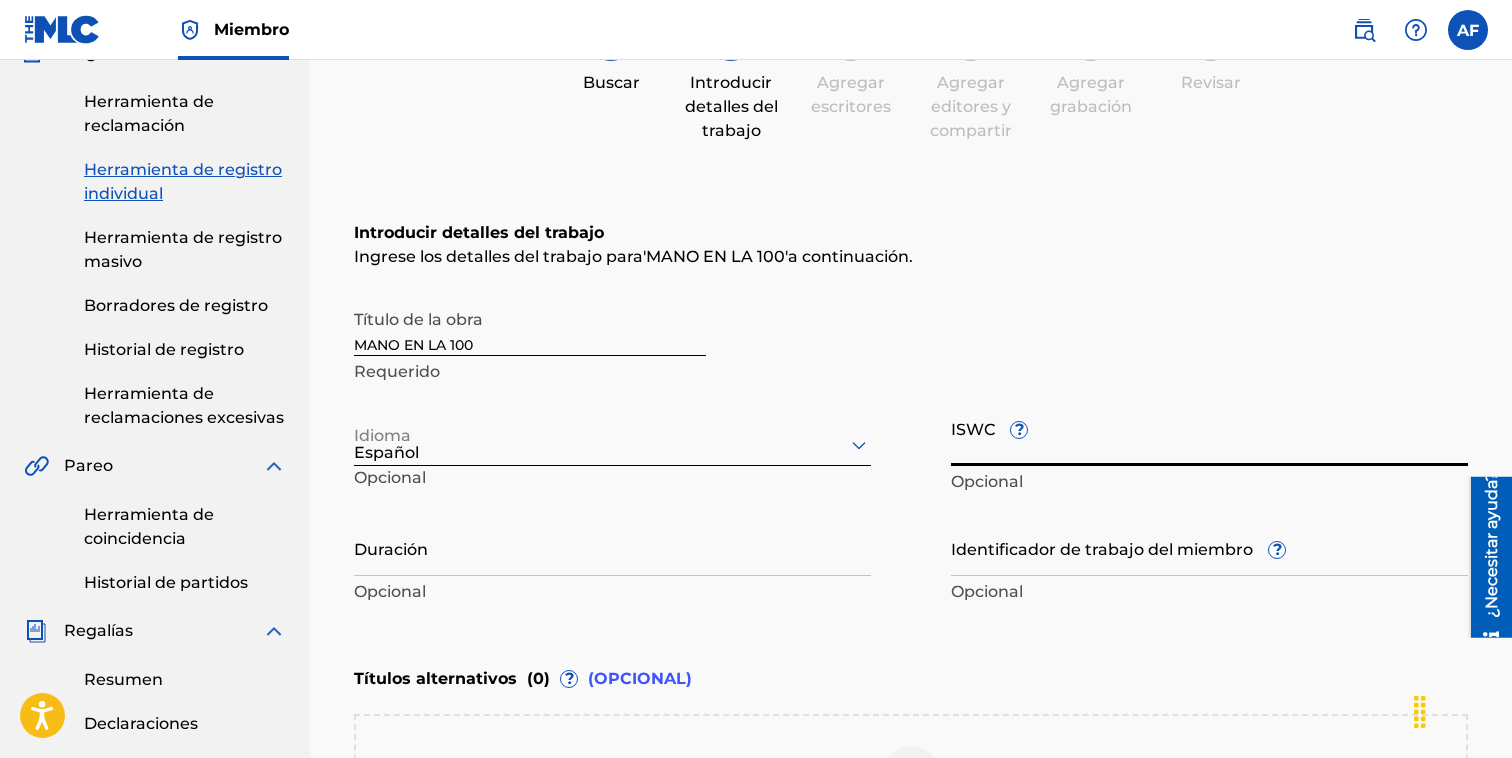 click on "ISWC   ?" at bounding box center [1209, 437] 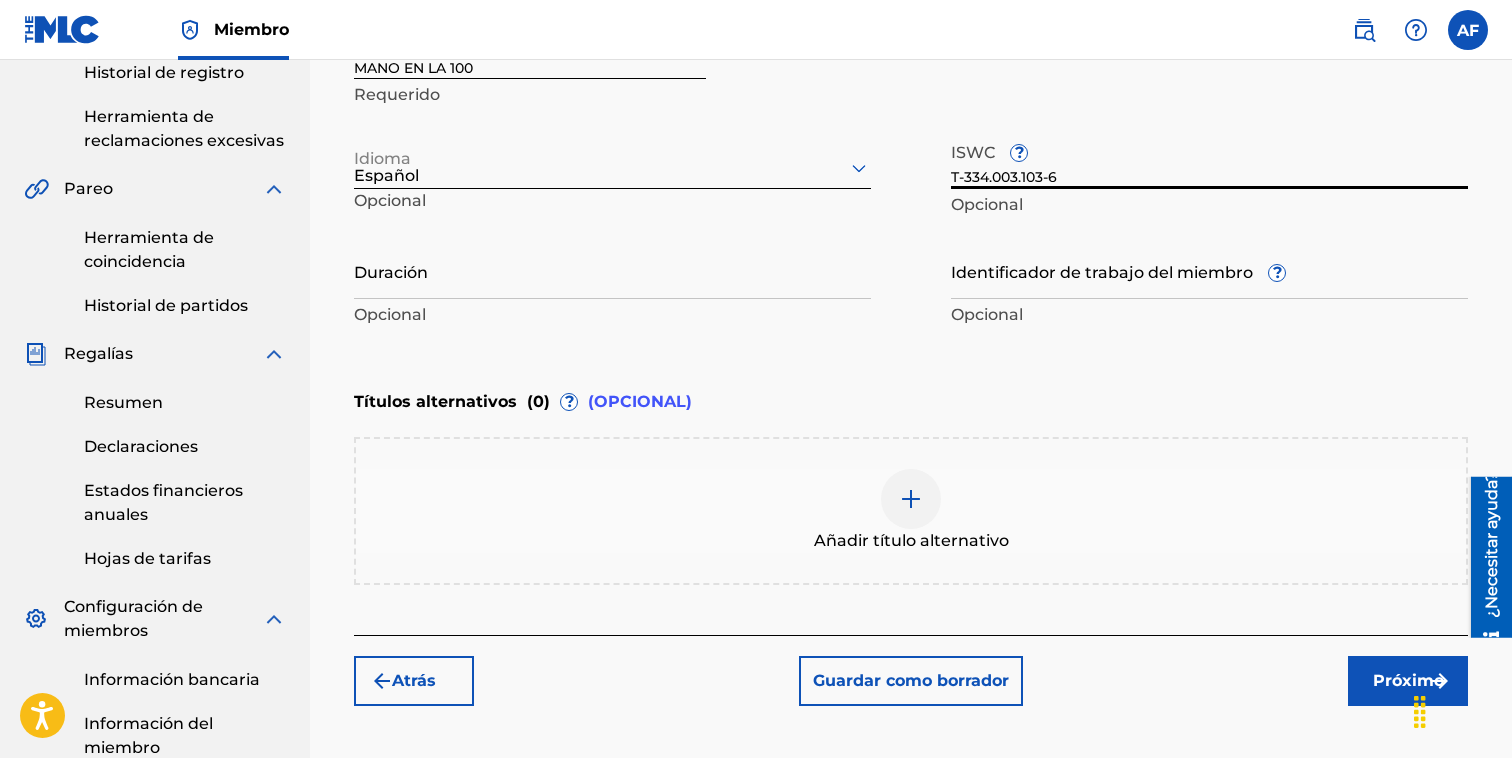 scroll, scrollTop: 474, scrollLeft: 0, axis: vertical 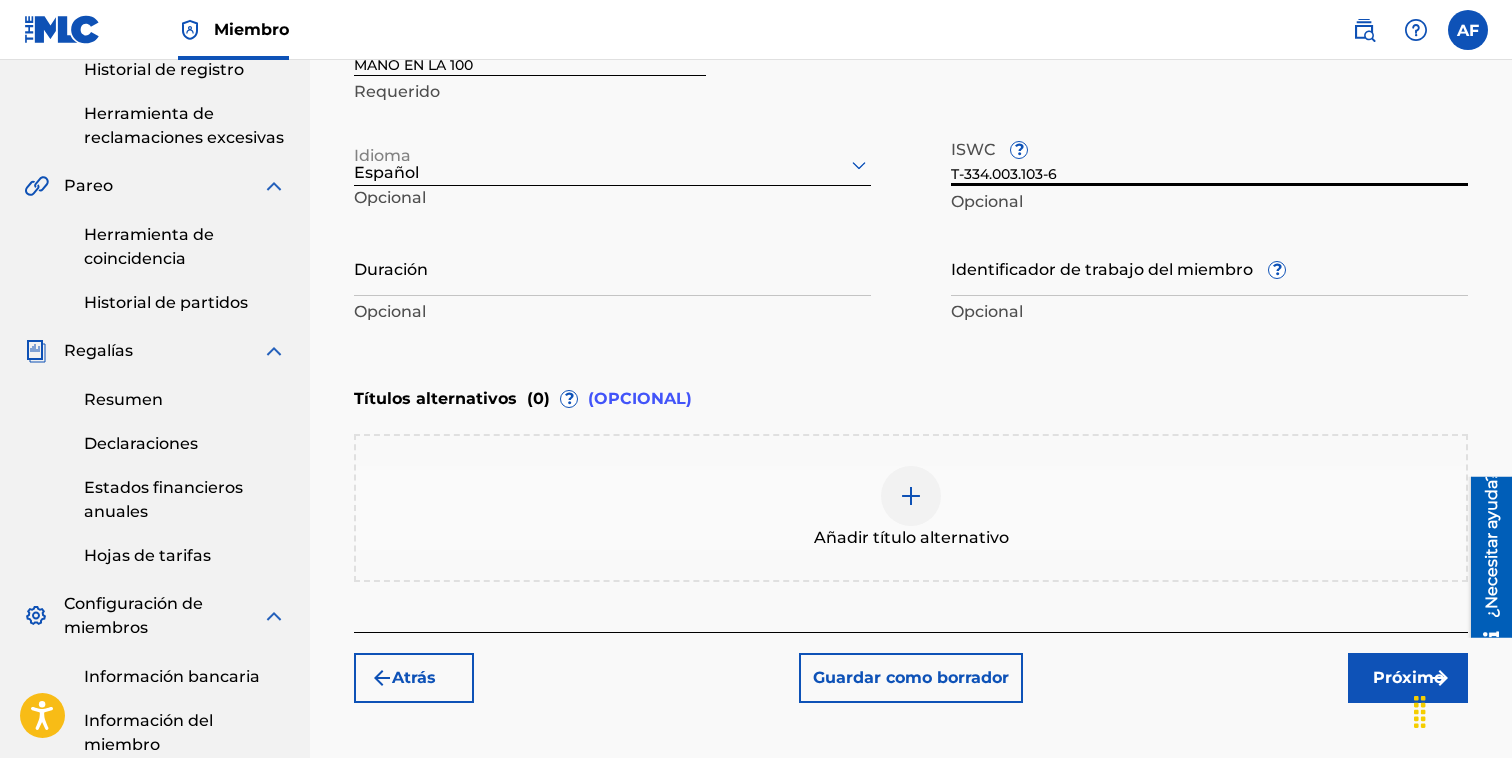 type on "T-334.003.103-6" 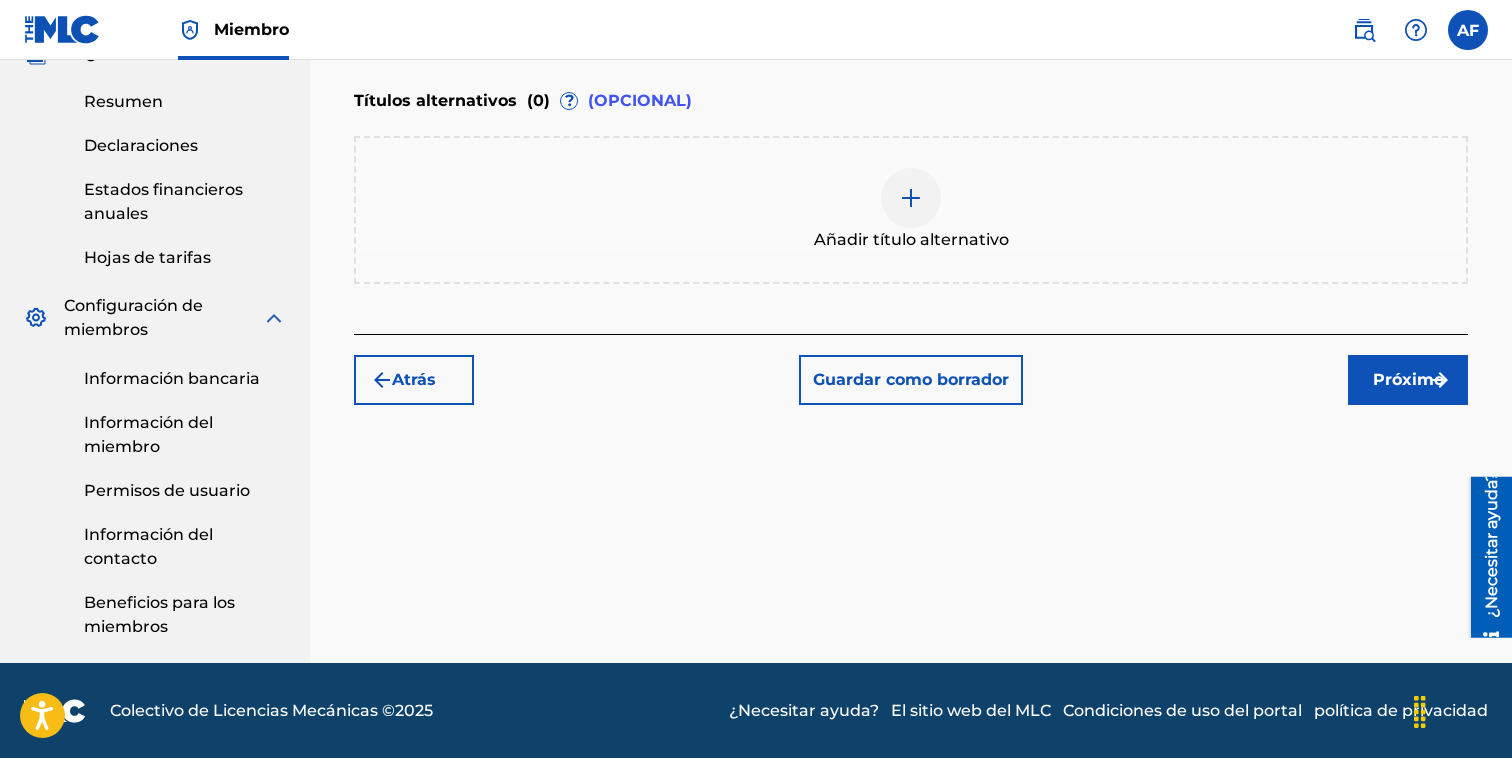 scroll, scrollTop: 772, scrollLeft: 0, axis: vertical 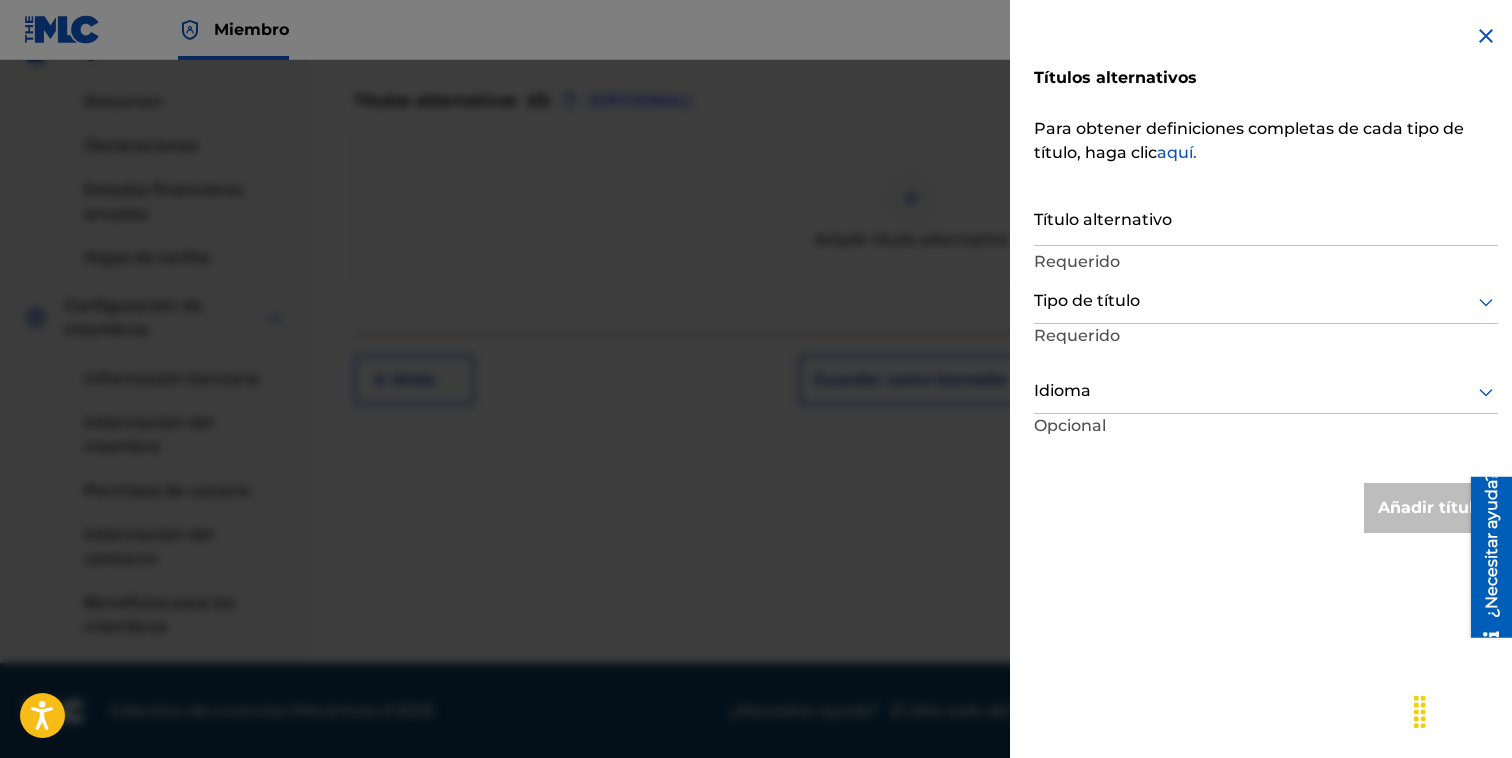 click on "Título alternativo" at bounding box center [1266, 217] 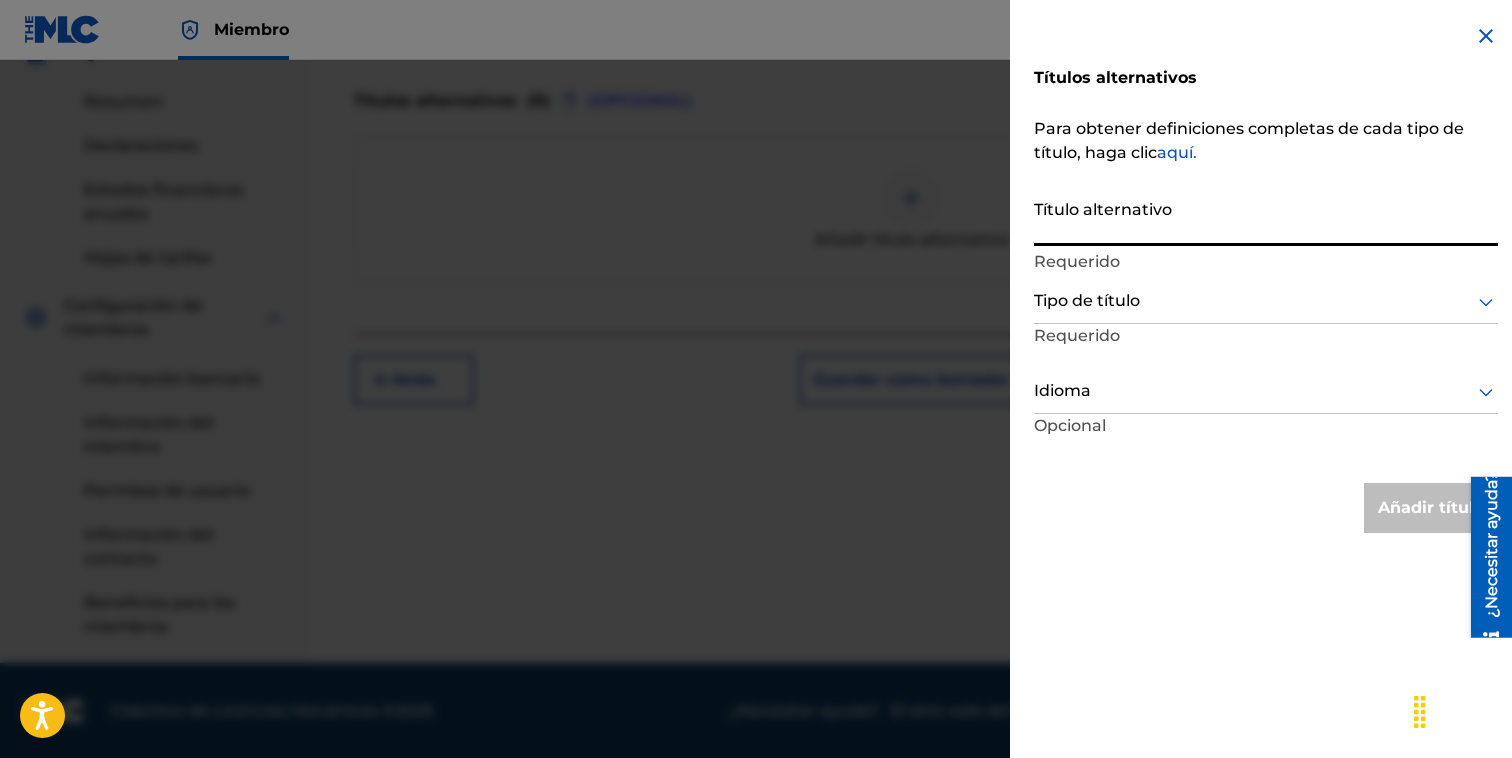 click on "Título alternativo" at bounding box center [1266, 217] 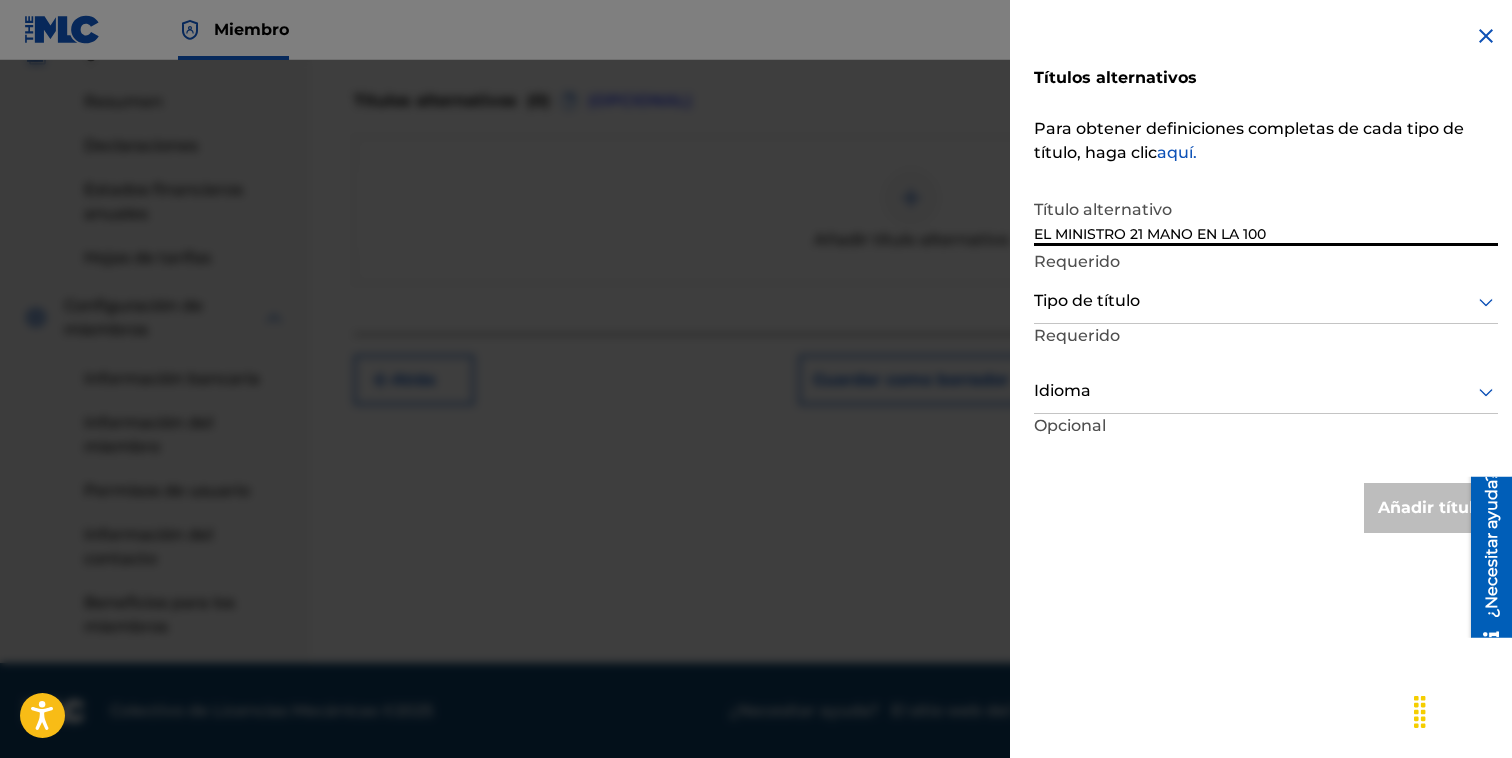 type on "EL MINISTRO 21 MANO EN LA 100" 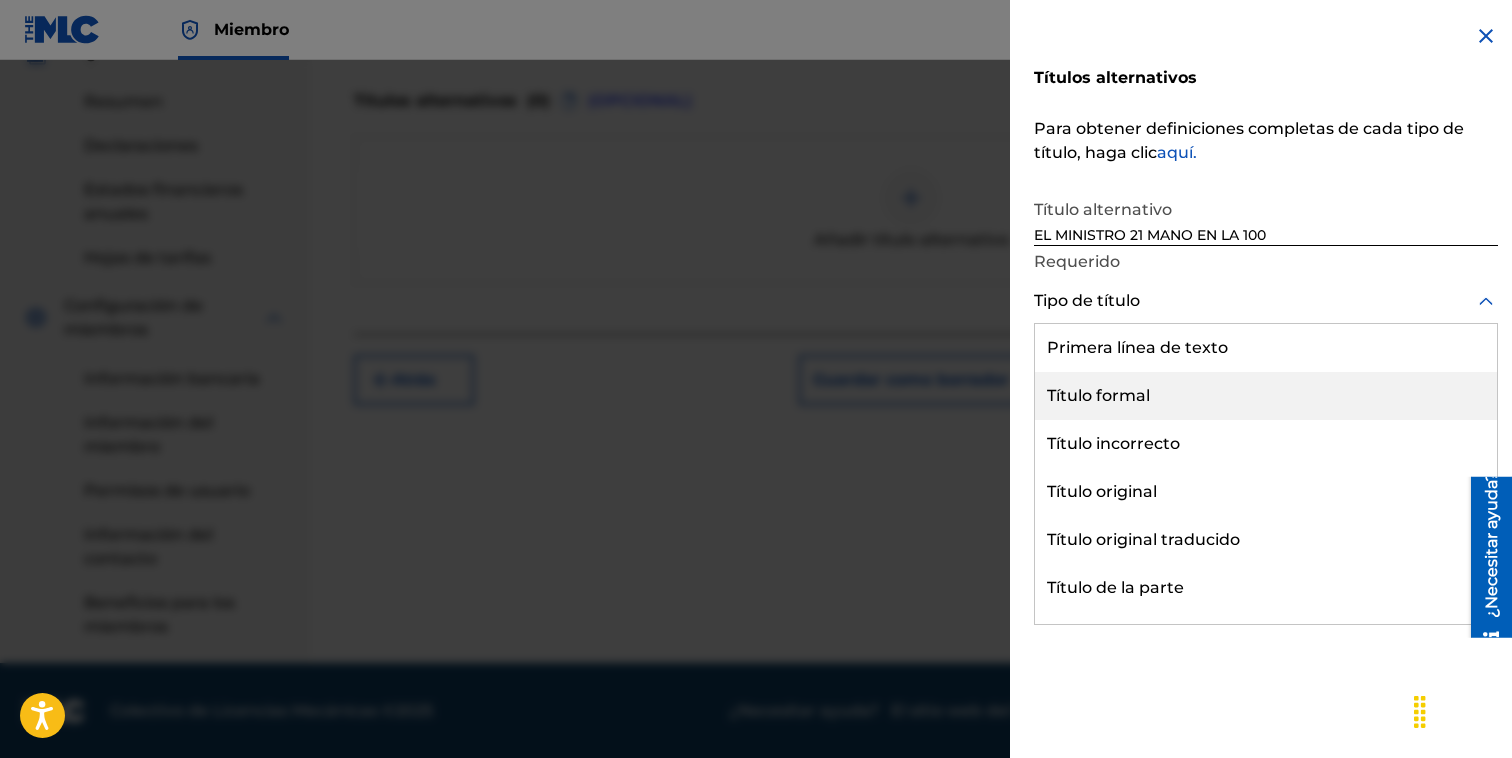 click on "Título formal" at bounding box center [1098, 395] 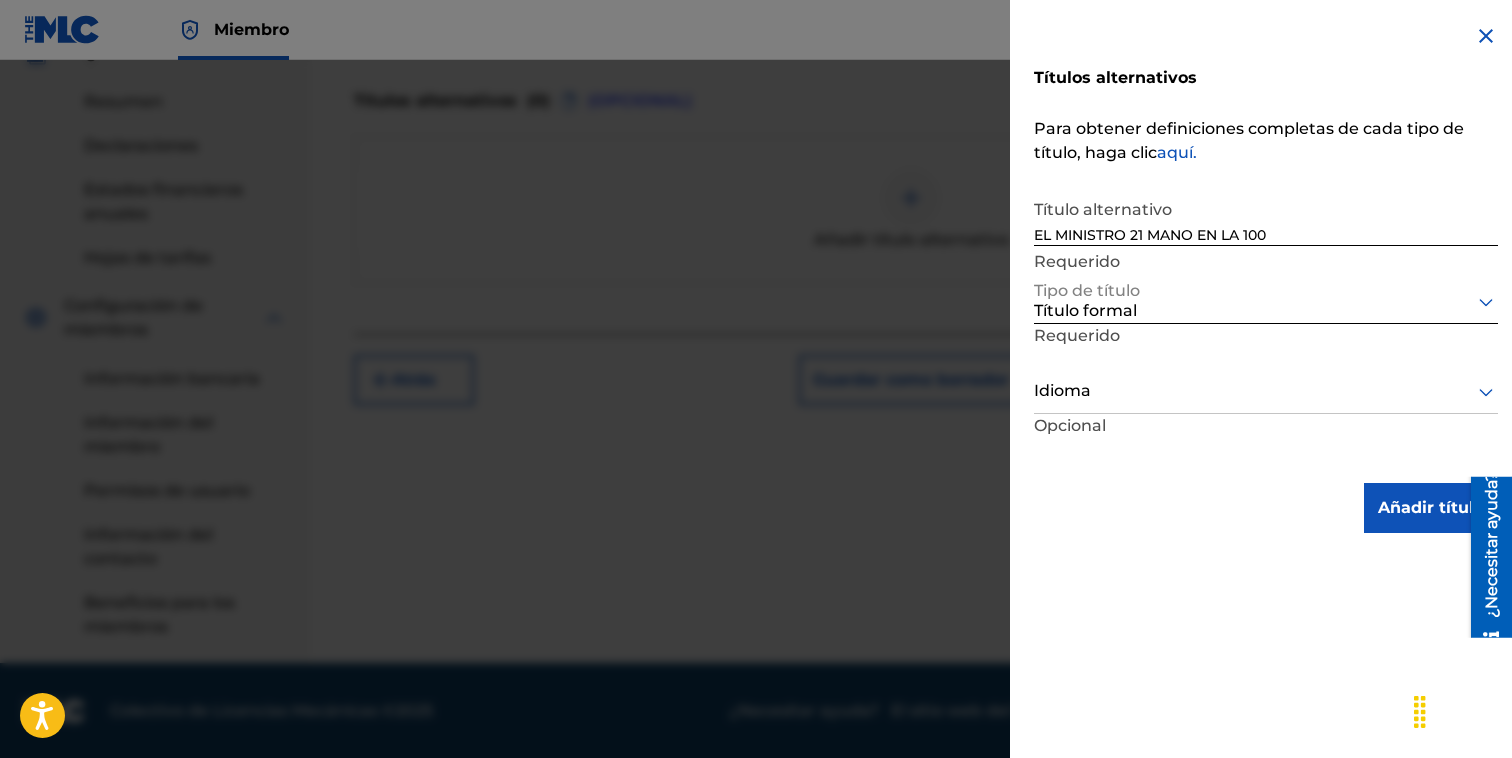 click at bounding box center (1266, 391) 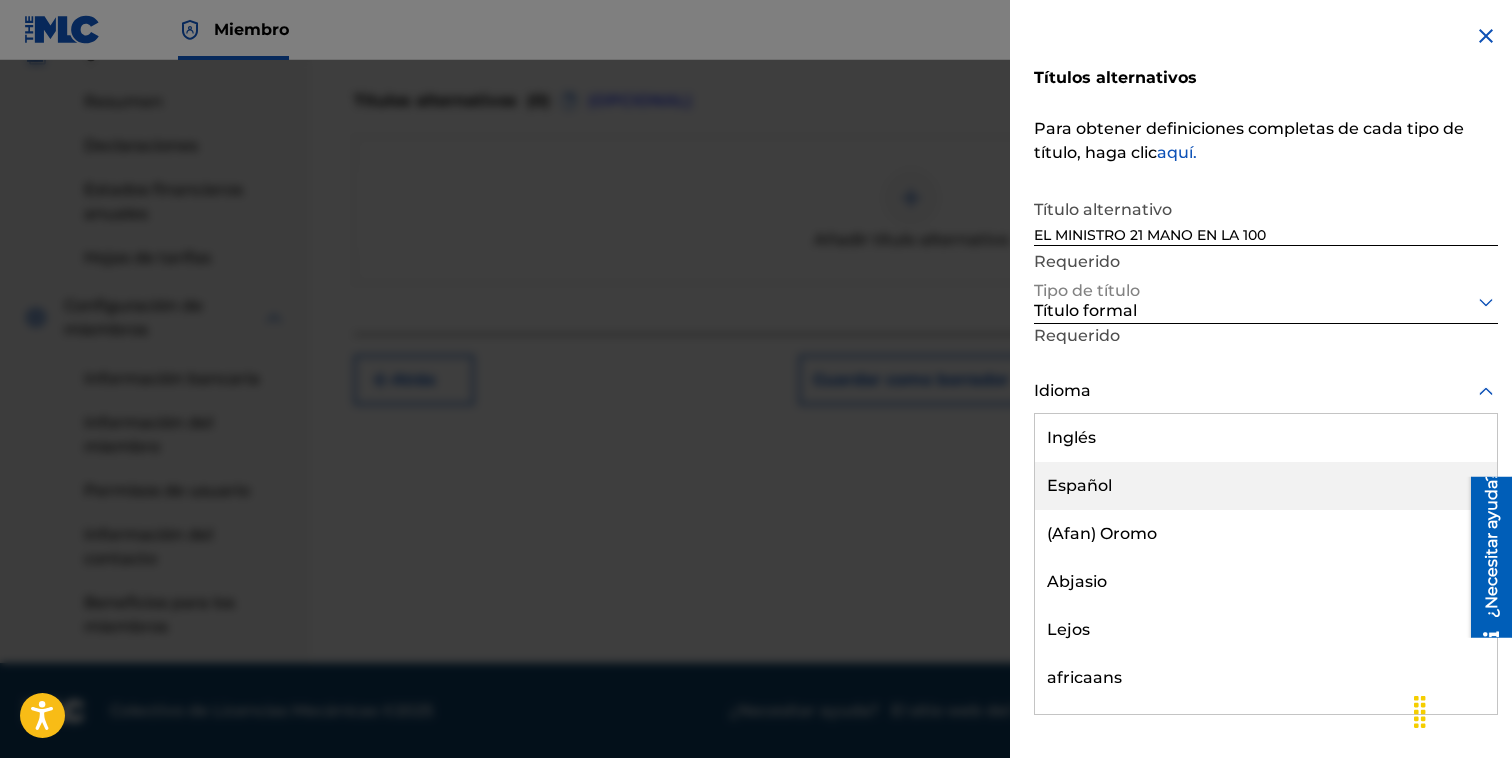 click on "Español" at bounding box center [1079, 485] 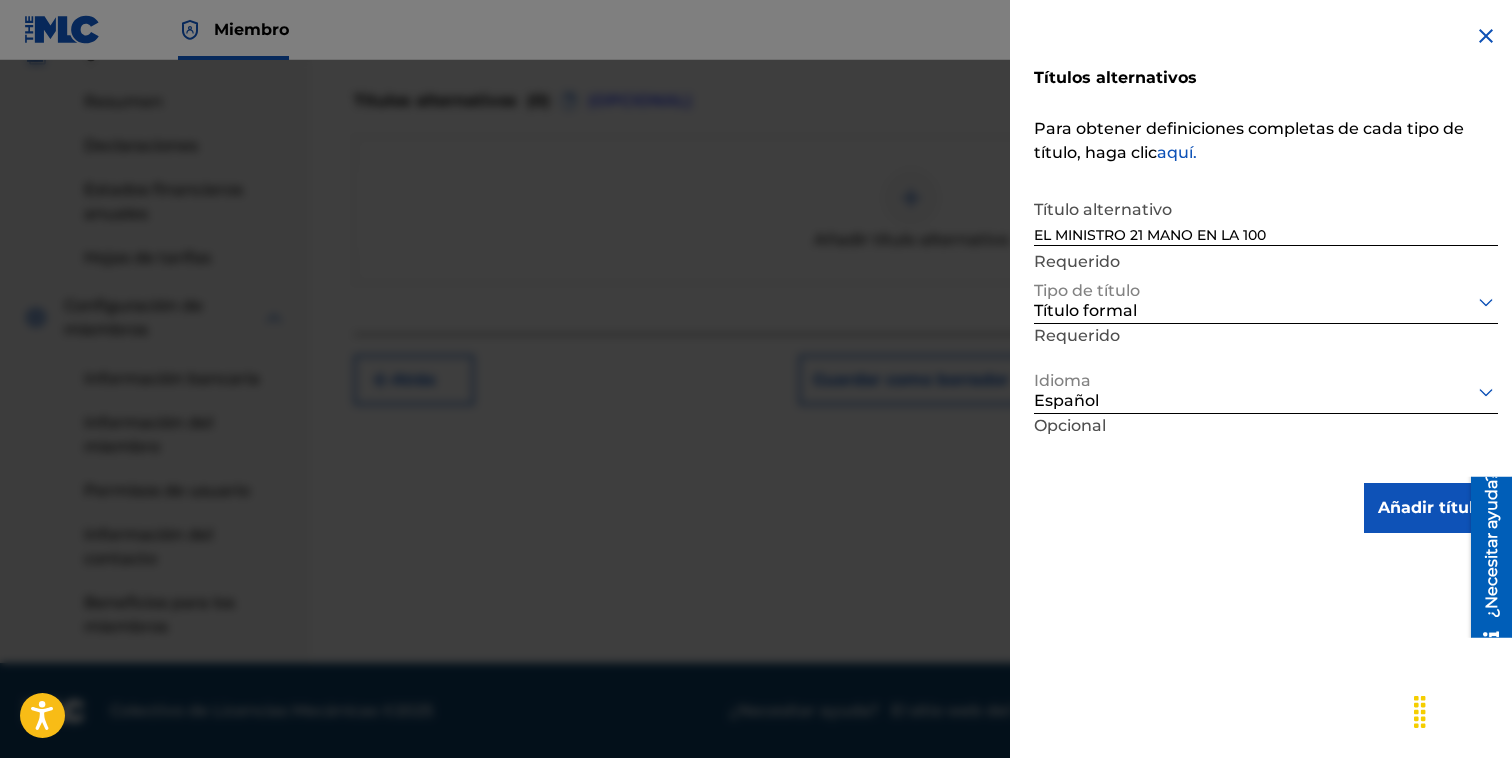 click on "Añadir título" at bounding box center [1431, 507] 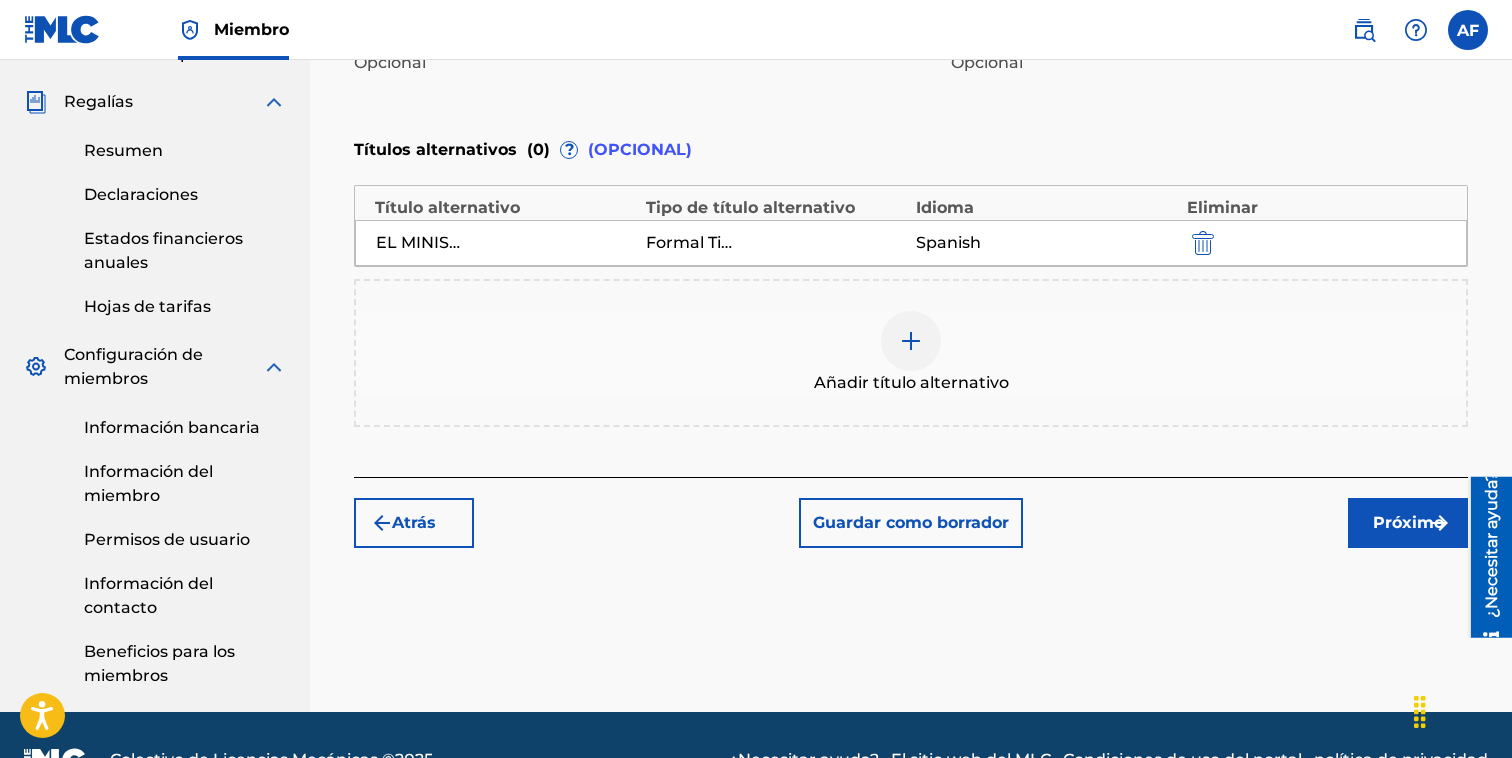 scroll, scrollTop: 772, scrollLeft: 0, axis: vertical 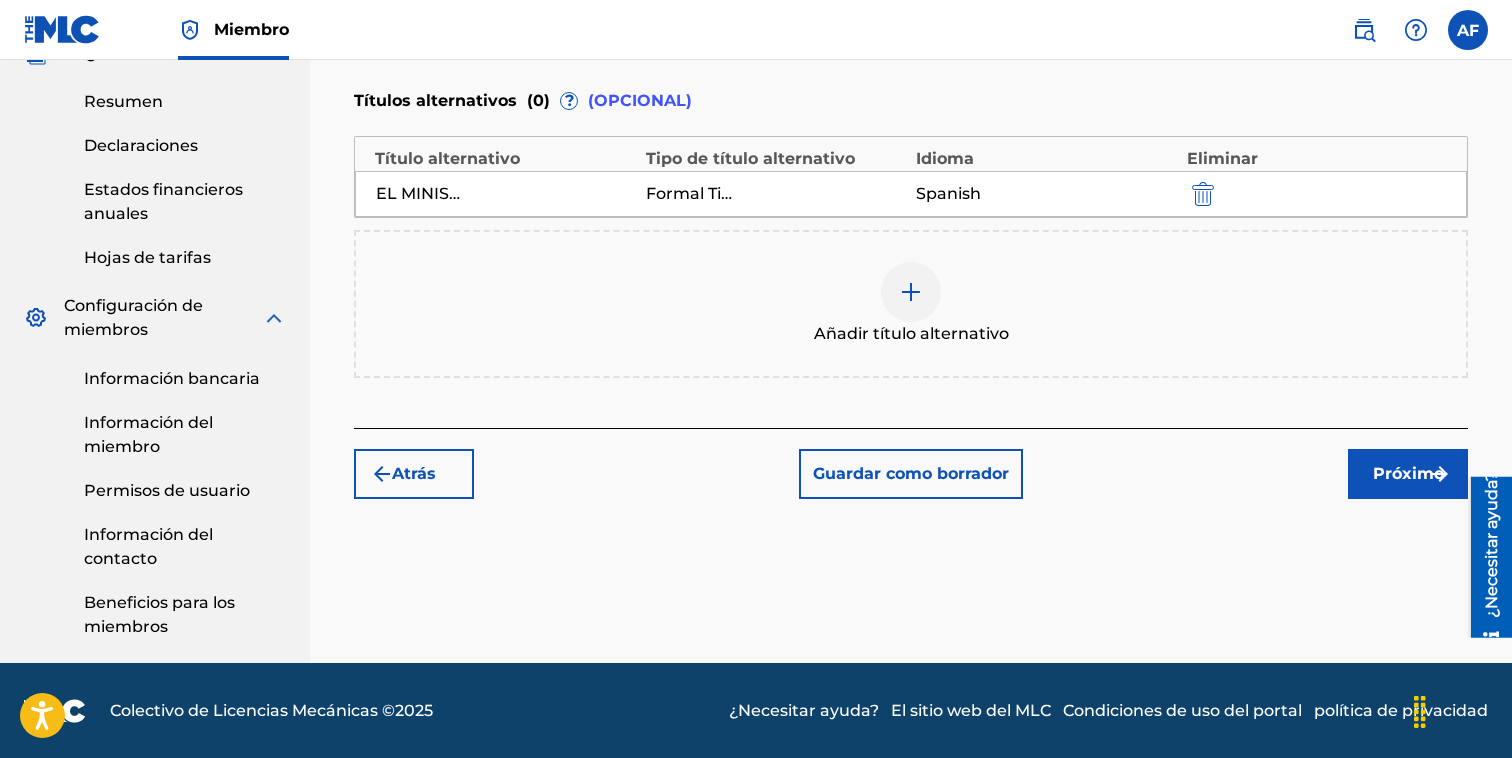 click on "Próximo" at bounding box center (1408, 474) 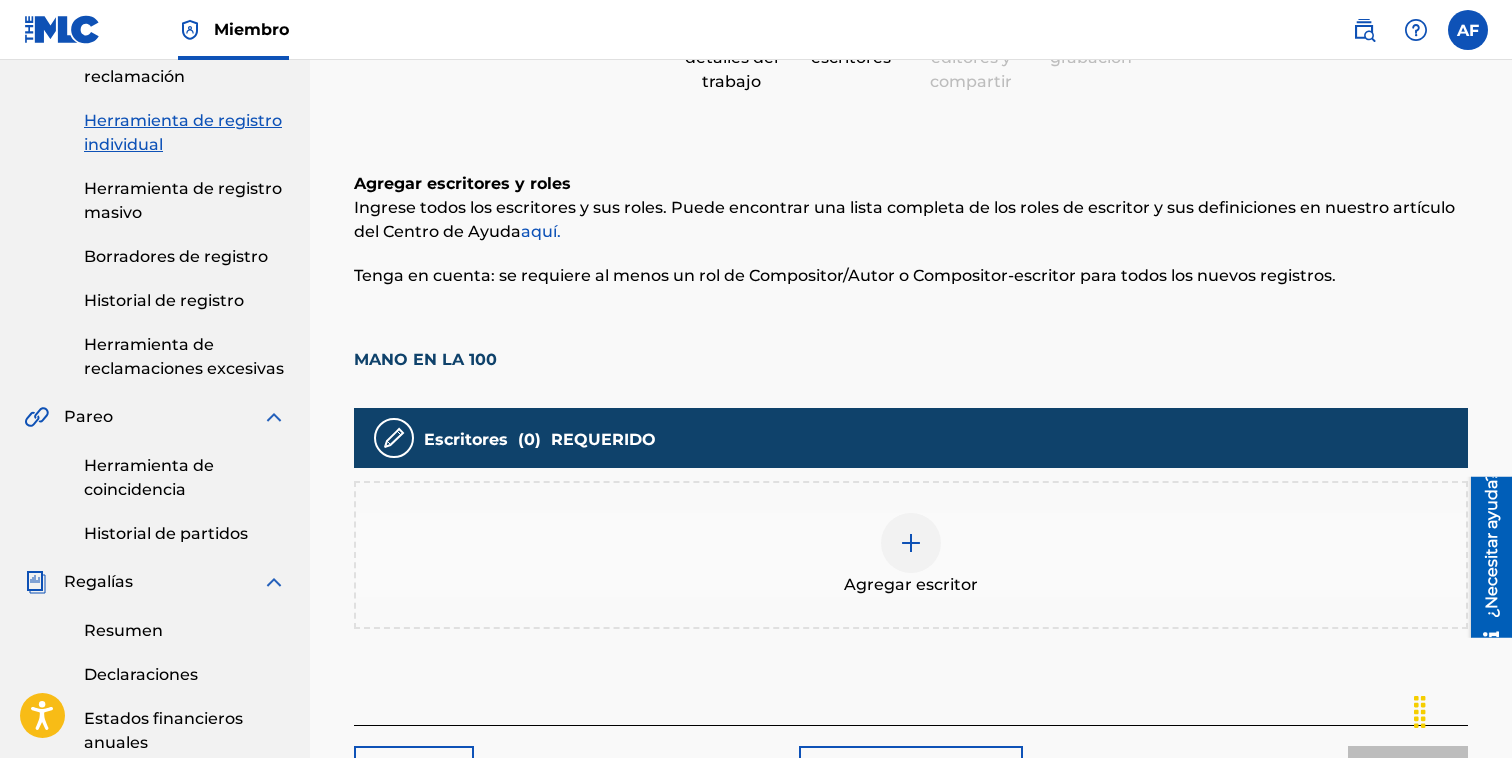 scroll, scrollTop: 253, scrollLeft: 0, axis: vertical 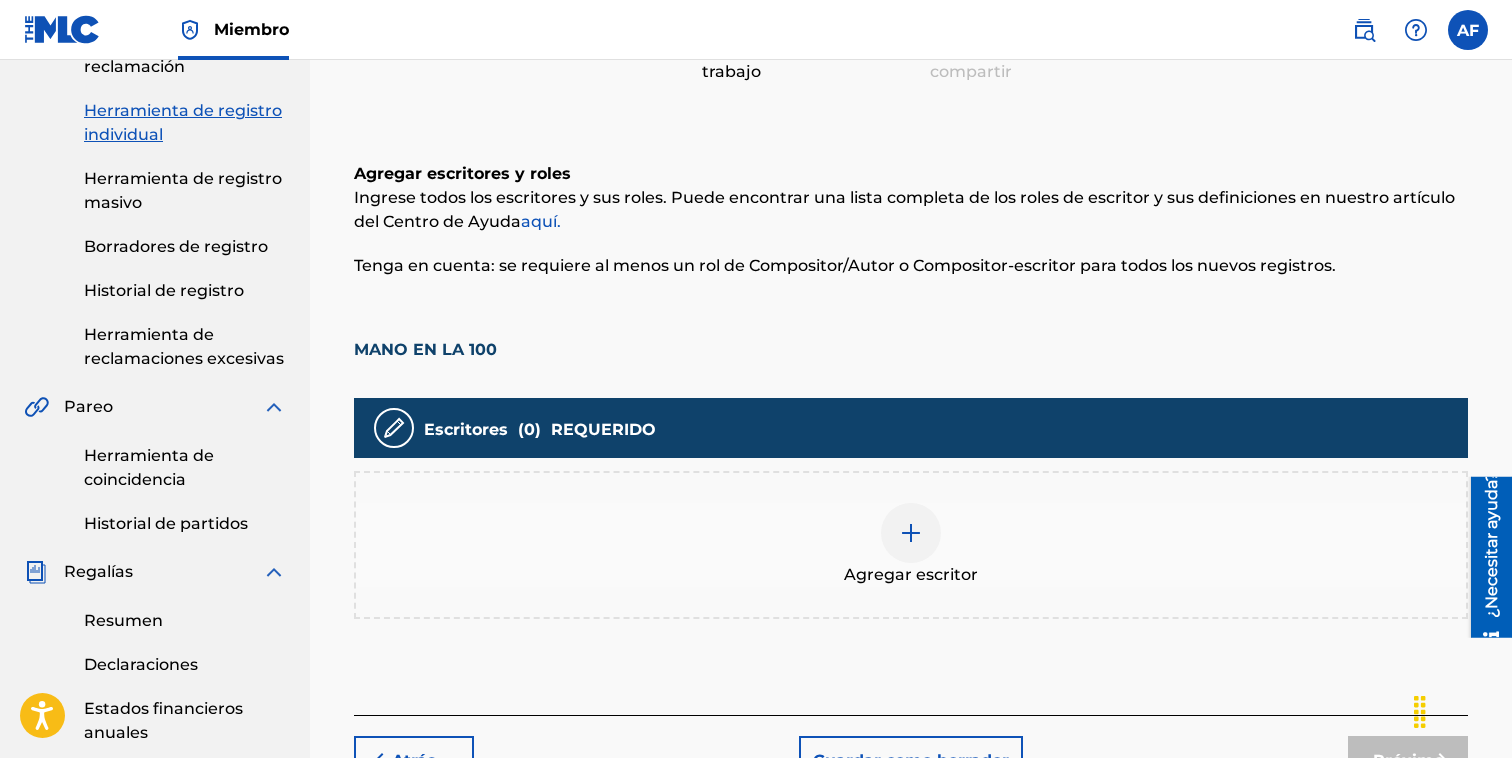 click at bounding box center (911, 533) 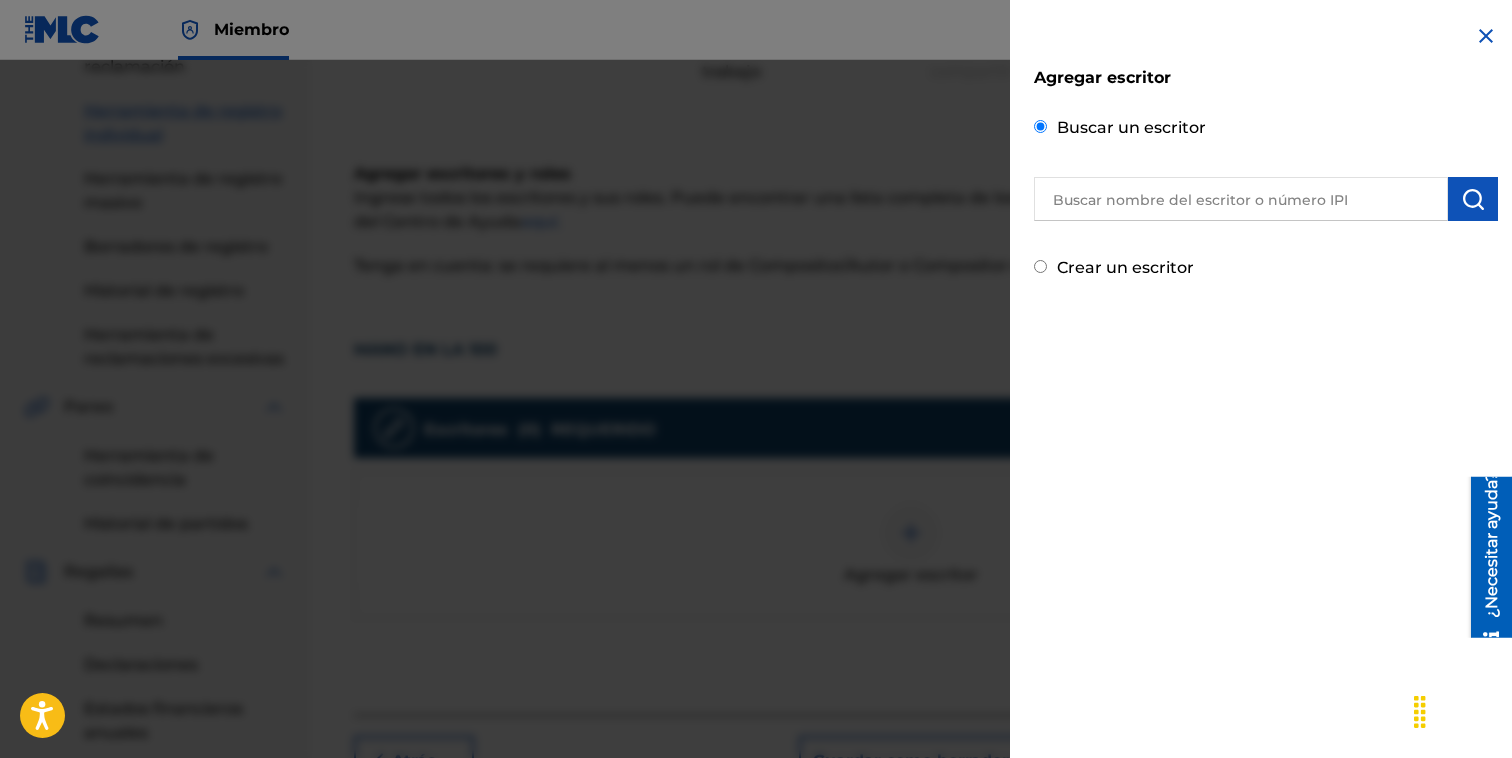 click at bounding box center (1241, 199) 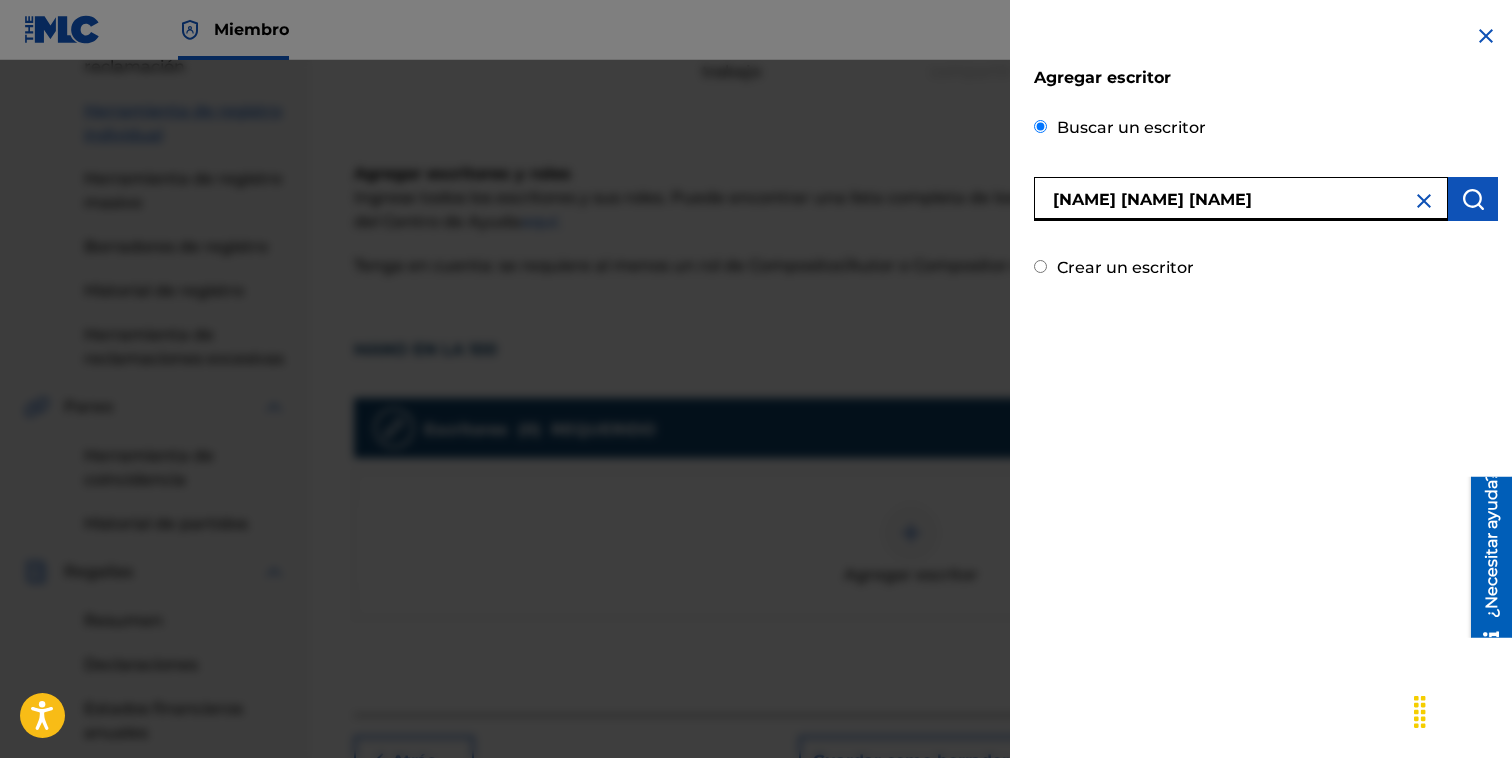 type on "[NAME] [NAME] [NAME]" 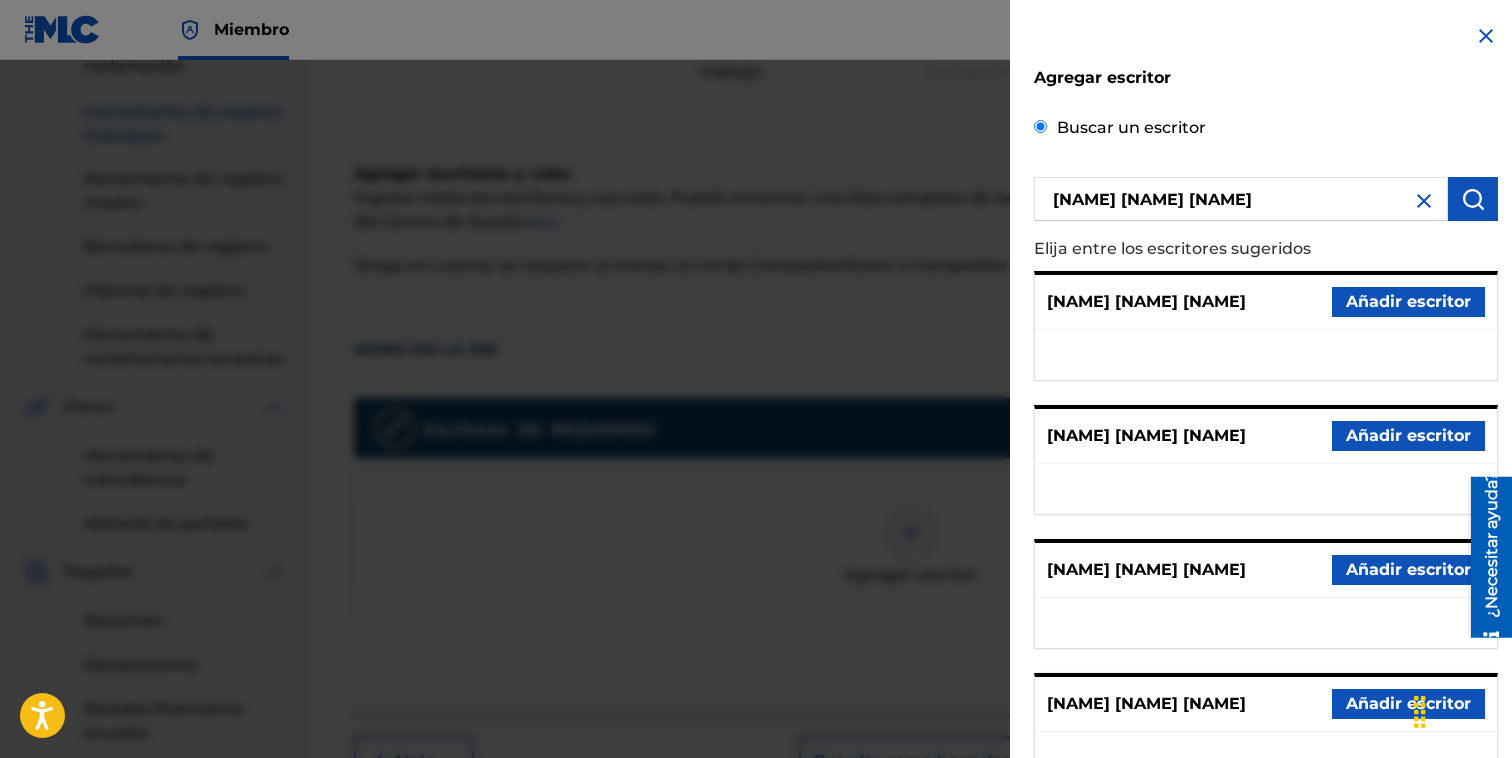 click on "[NAME] [NAME] [NAME] Añadir escritor [NAME] [NAME] [NAME] Añadir escritor [NAME] [NAME] [NAME] Añadir escritor [NAME] [NAME] [NAME] Añadir escritor [NAME] [NAME] [NAME] Añadir escritor Número IPI  : 01296062930" at bounding box center (1266, 594) 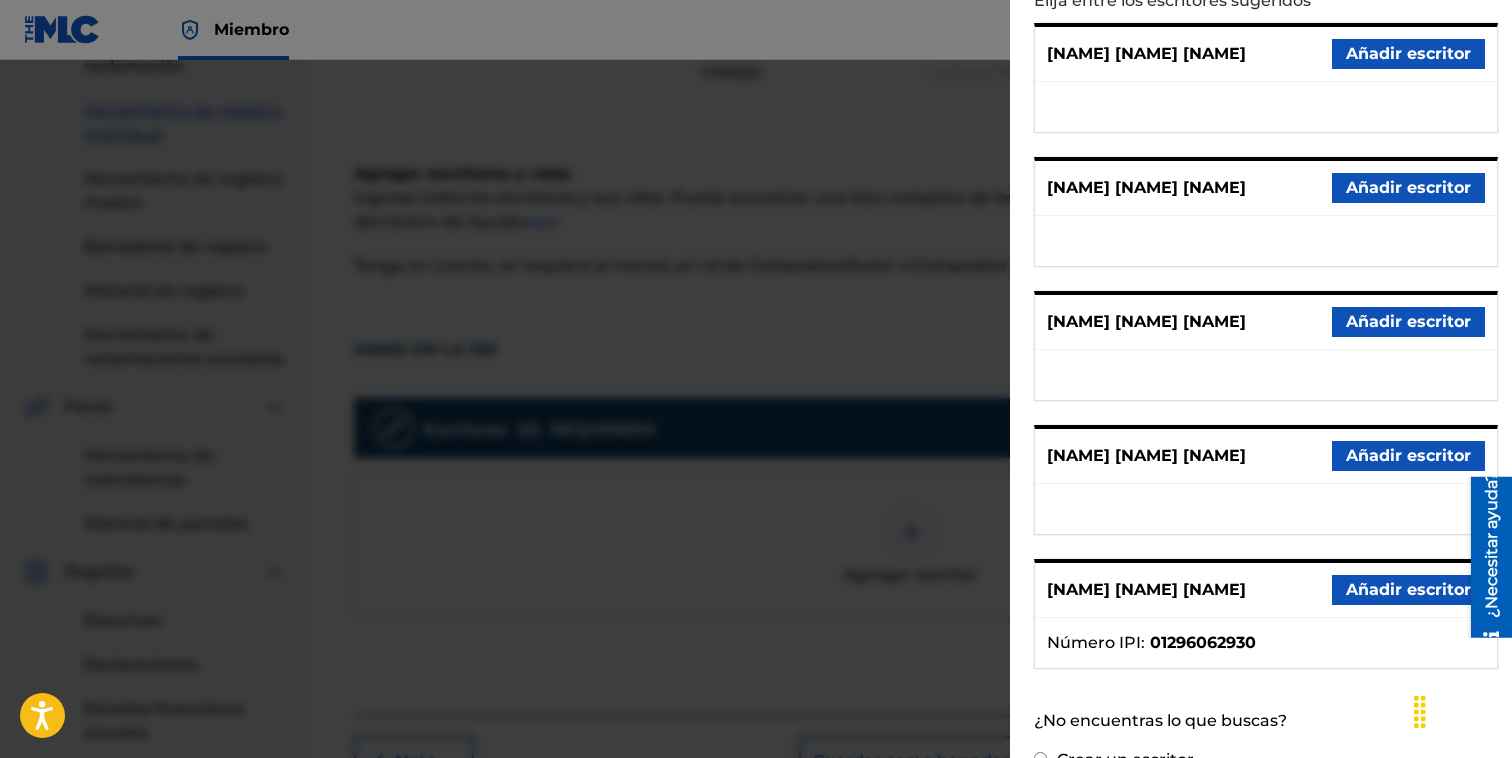 scroll, scrollTop: 284, scrollLeft: 0, axis: vertical 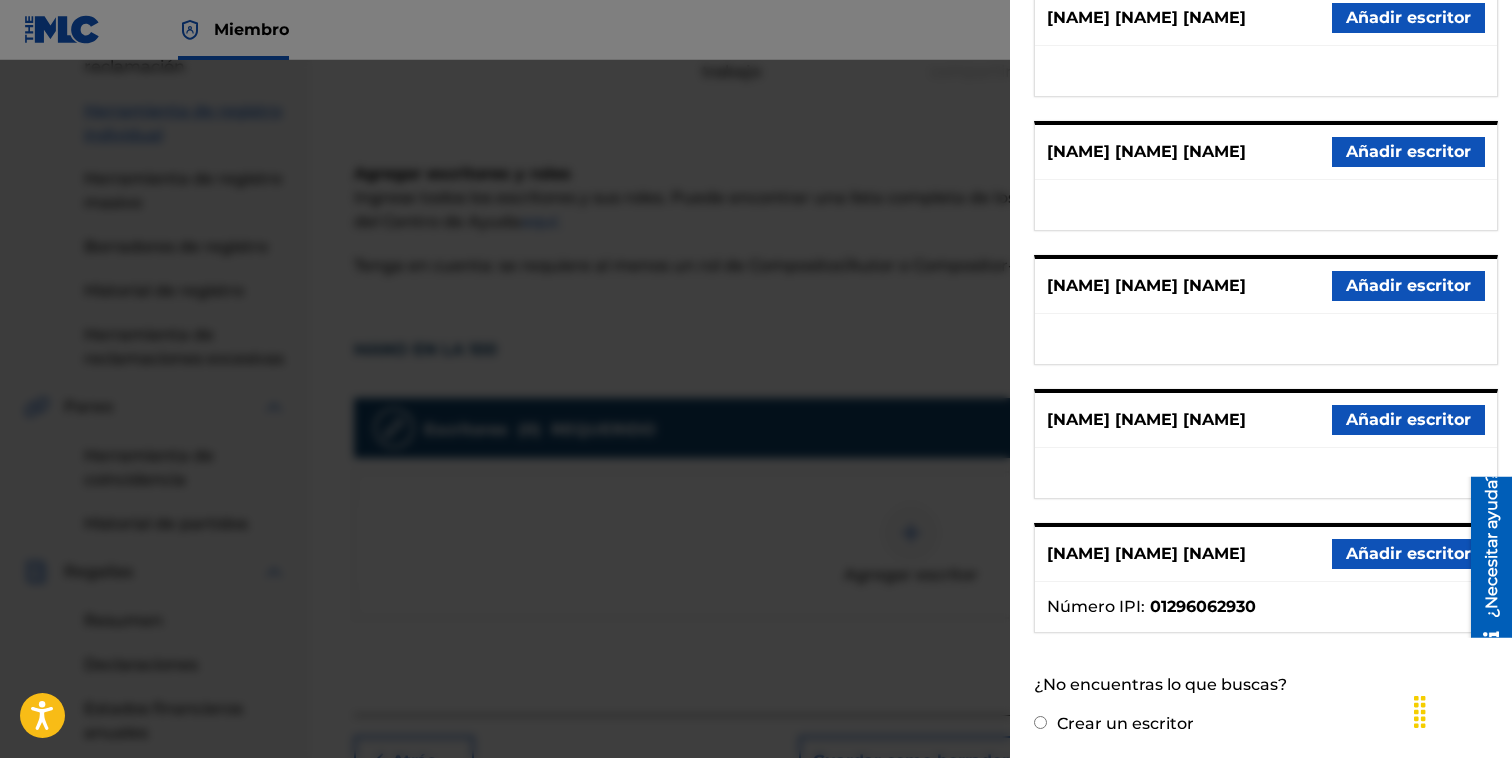 click on "Añadir escritor" at bounding box center (1408, 553) 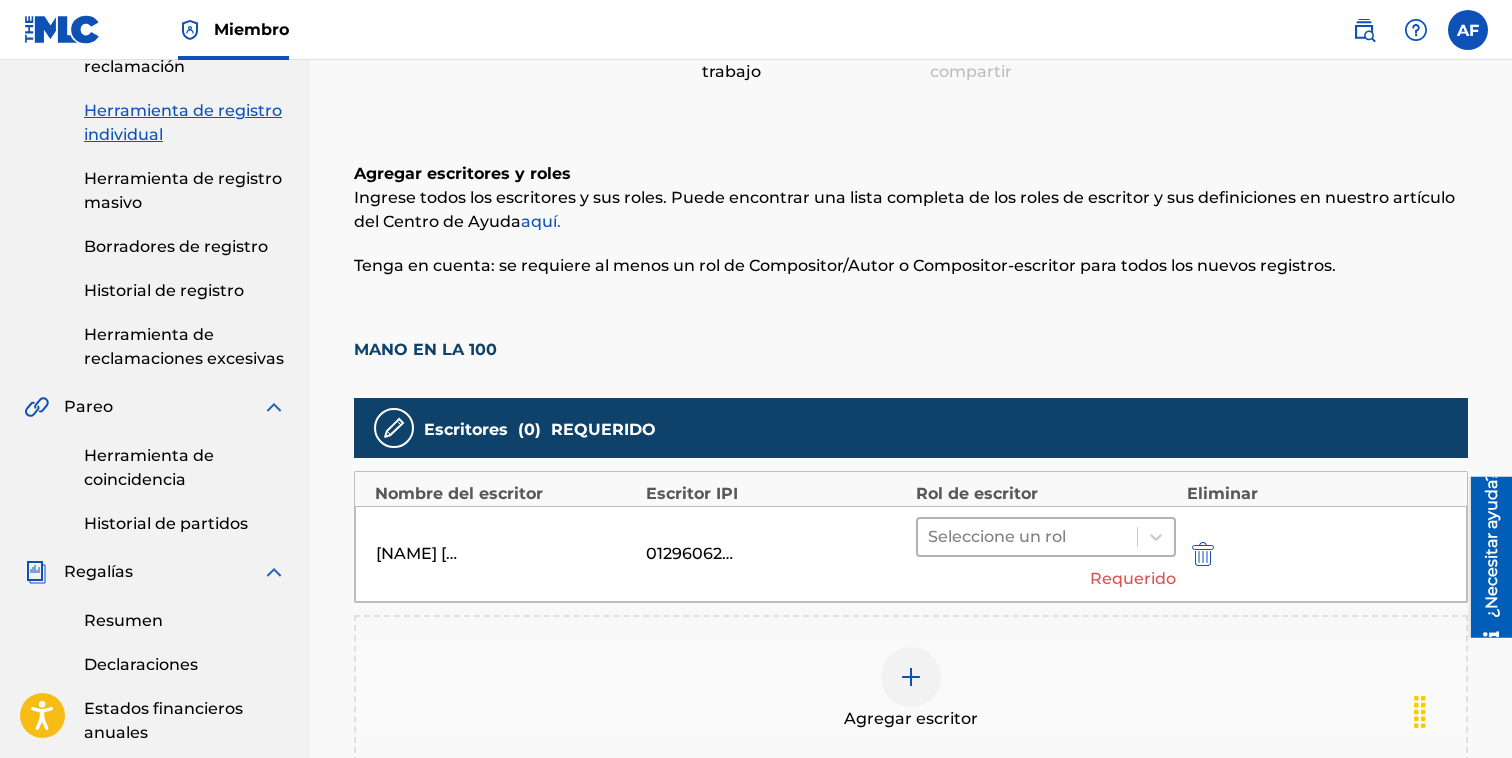 click at bounding box center [1027, 537] 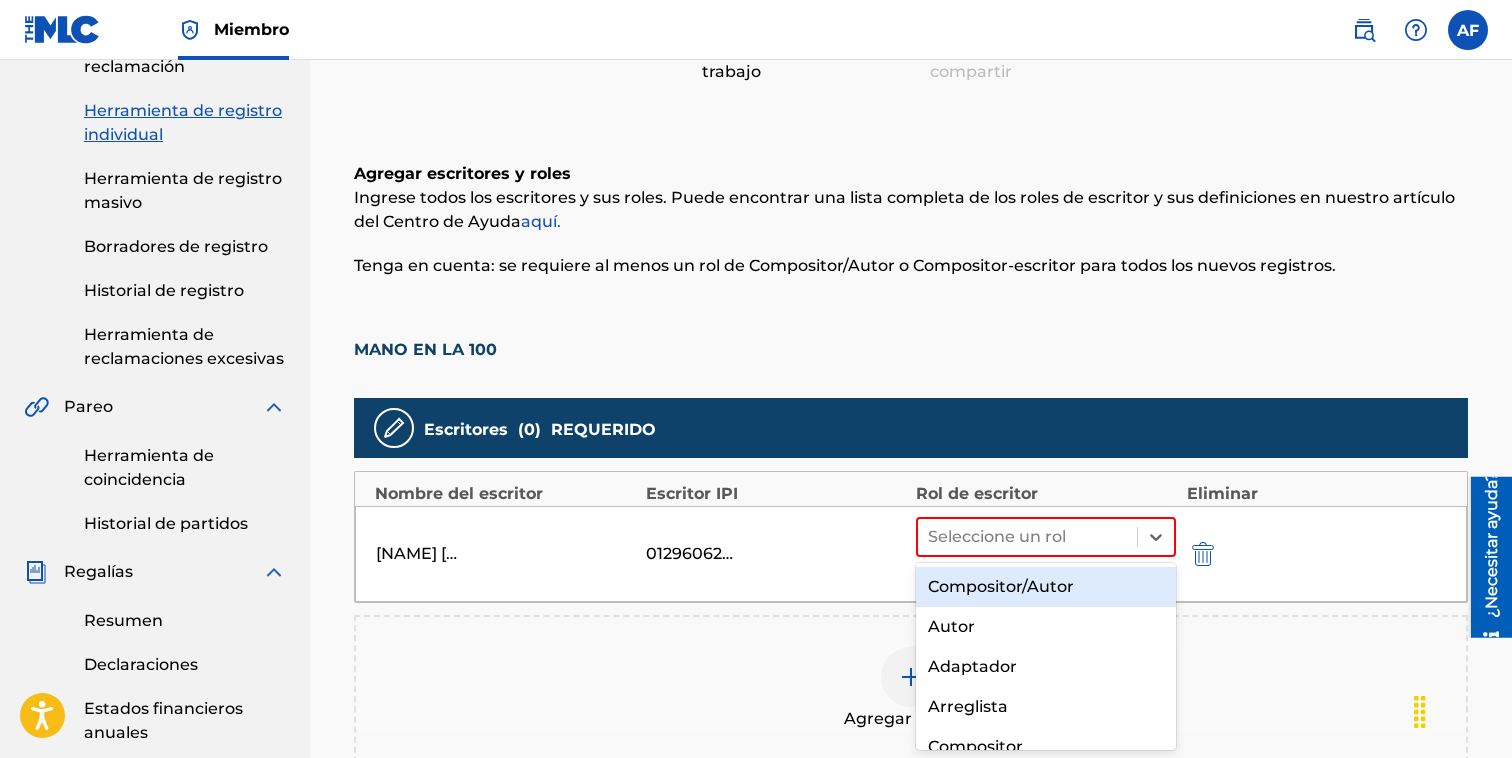 click on "Compositor/Autor" at bounding box center [1001, 586] 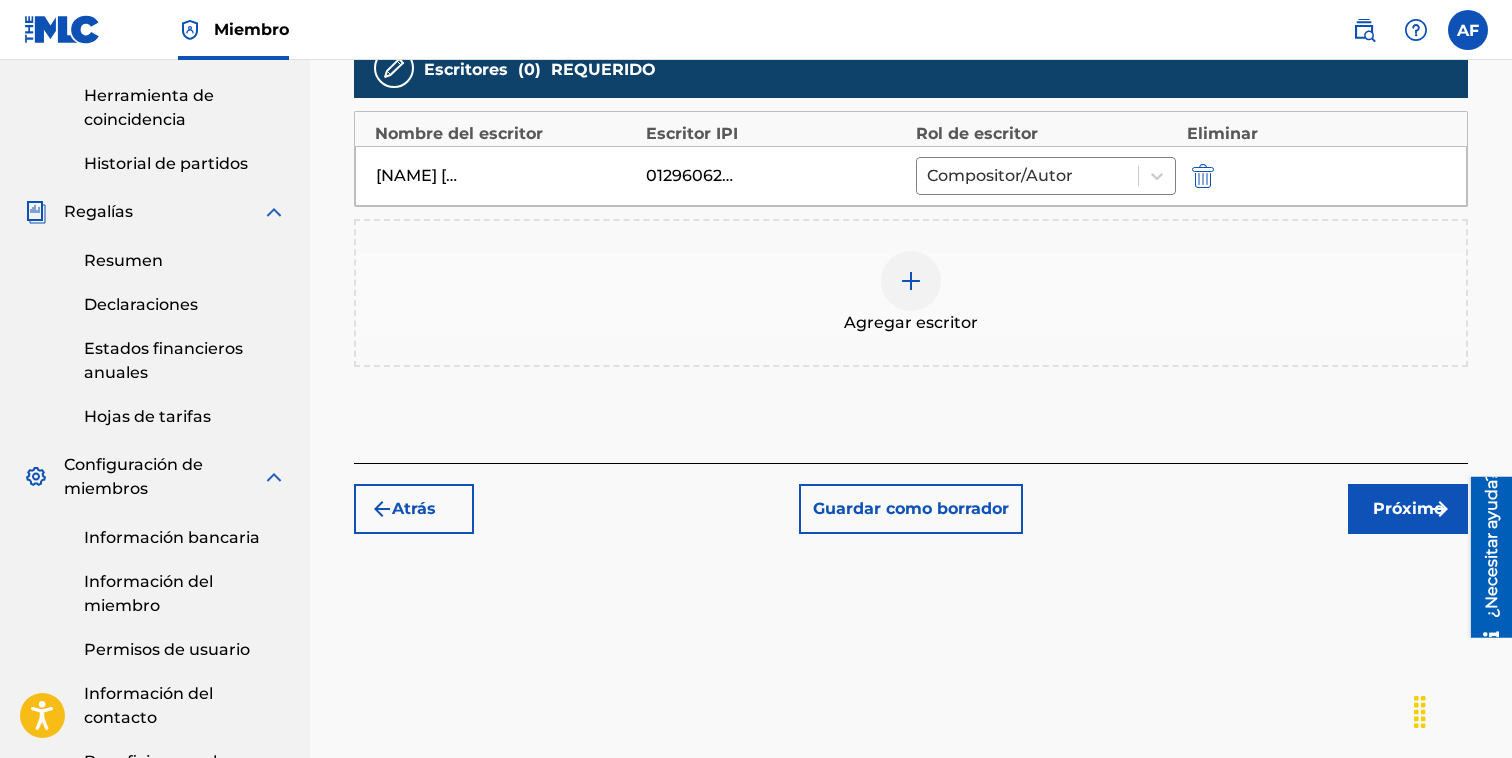 scroll, scrollTop: 622, scrollLeft: 0, axis: vertical 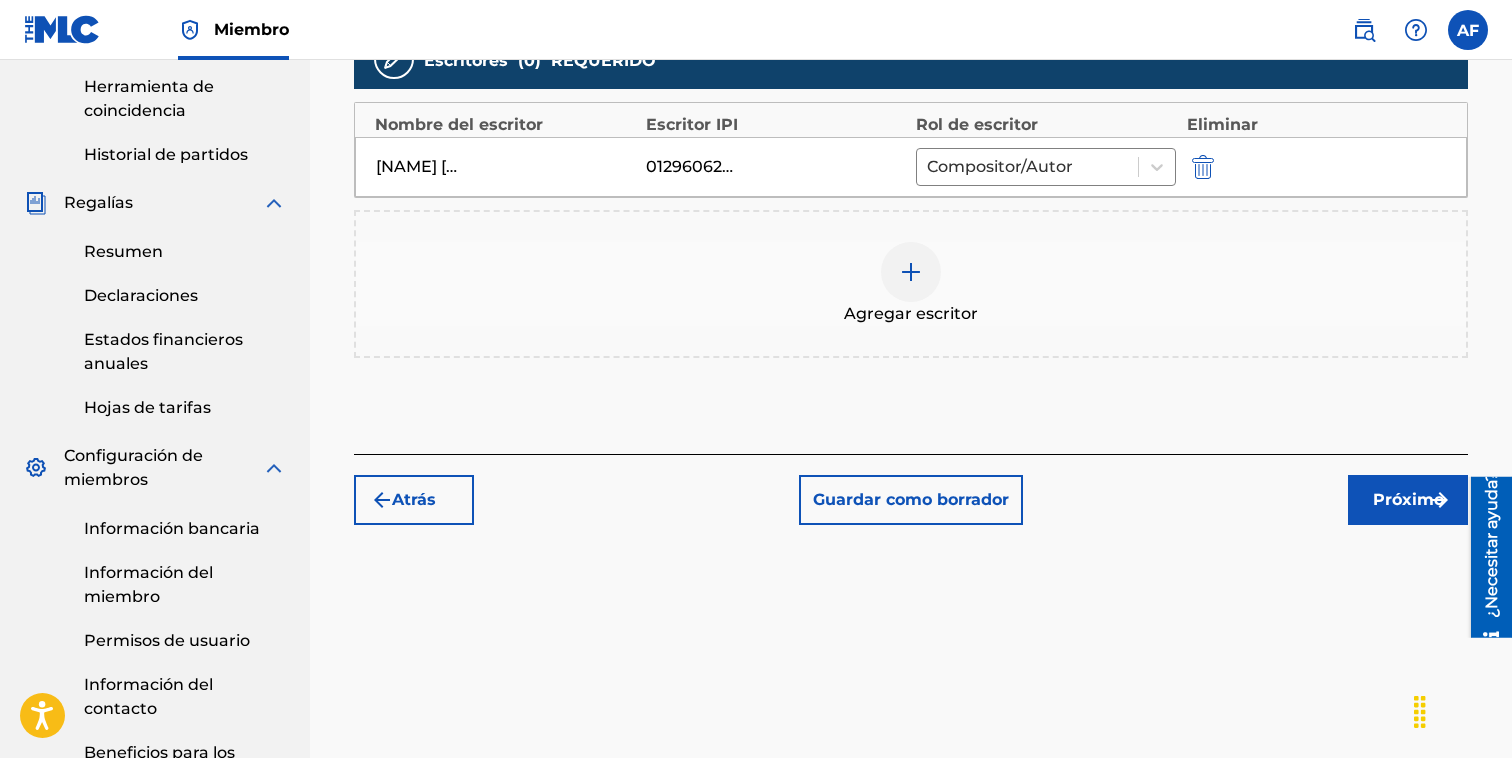 click on "Próximo" at bounding box center (1408, 499) 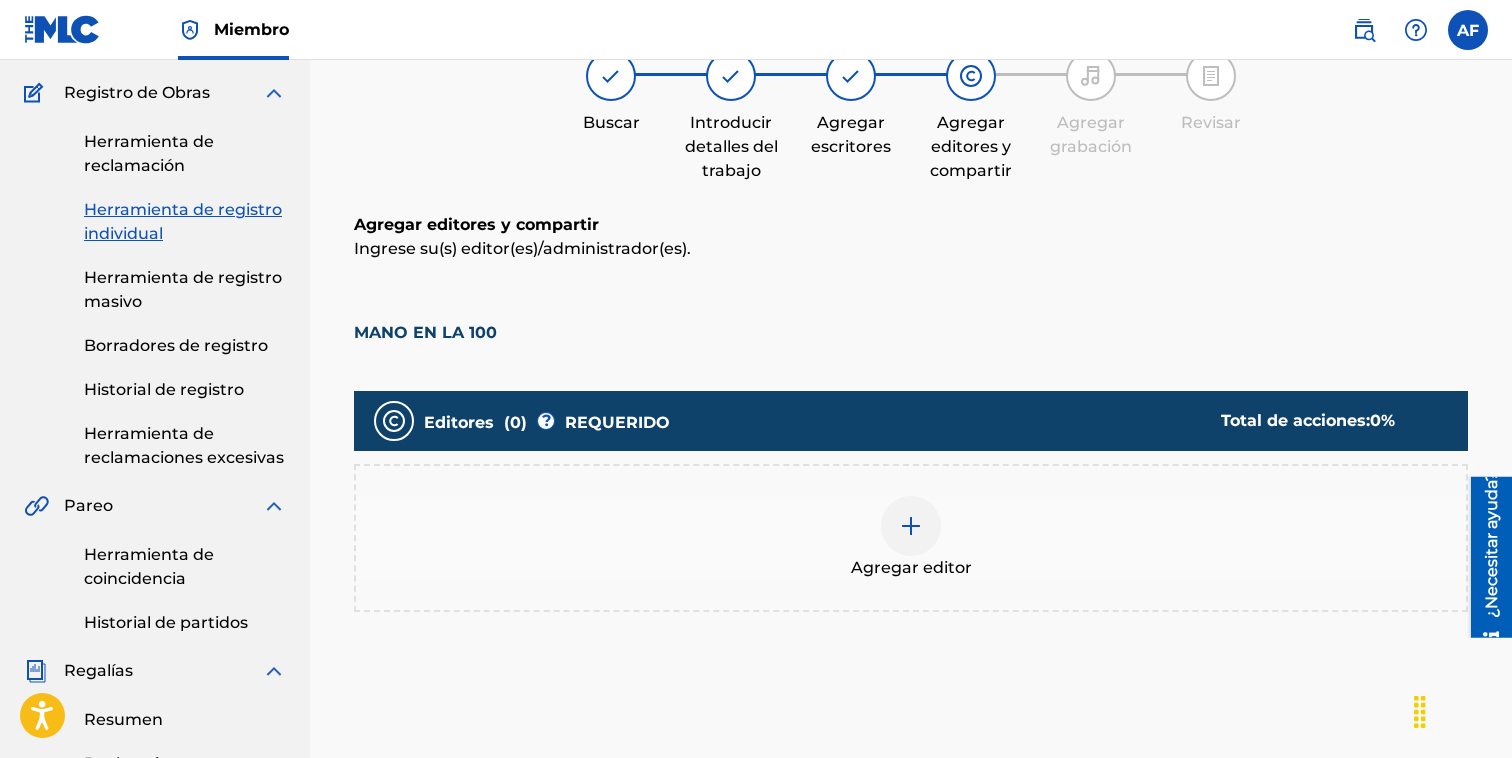 scroll, scrollTop: 152, scrollLeft: 0, axis: vertical 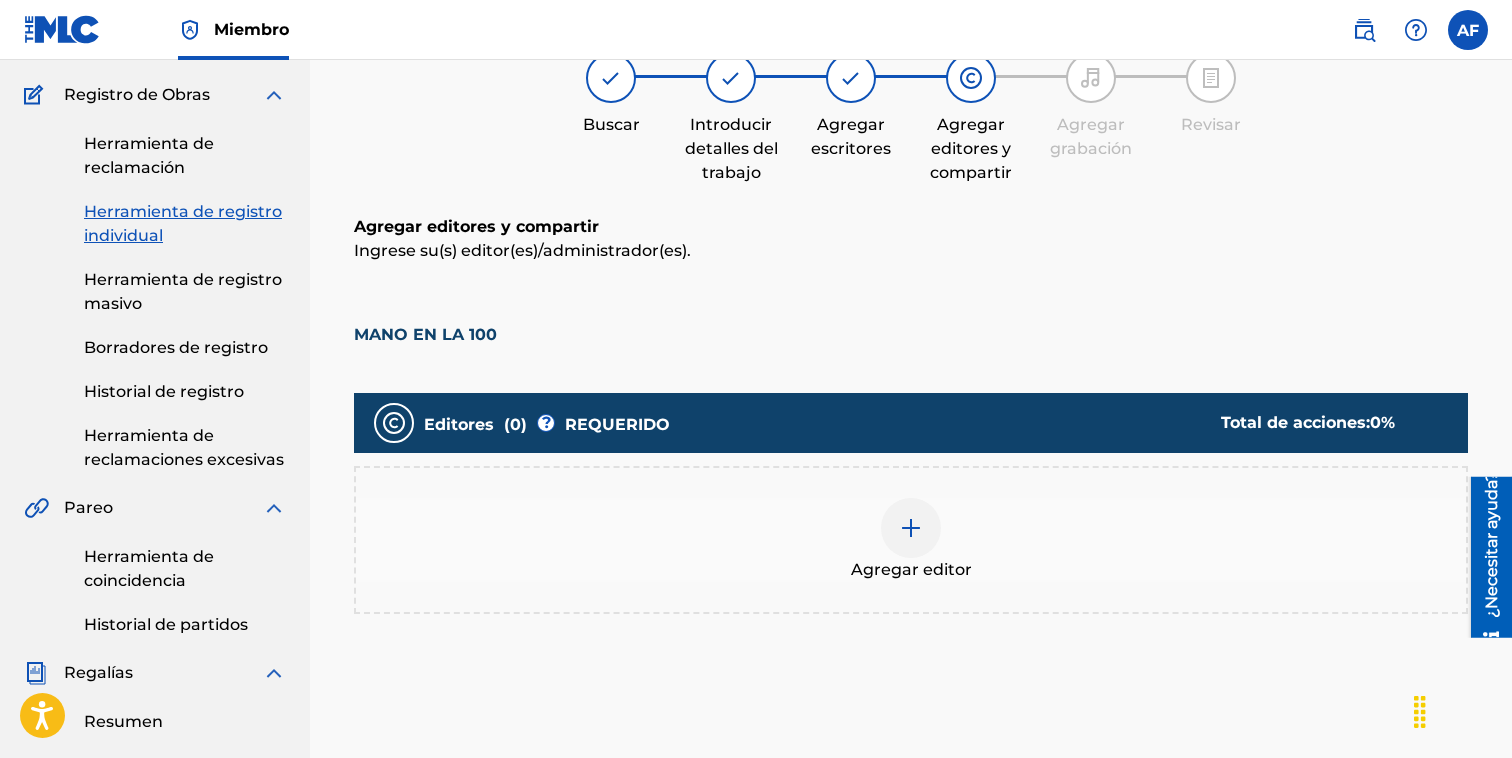 click at bounding box center (911, 528) 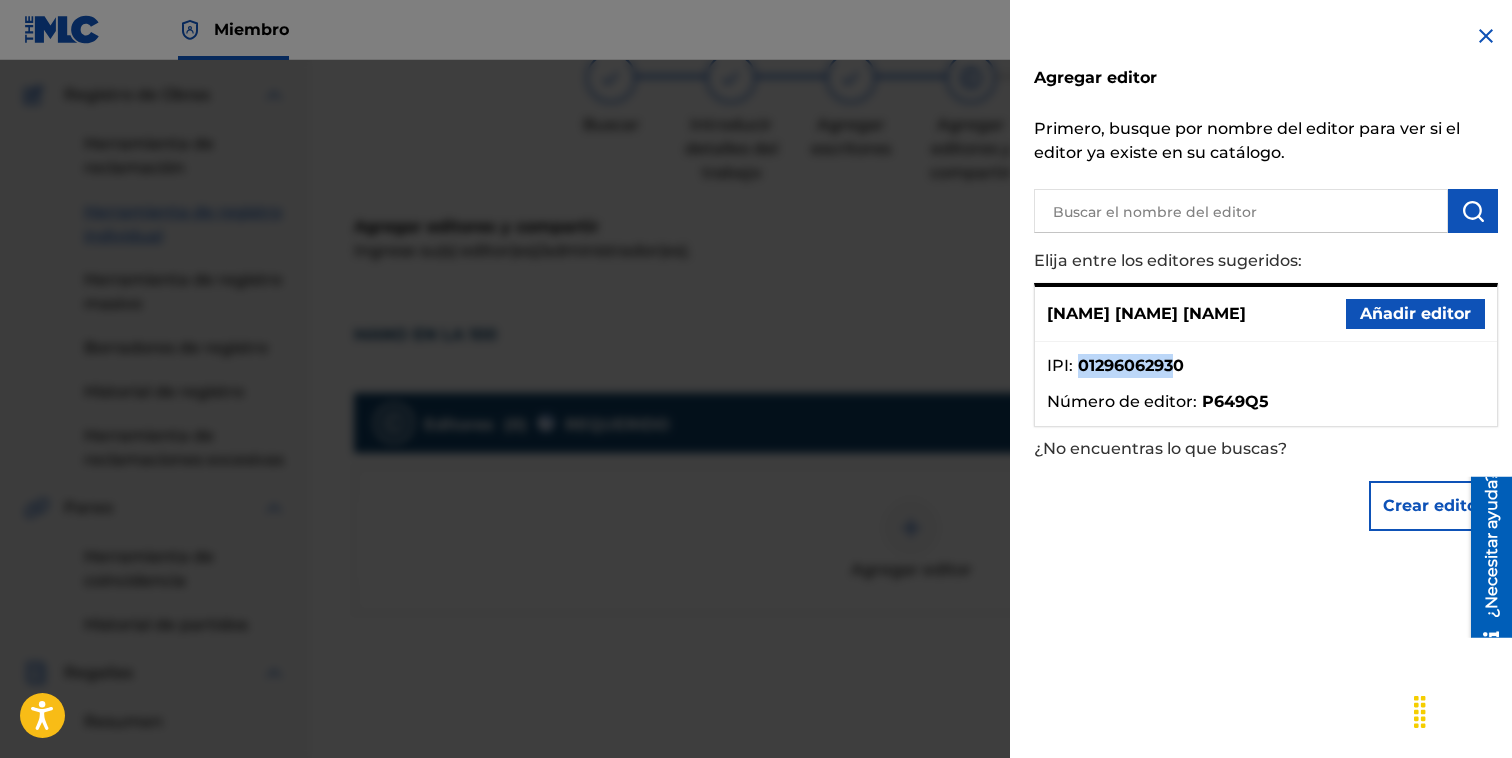 drag, startPoint x: 1085, startPoint y: 365, endPoint x: 1176, endPoint y: 362, distance: 91.04944 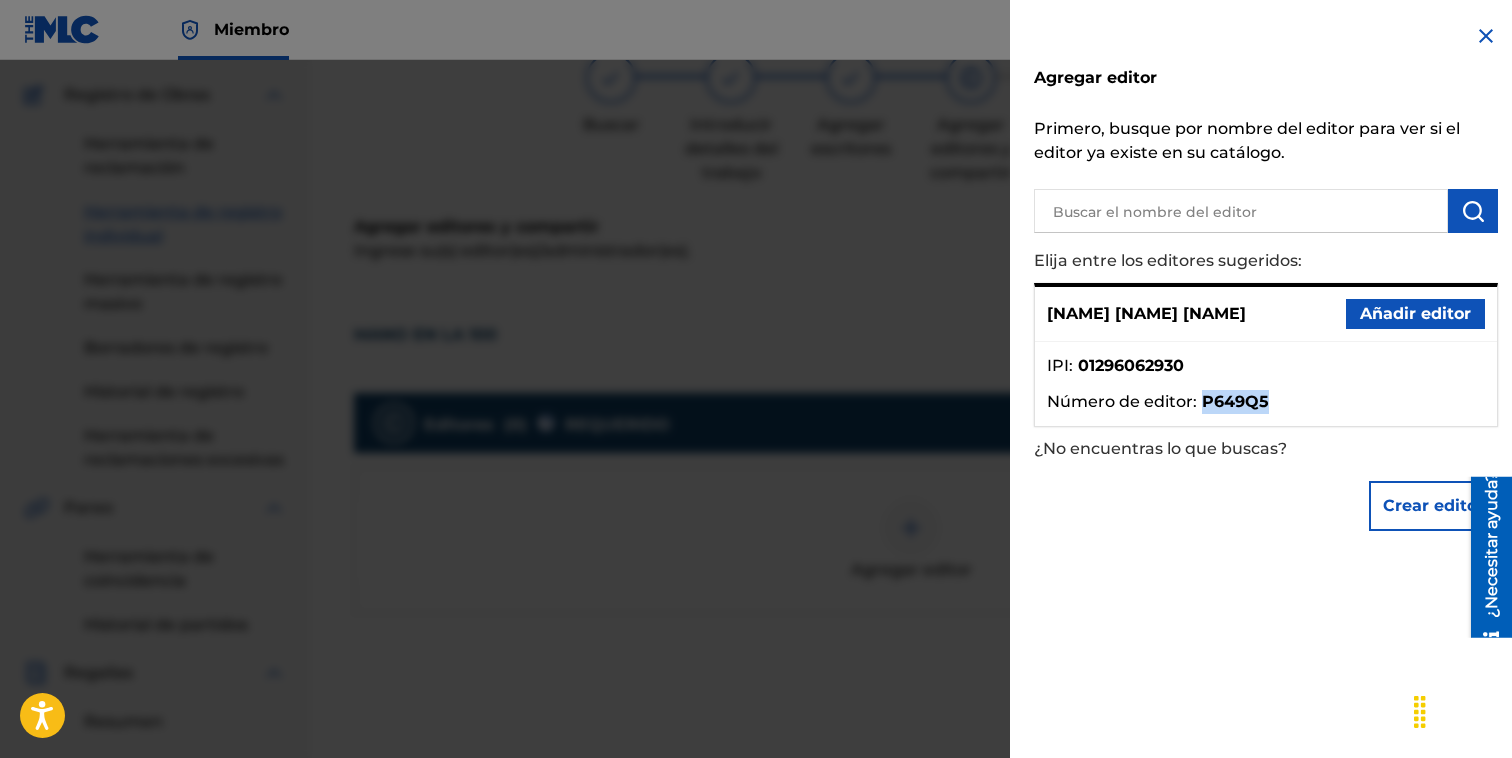 drag, startPoint x: 1205, startPoint y: 403, endPoint x: 1272, endPoint y: 399, distance: 67.11929 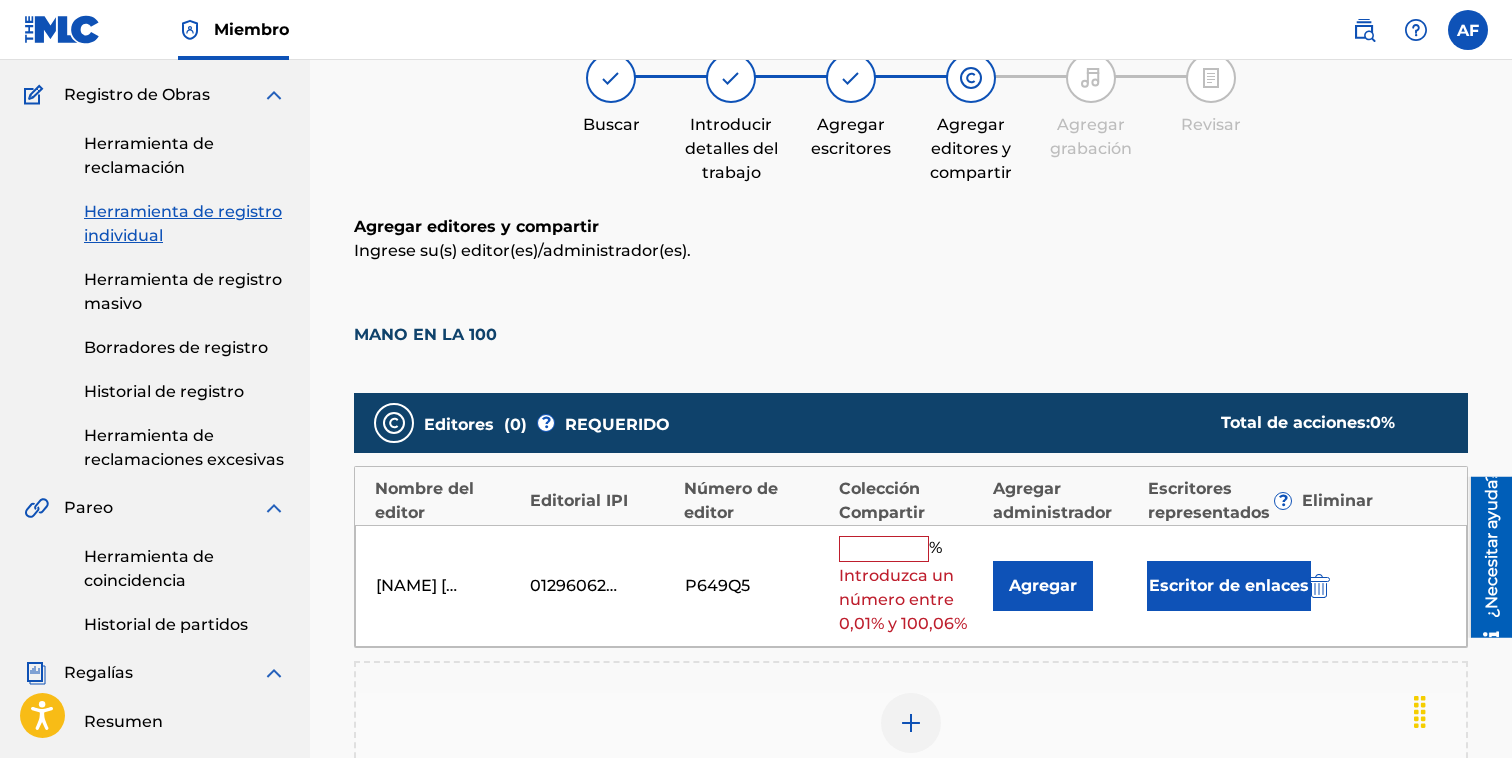 click at bounding box center [884, 549] 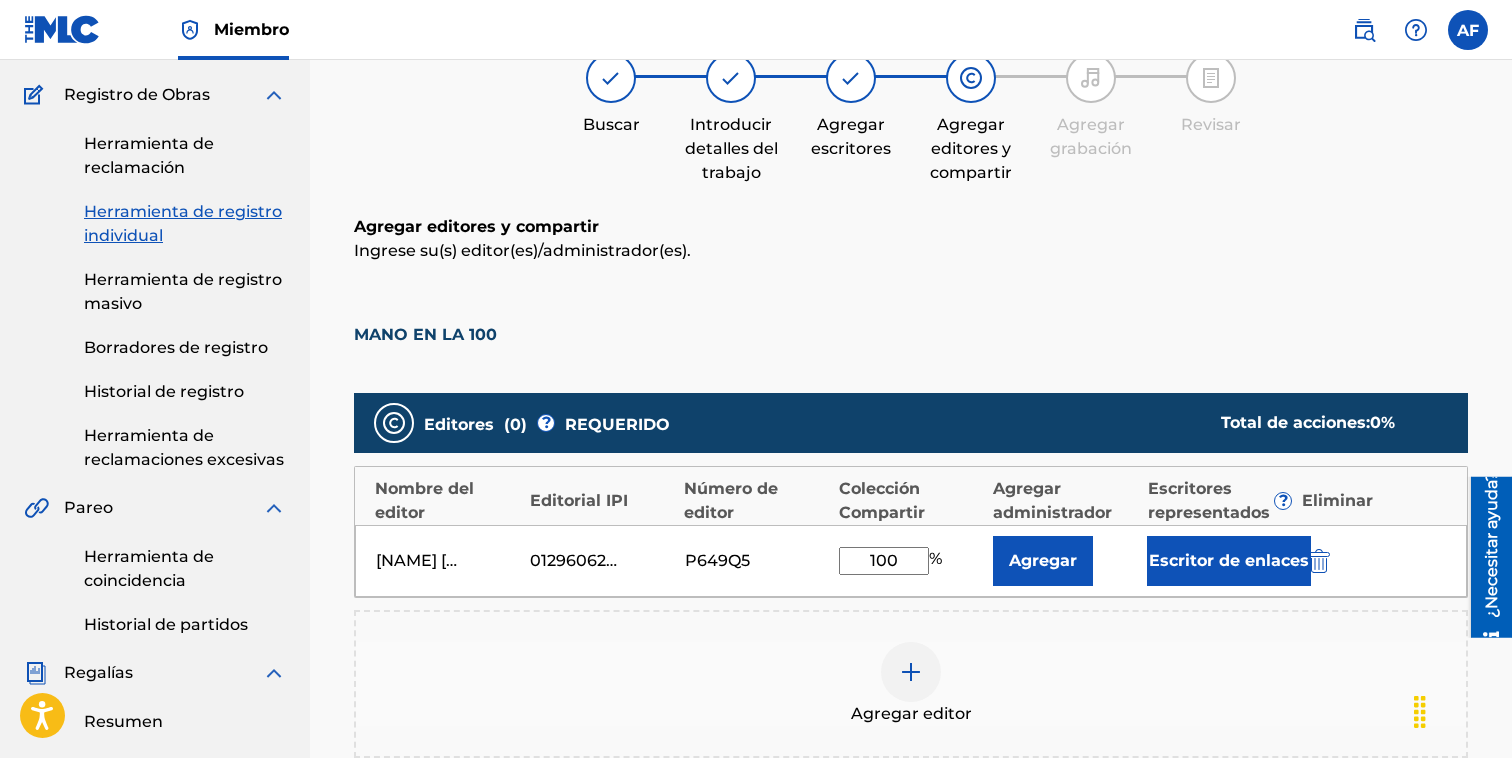 click on "Escritor de enlaces" at bounding box center [1229, 560] 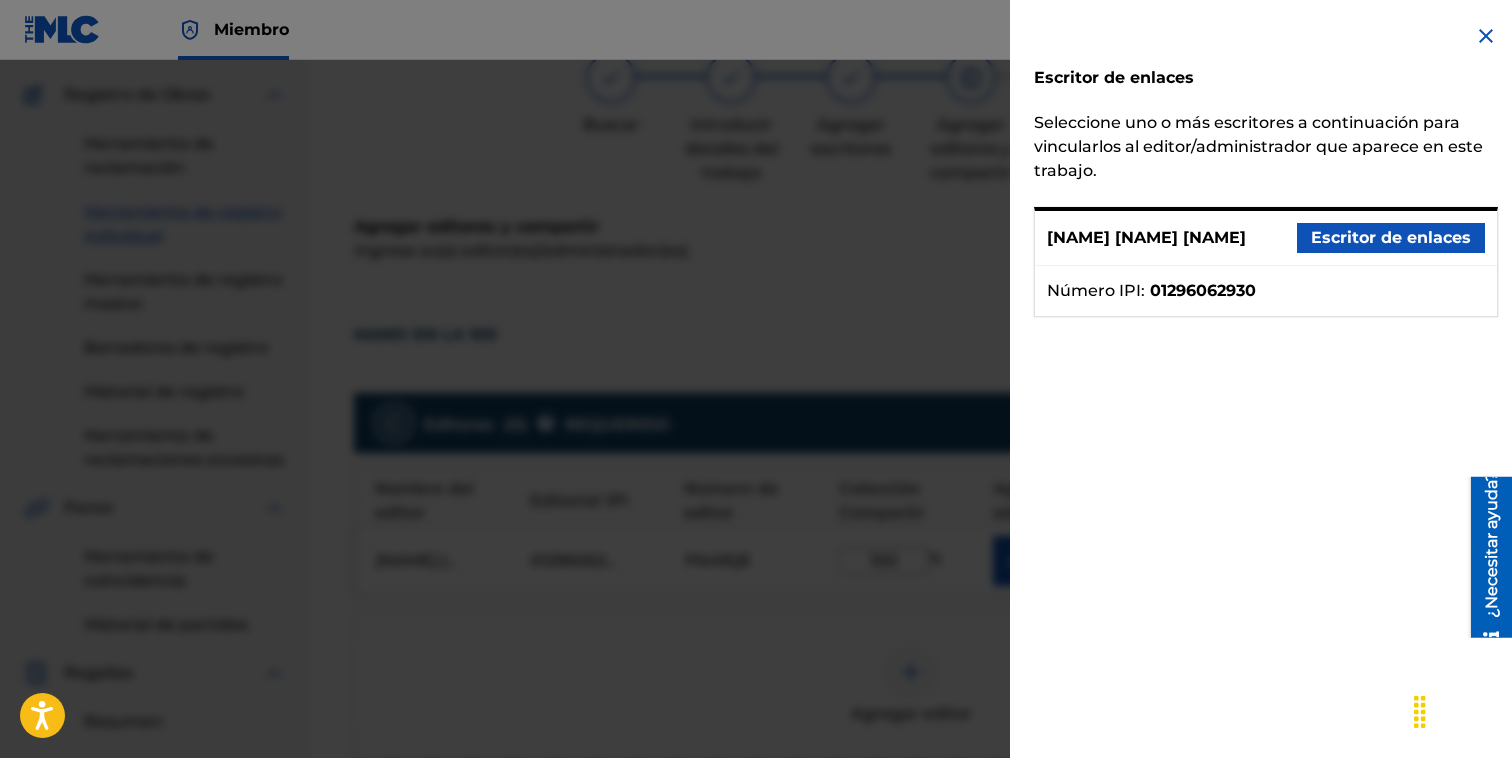 click on "Escritor de enlaces" at bounding box center (1391, 237) 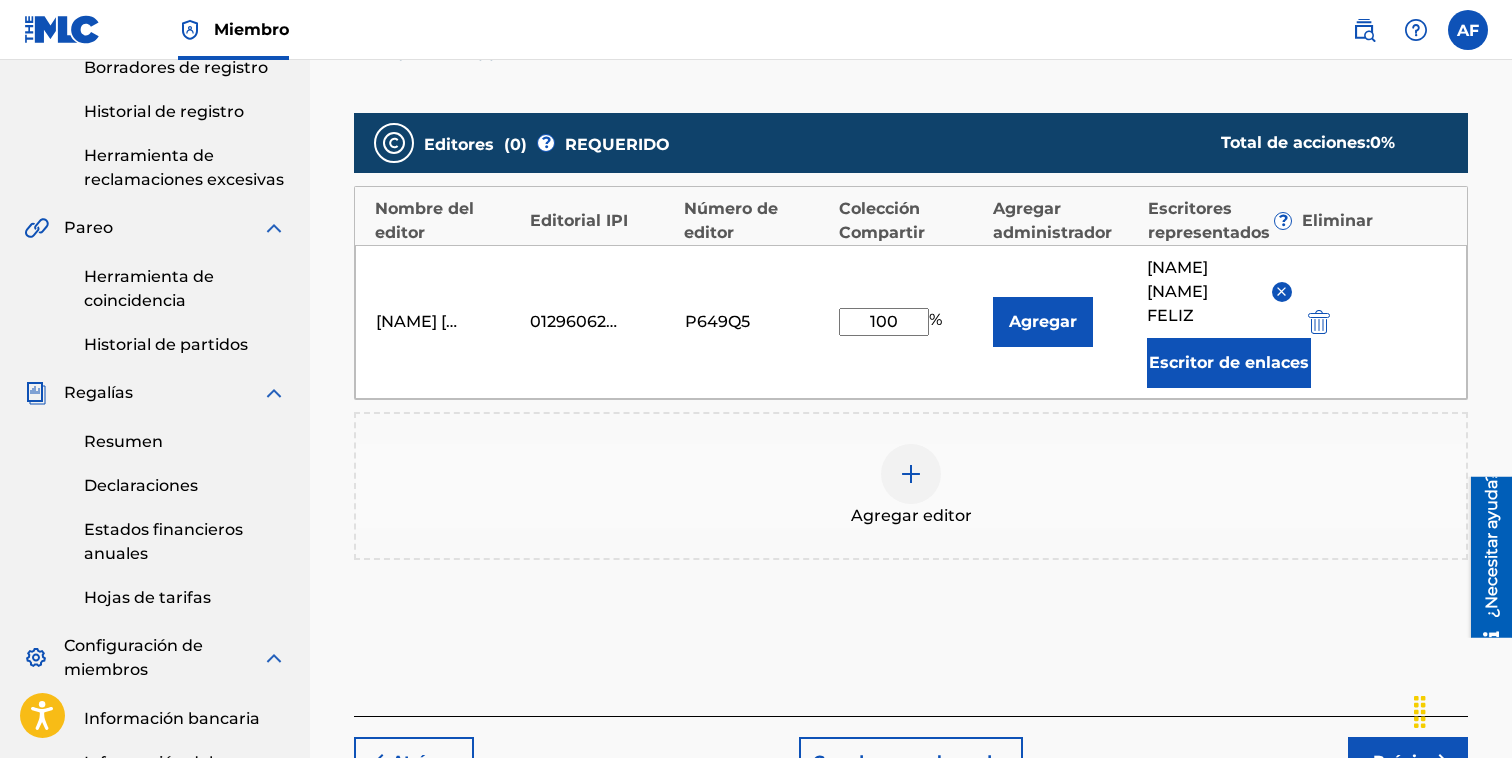 scroll, scrollTop: 772, scrollLeft: 0, axis: vertical 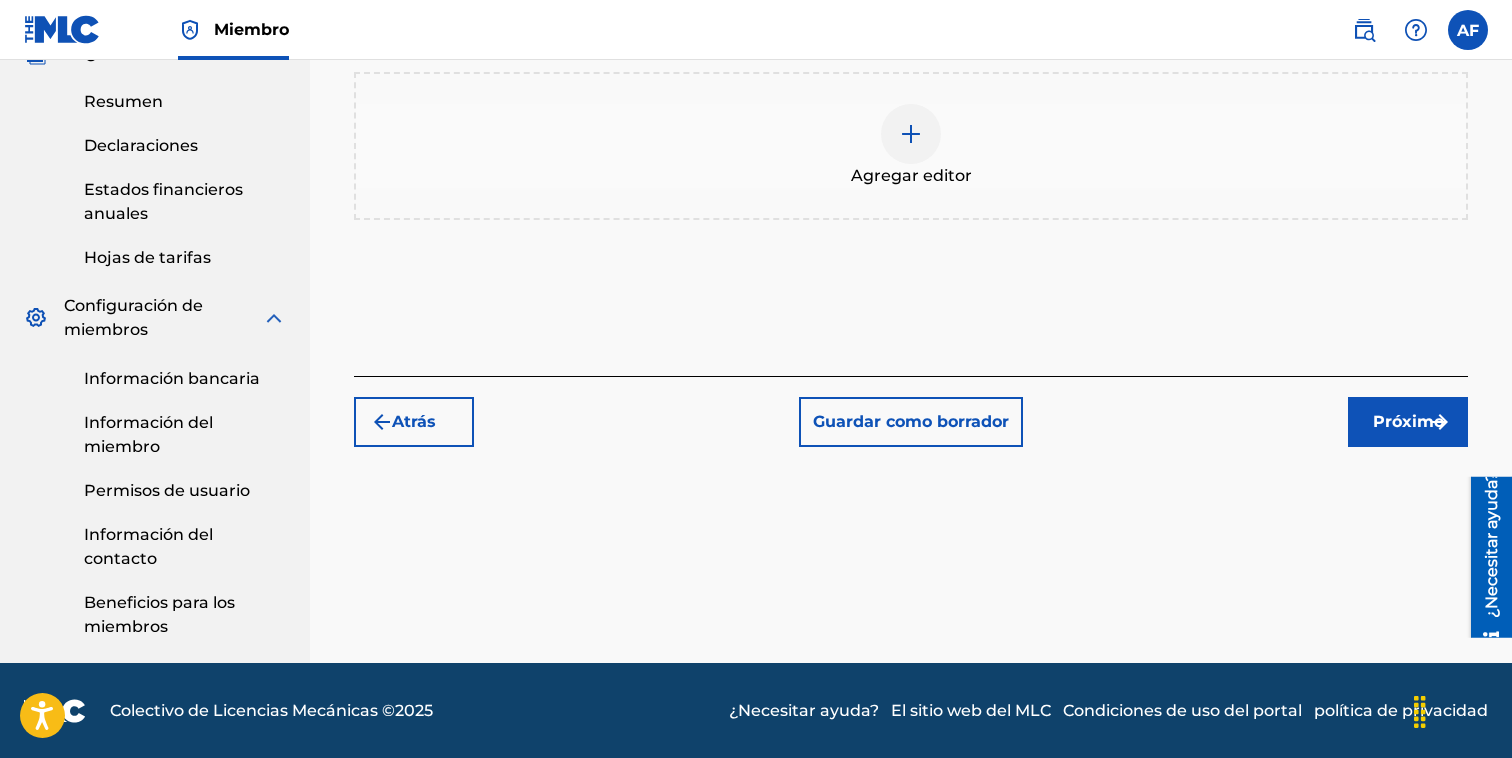 click on "Próximo" at bounding box center [1408, 421] 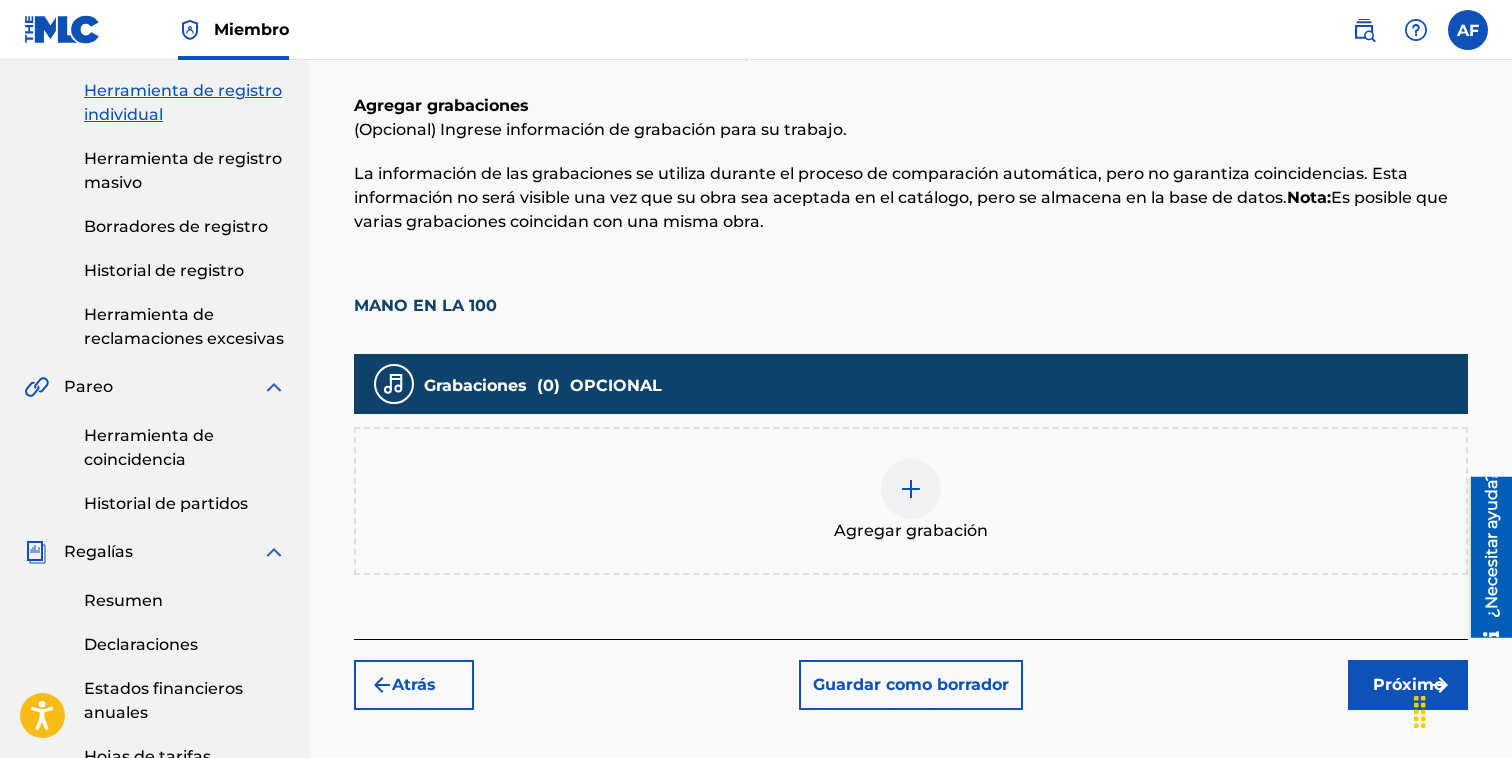 scroll, scrollTop: 300, scrollLeft: 0, axis: vertical 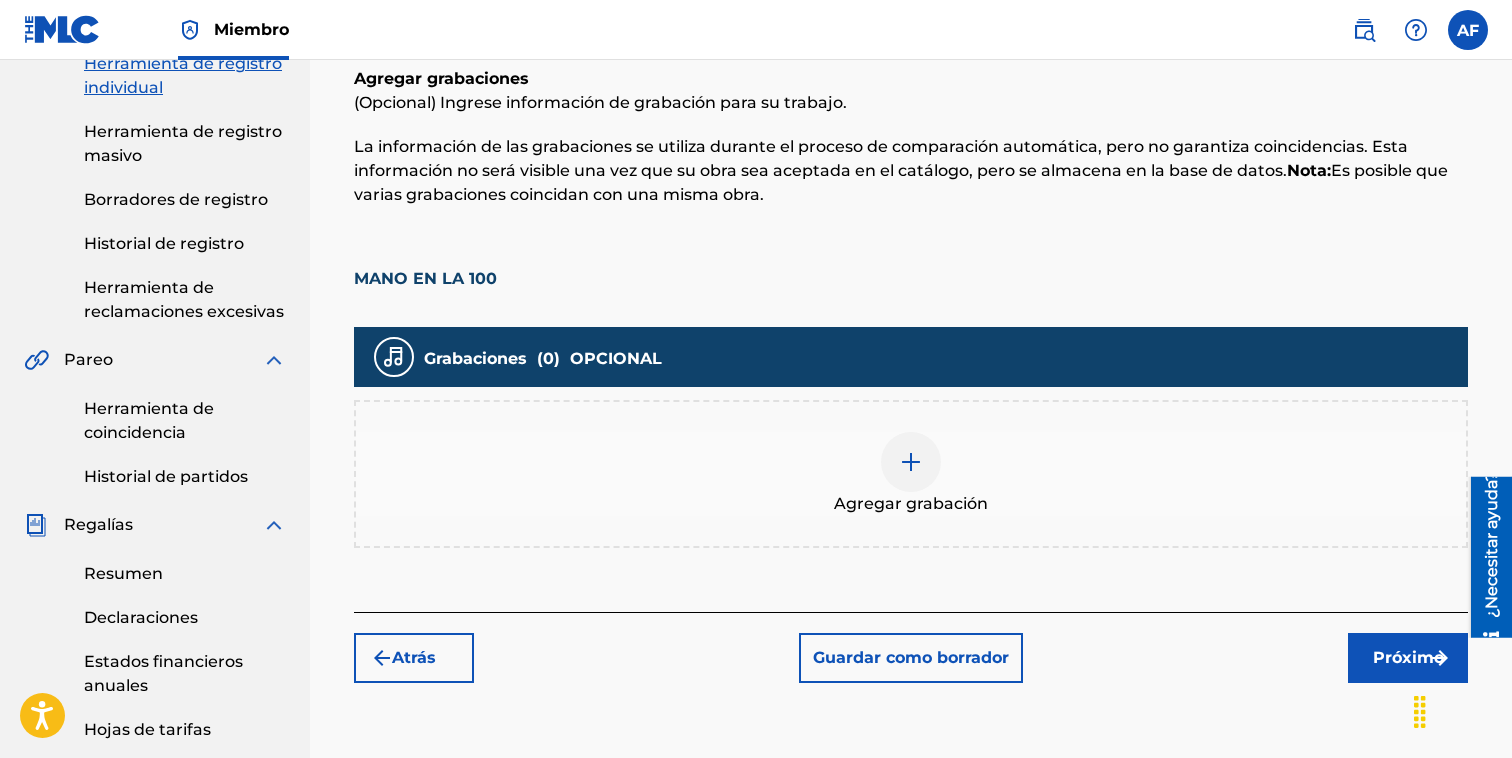 click at bounding box center (911, 462) 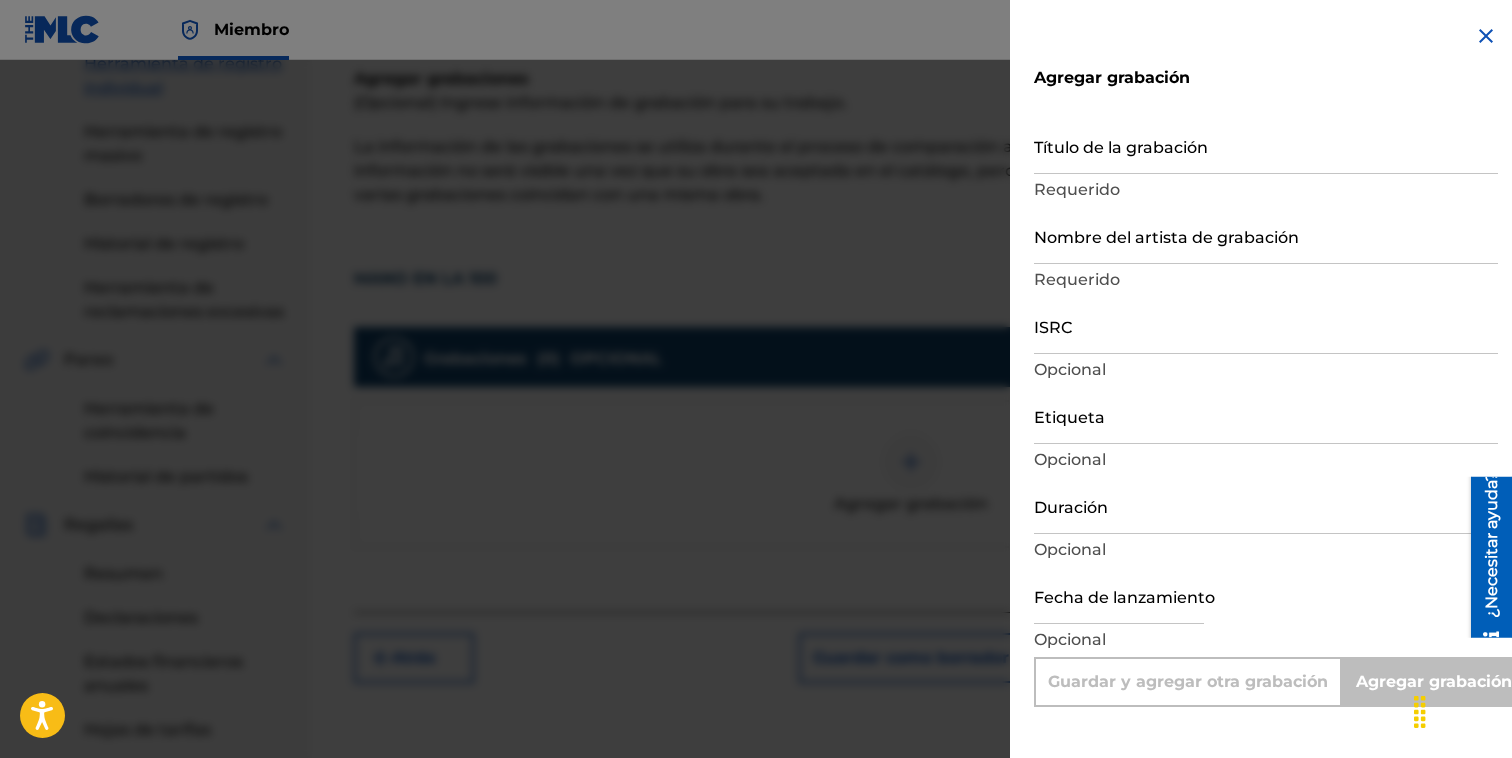 click on "Título de la grabación" at bounding box center [1266, 145] 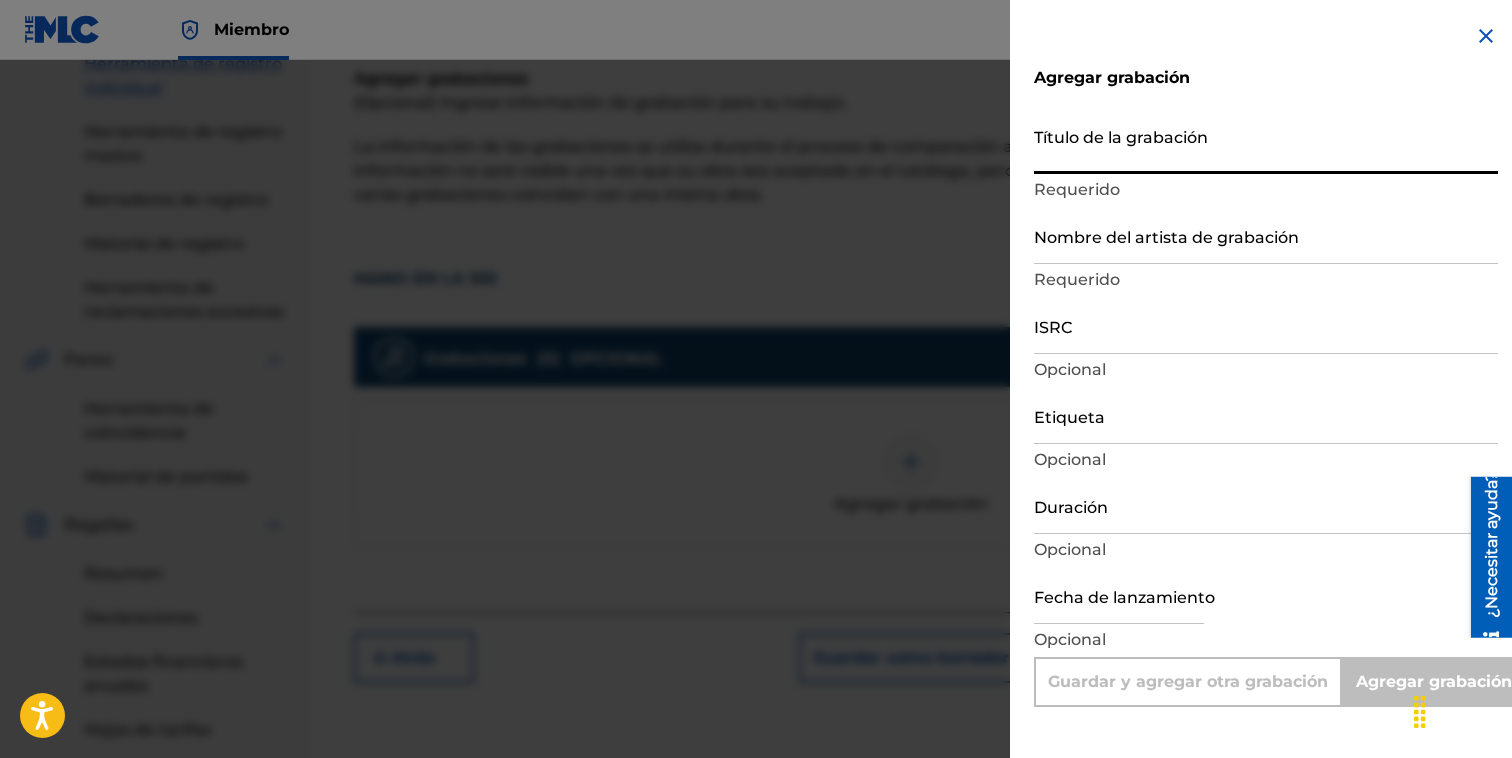 type on "M" 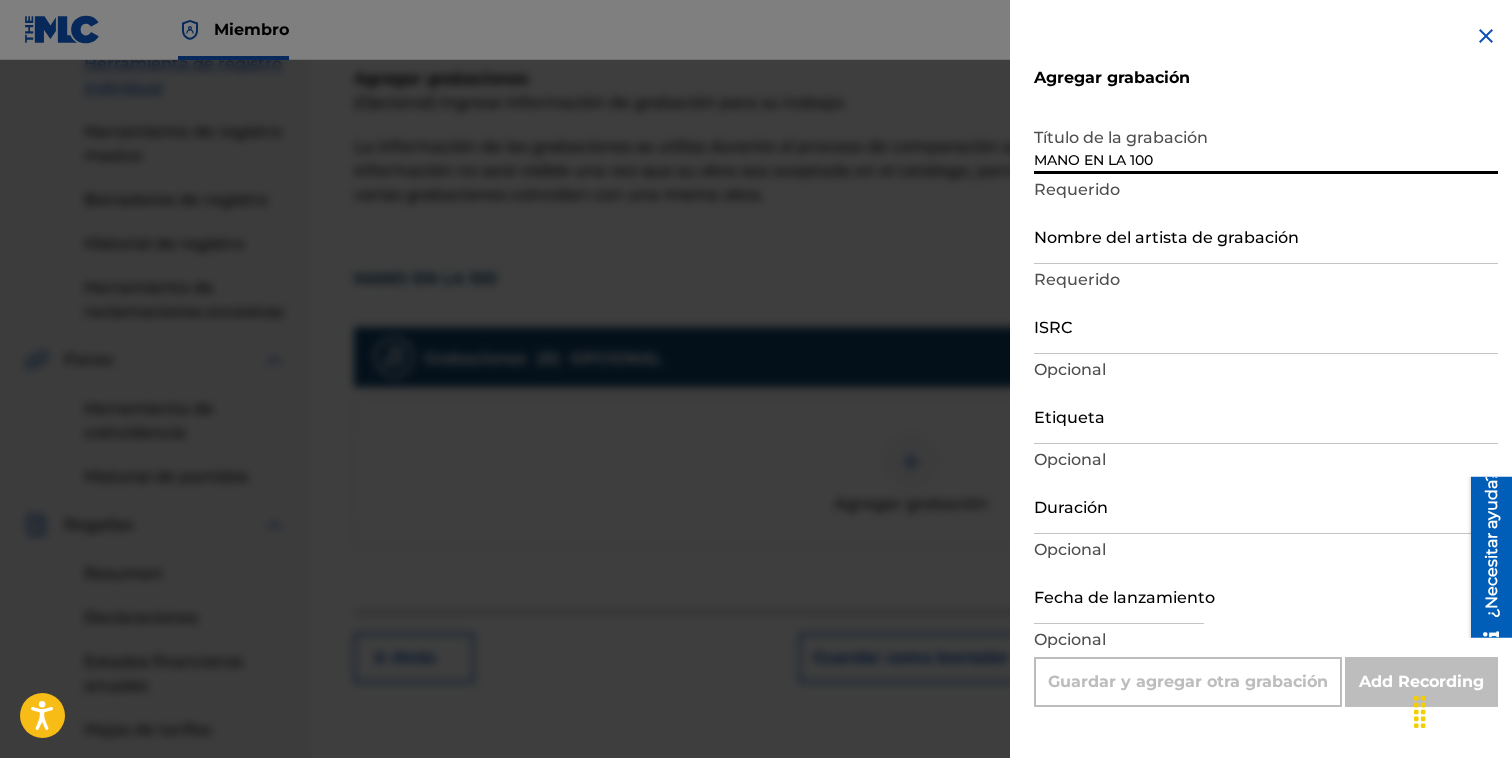type on "MANO EN LA 100" 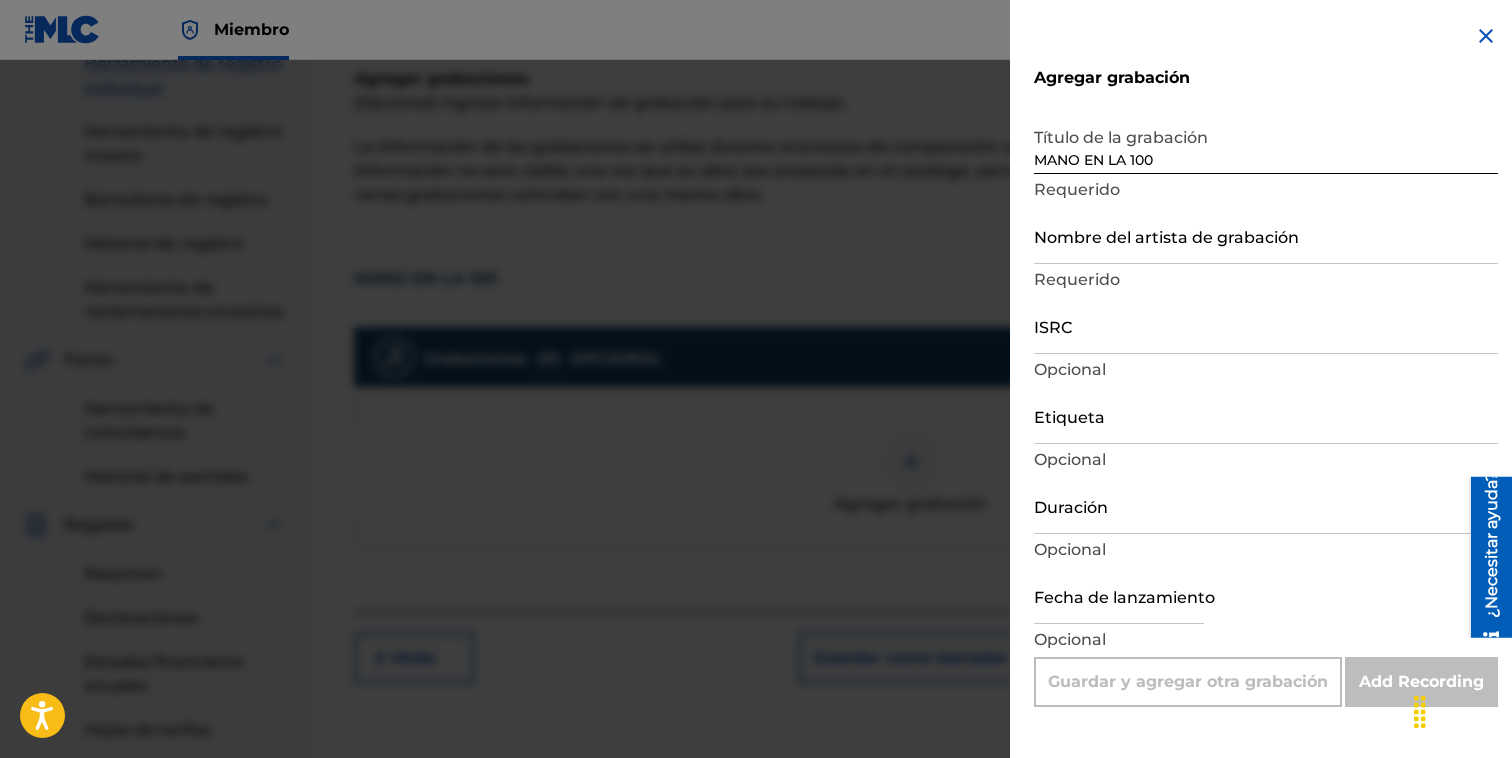 click on "Nombre del artista de grabación" at bounding box center (1266, 235) 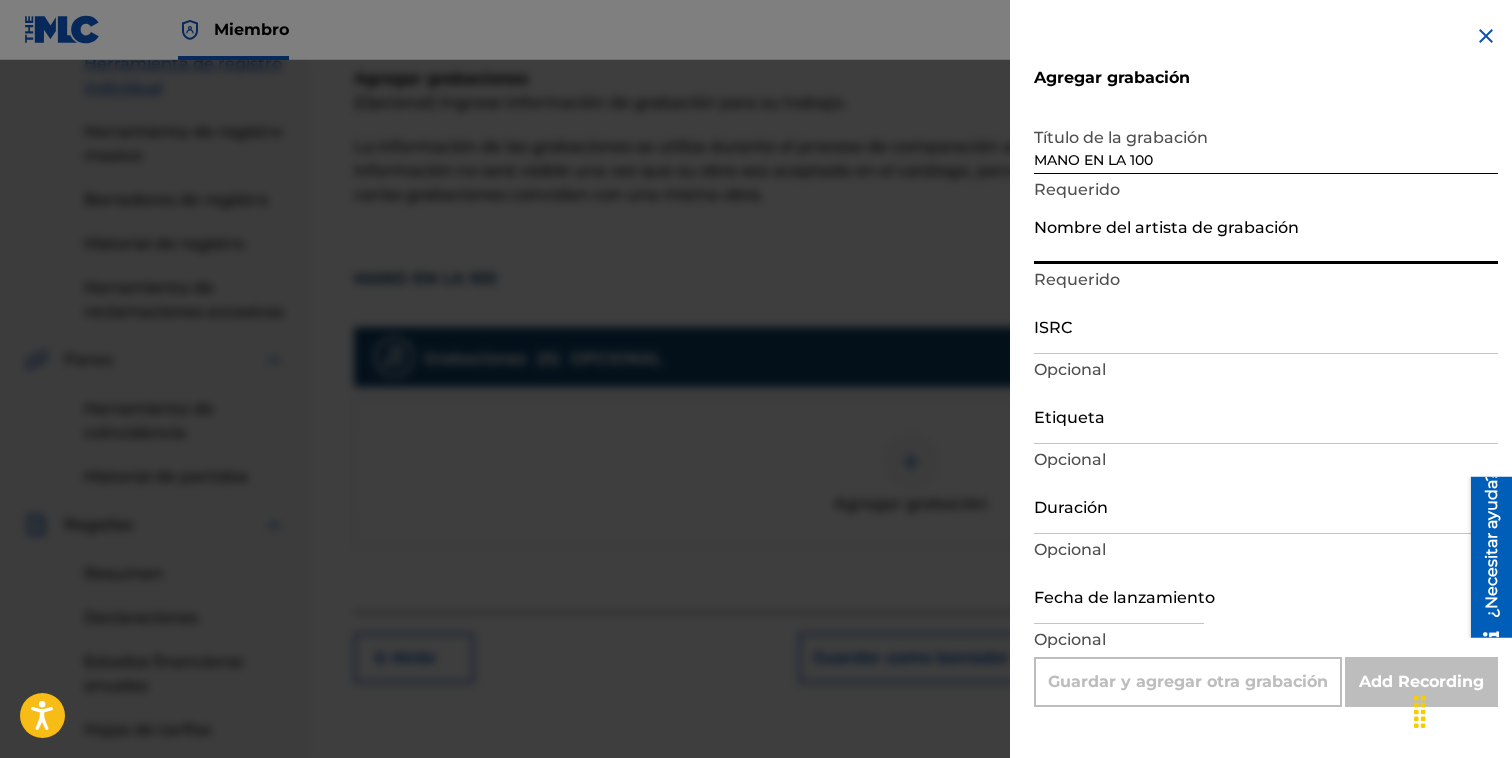 type on "EL MINISTRO 21" 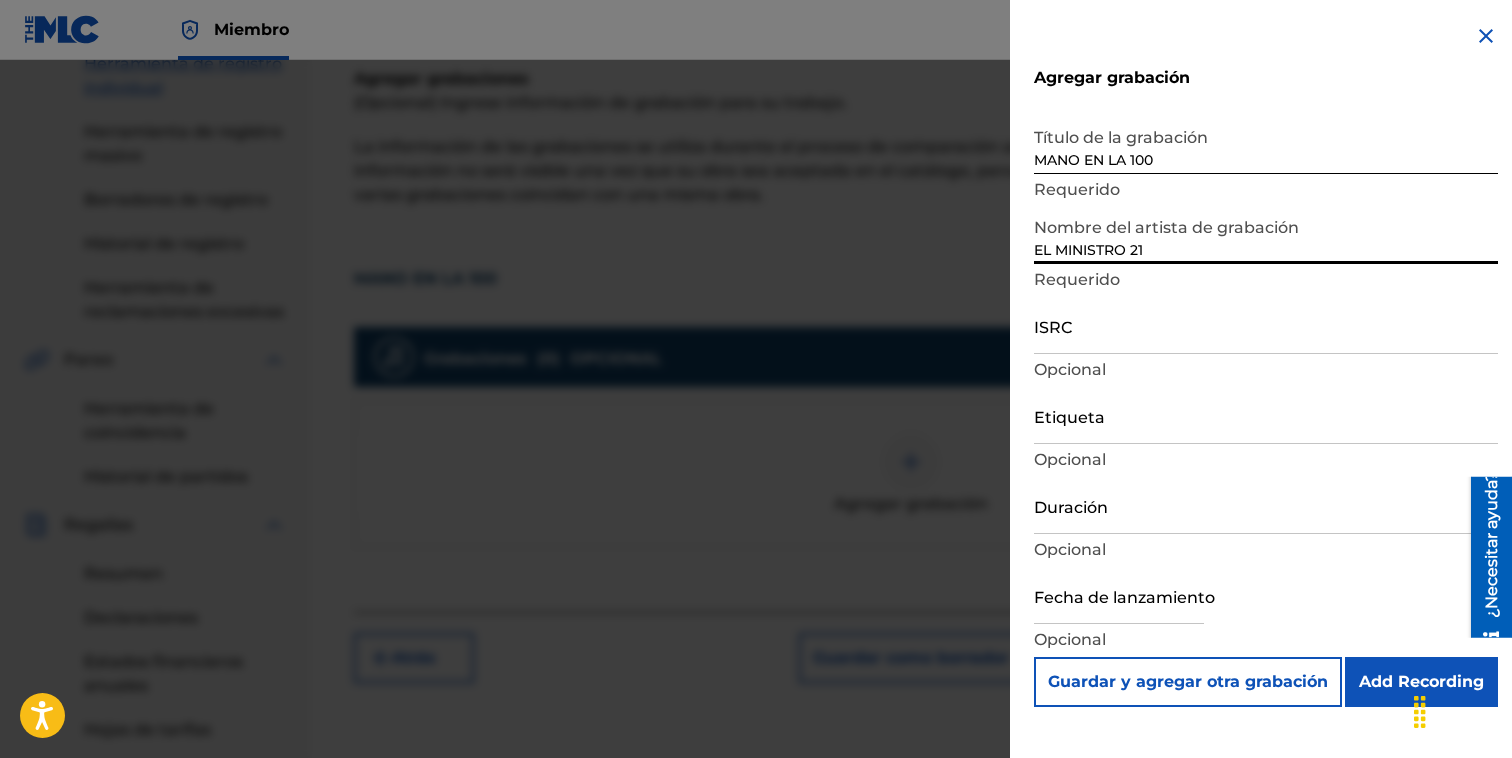 click on "ISRC" at bounding box center [1266, 325] 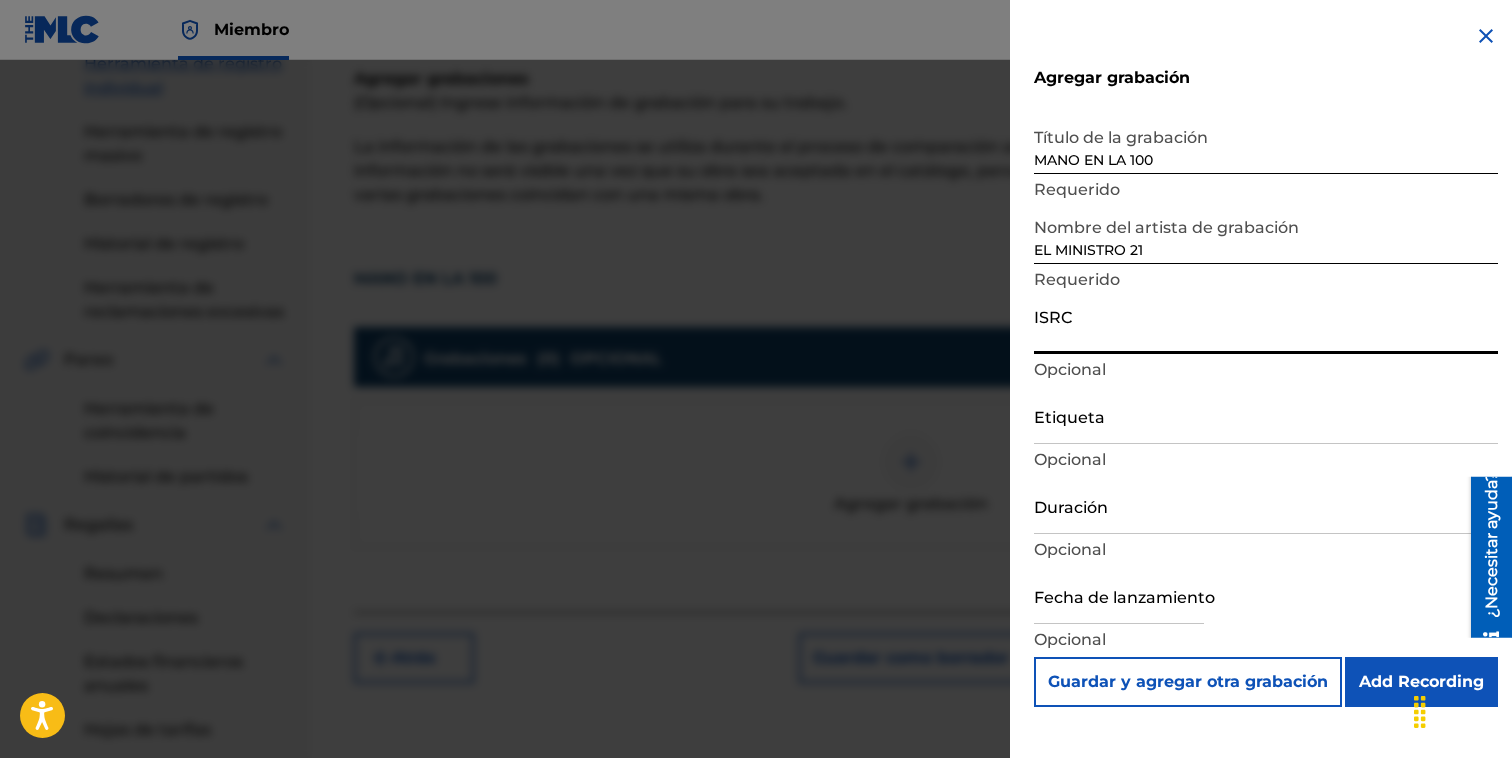 click on "ISRC" at bounding box center (1266, 325) 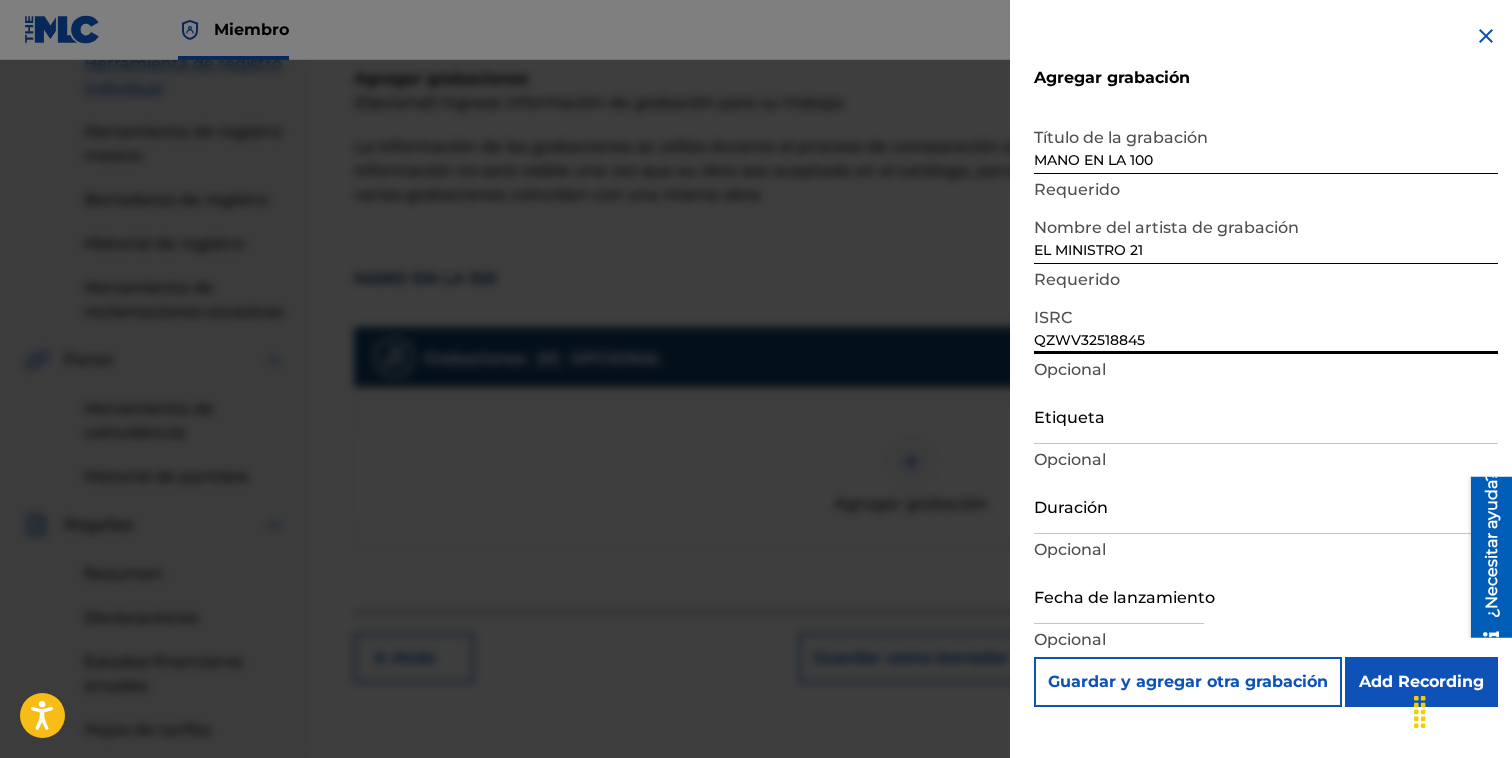 type on "QZWV32518845" 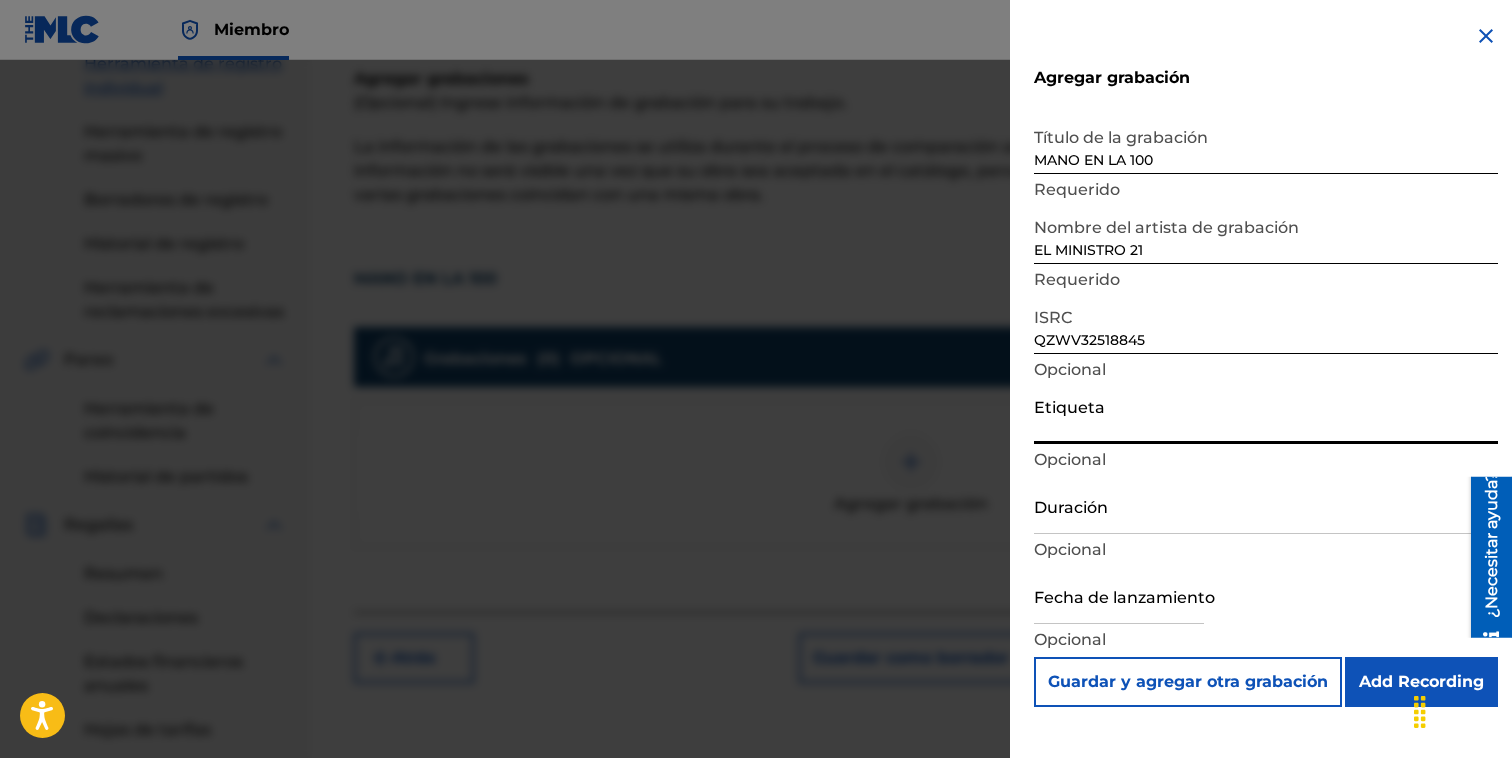 click on "Etiqueta" at bounding box center [1266, 415] 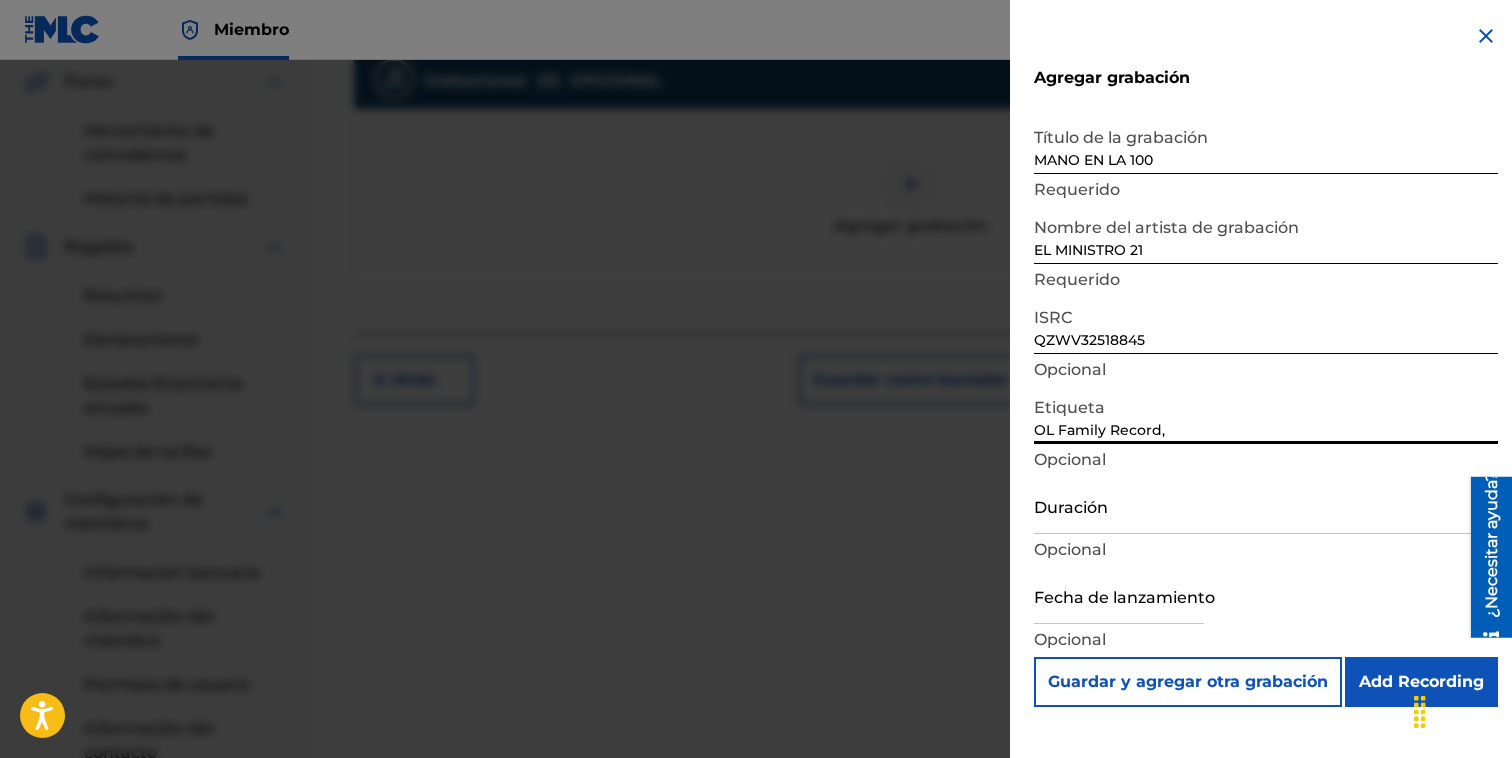 scroll, scrollTop: 580, scrollLeft: 0, axis: vertical 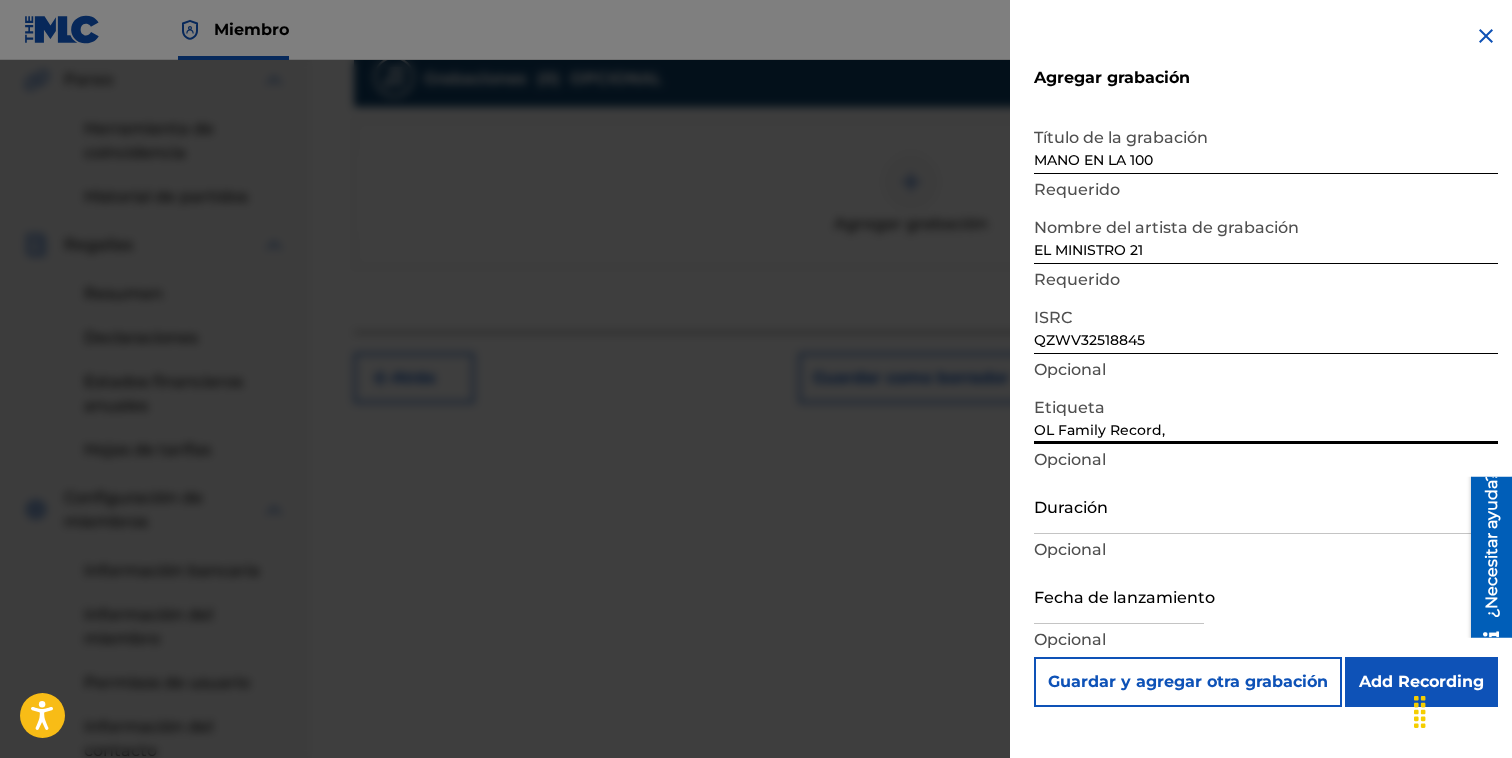 click on "Duración" at bounding box center [1266, 505] 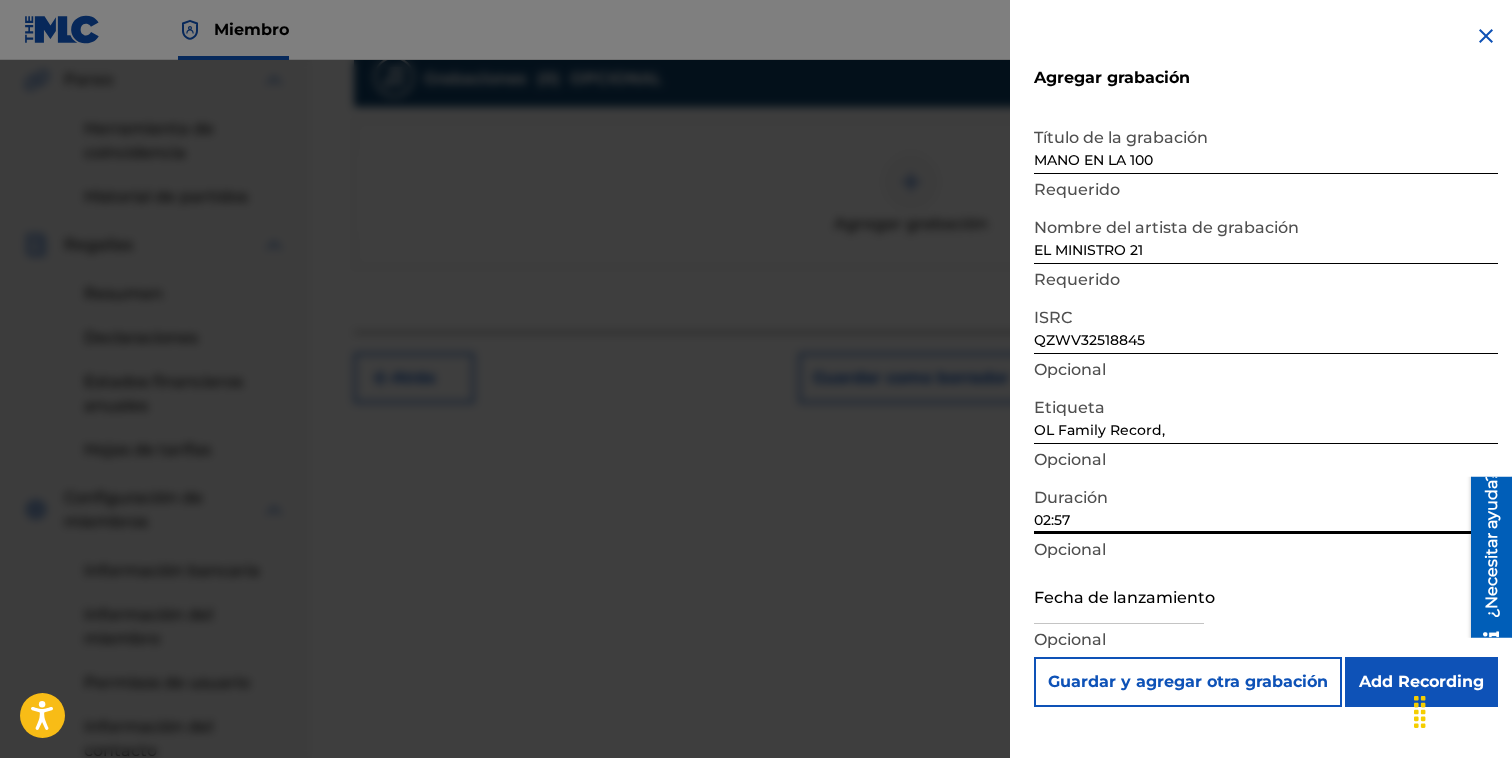 type on "02:57" 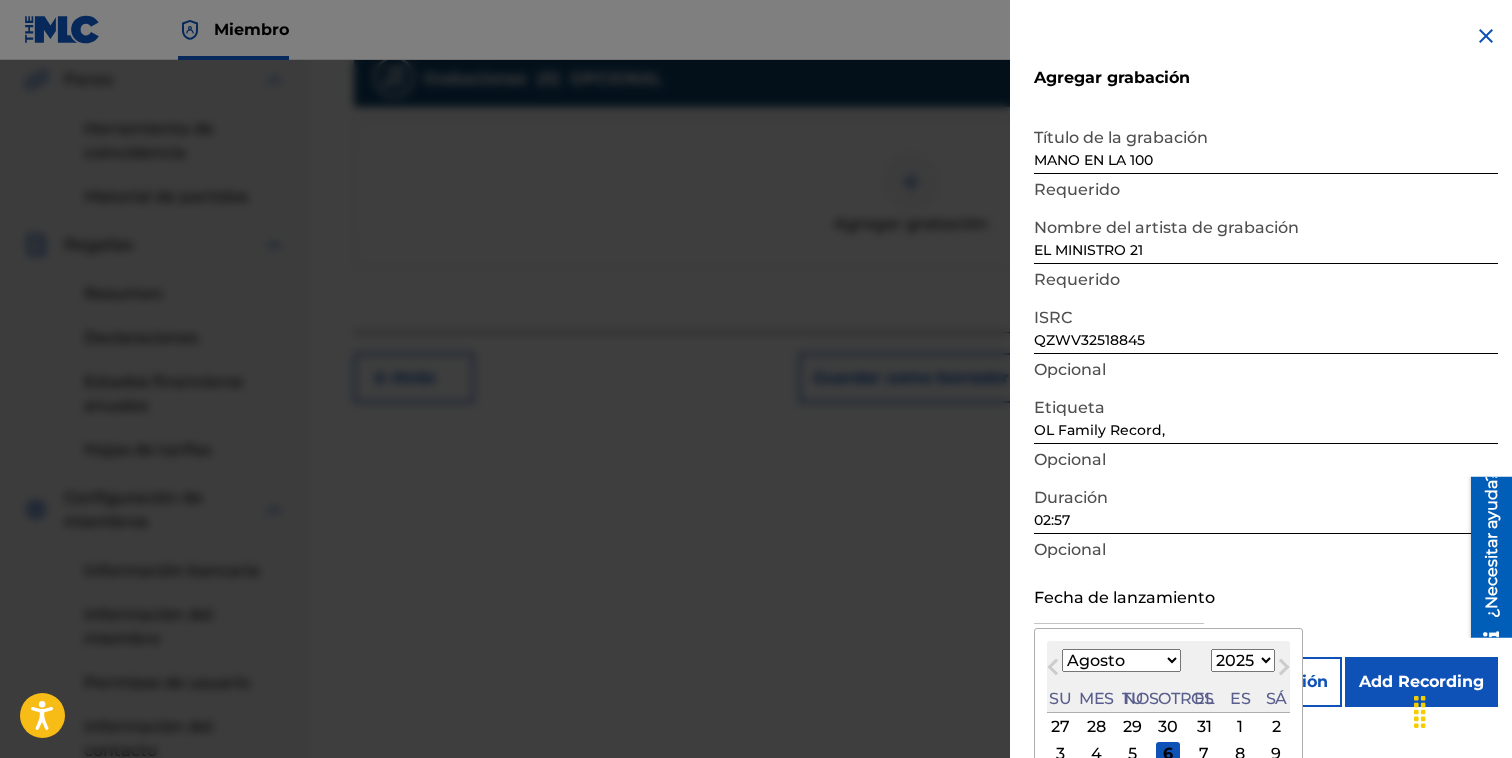 type on "June 27 2025" 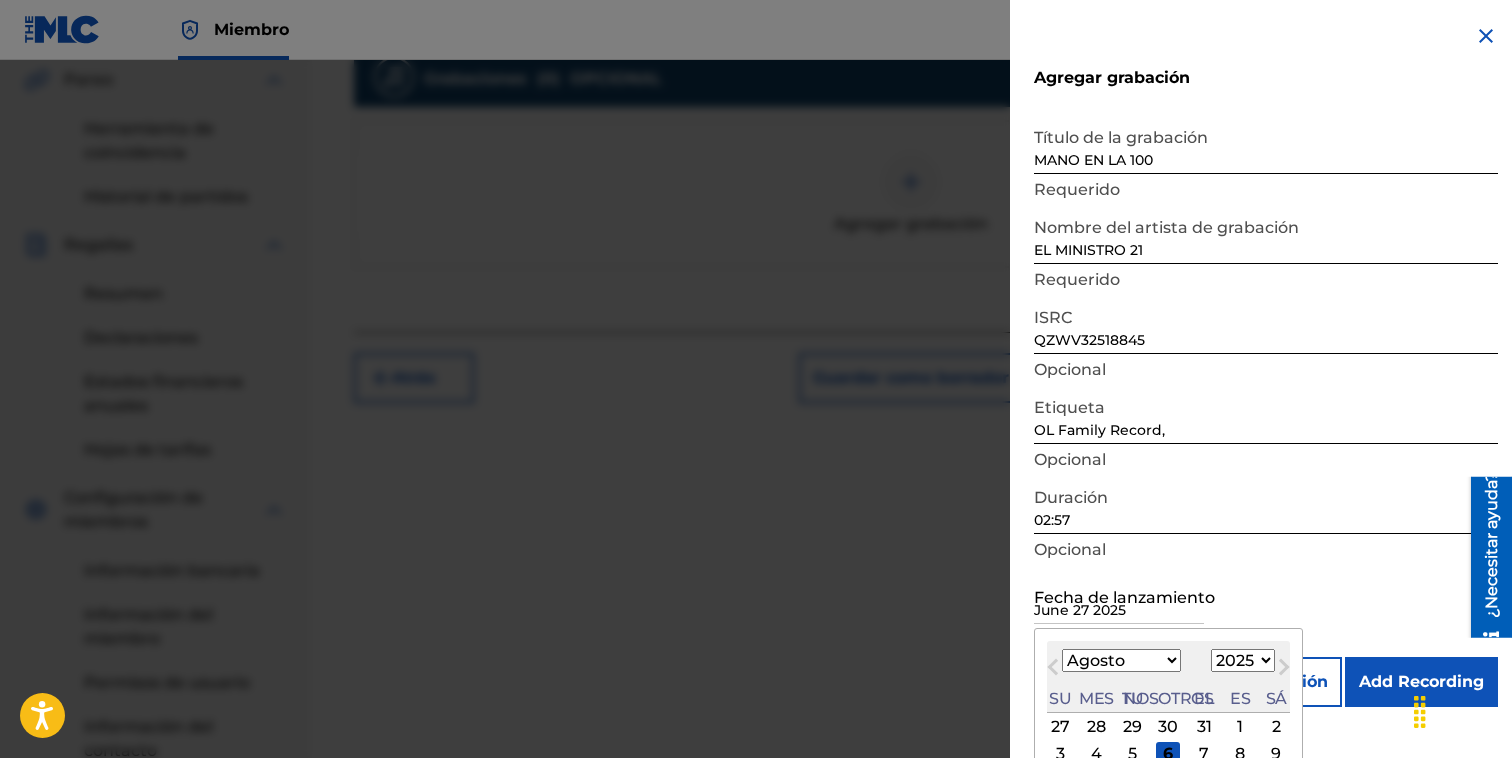select on "5" 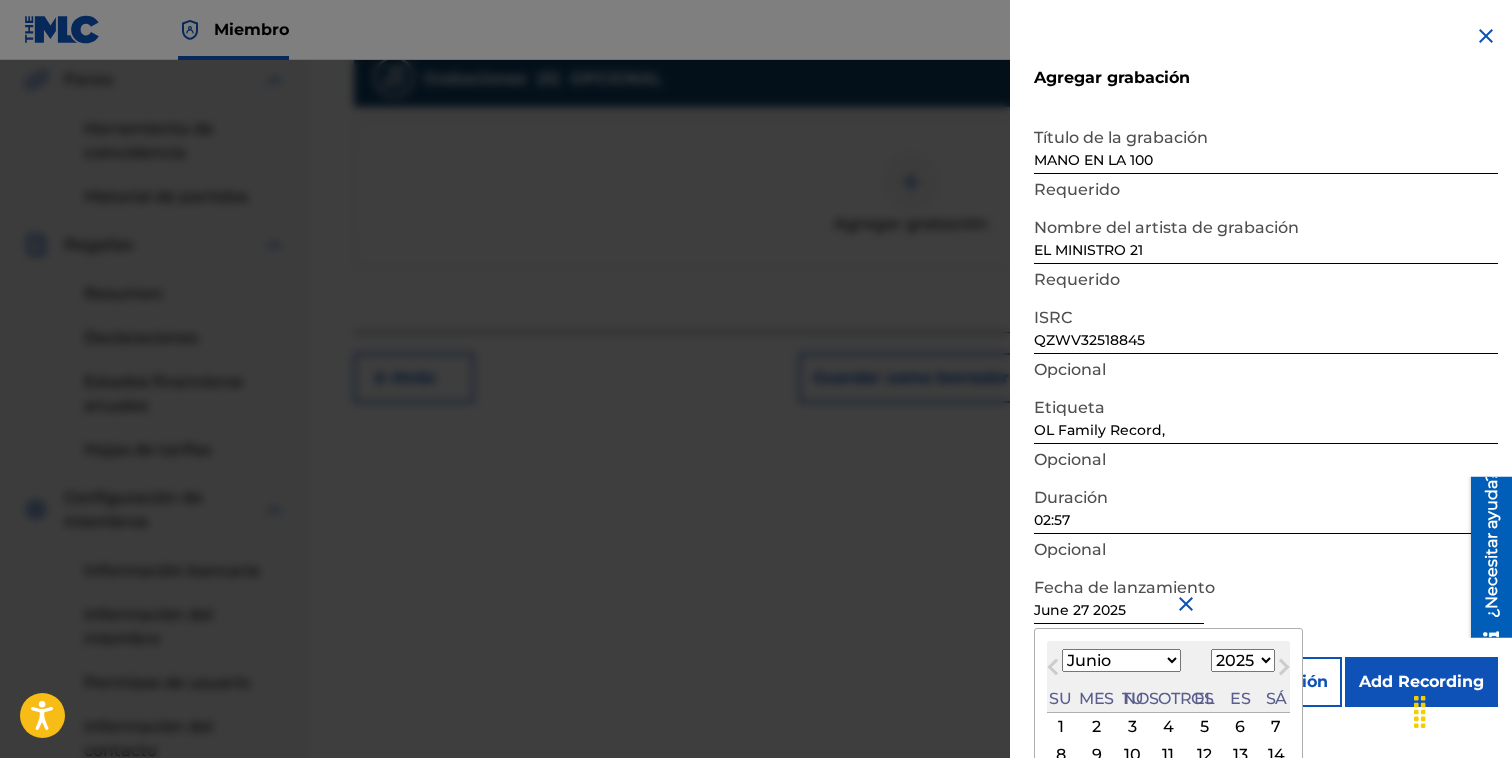 click on "Fecha de lanzamiento June 27 2025 June 2025 Mes anterior Mes próximo June 2025 Enero Febrero Marzo Abril Puede Junio Julio Agosto Septiembre Octubre Noviembre Diciembre 1899 1900 1901 1902 1903 1904 1905 1906 1907 1908 1909 1910 1911 1912 1913 1914 1915 1916 1917 1918 1919 1920 1921 1922 1923 1924 1925 1926 1927 1928 1929 1930 1931 1932 1933 1934 1935 1936 1937 1938 1939 1940 1941 1942 1943 1944 1945 1946 1947 1948 1949 1950 1951 1952 1953 1954 1955 1956 1957 1958 1959 1960 1961 1962 1963 1964 1965 1966 1967 1968 1969 1970 1971 1972 1973 1974 1975 1976 1977 1978 1979 1980 1981 1982 1983 1984 1985 1986 1987 1988 1989 1990 1991 1992 1993 1994 1995 1996 1997 1998 1999 2000 2001 2002 2003 2004 2005 2006 2007 2008 2009 2010 2011 2012 2013 2014 2015 2016 2017 2018 2019 2020 2021 2022 2023 2024 2025 2026 2027 2028 2029 2030 2031 2032 2033 2034 2035 2036 2037 2038 2039 2040 2041 2042 2043 2044 2045 2046 2047 2048 2049 2050 2051 2052 2053 2054 2055 2056 2057 2058 2059 2060 2061 2062 2063 2064 2065 2066 2067 2068 2069" at bounding box center [1266, 612] 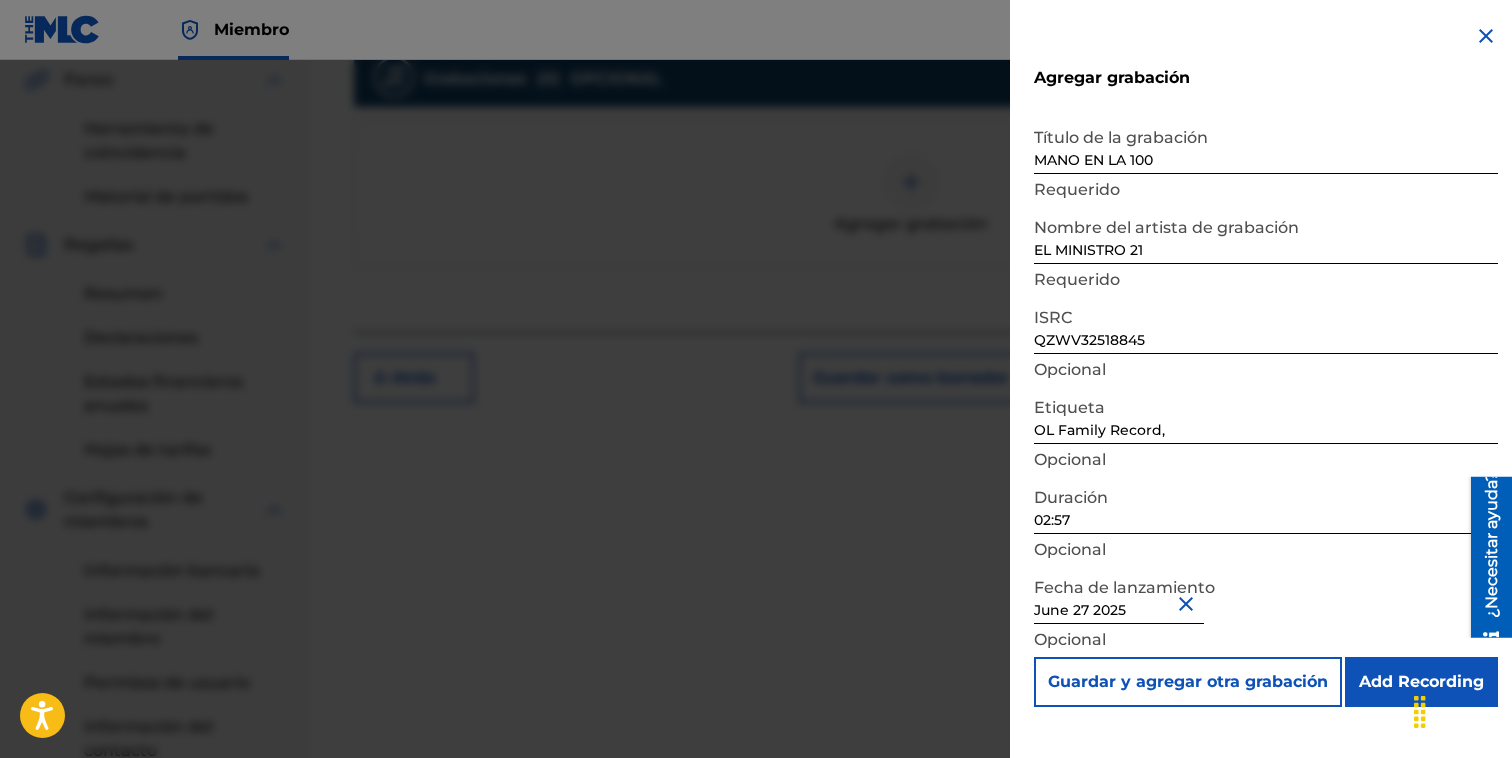 click on "Add Recording" at bounding box center [1421, 682] 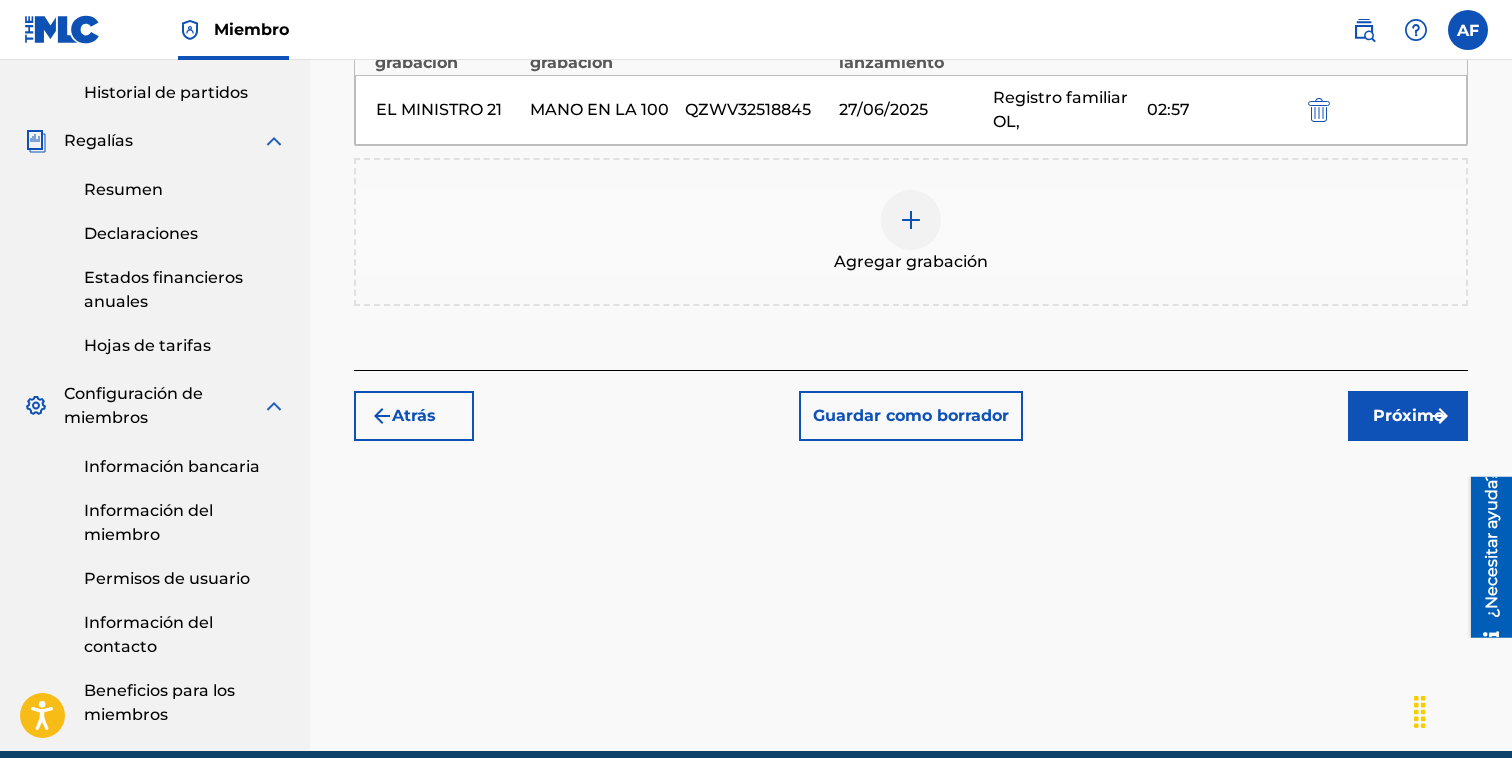 scroll, scrollTop: 772, scrollLeft: 0, axis: vertical 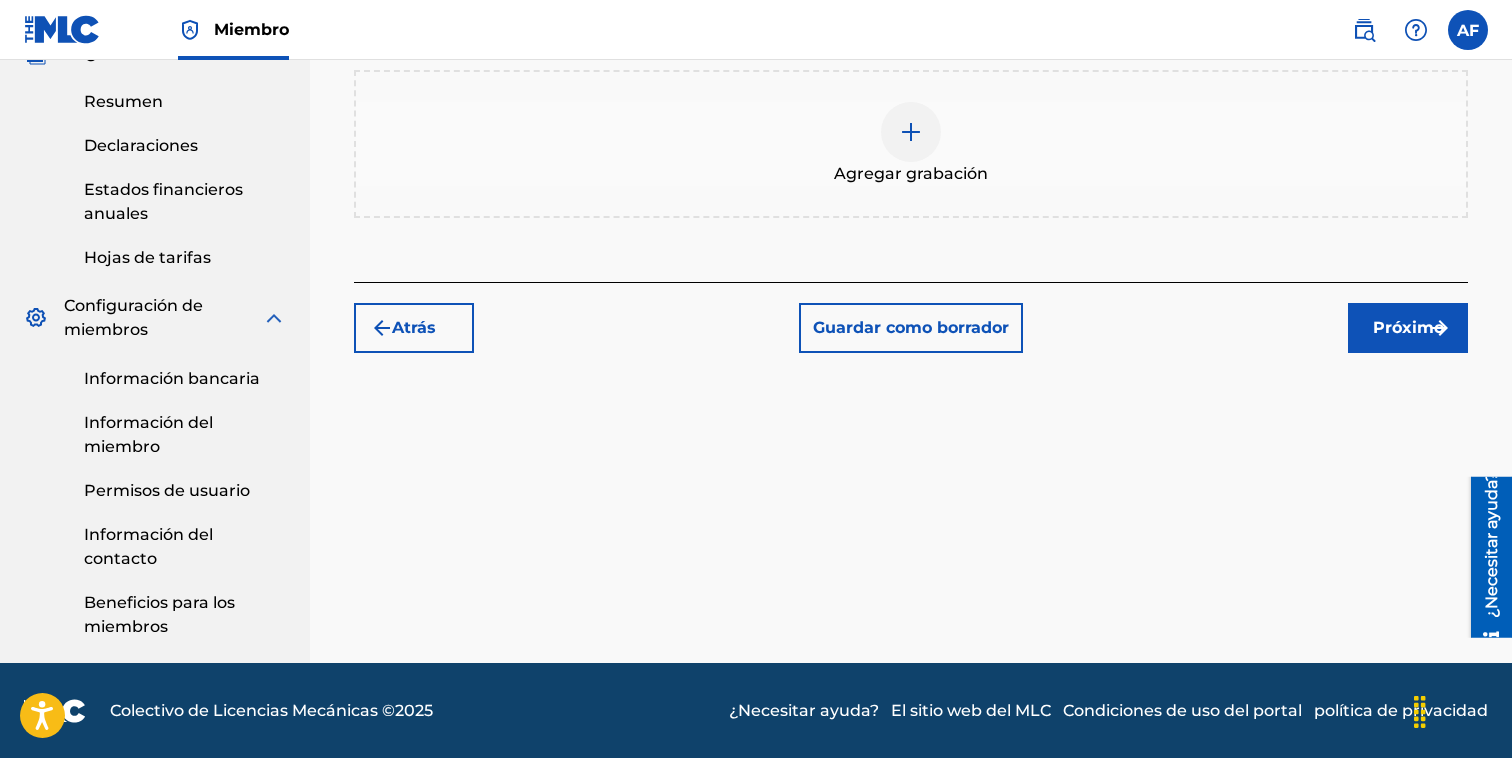 click on "Próximo" at bounding box center (1408, 328) 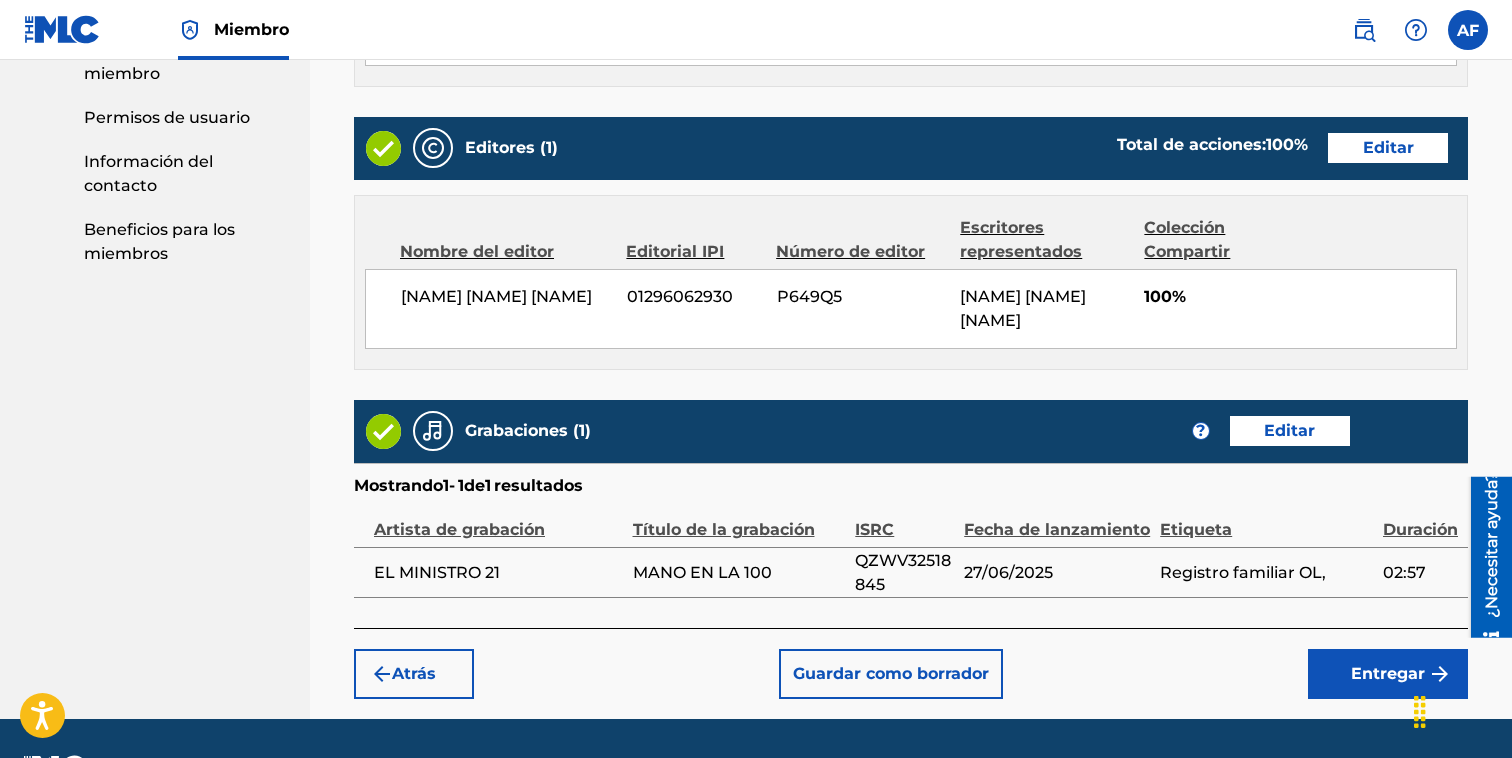 scroll, scrollTop: 1202, scrollLeft: 0, axis: vertical 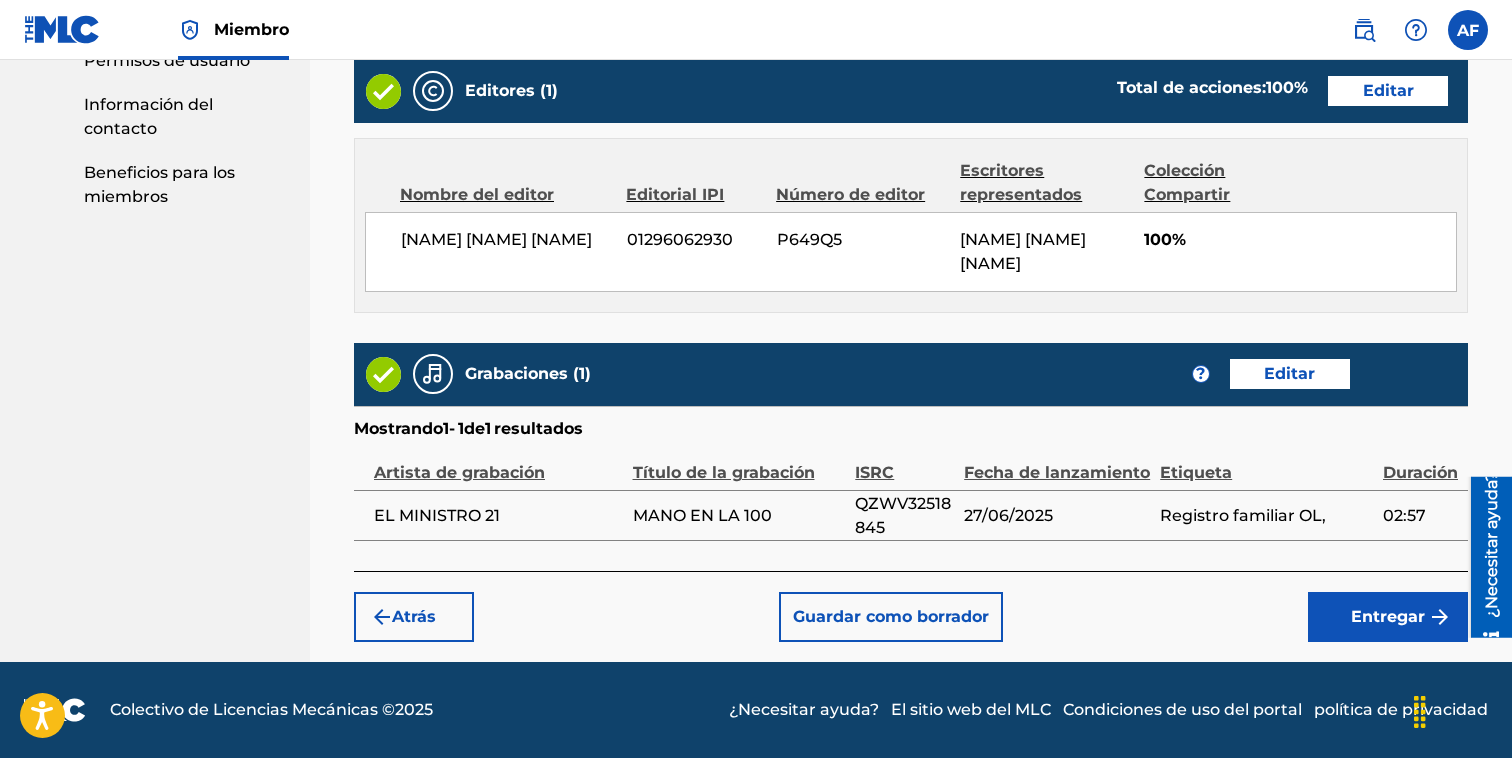 click on "Editar" at bounding box center (1289, 373) 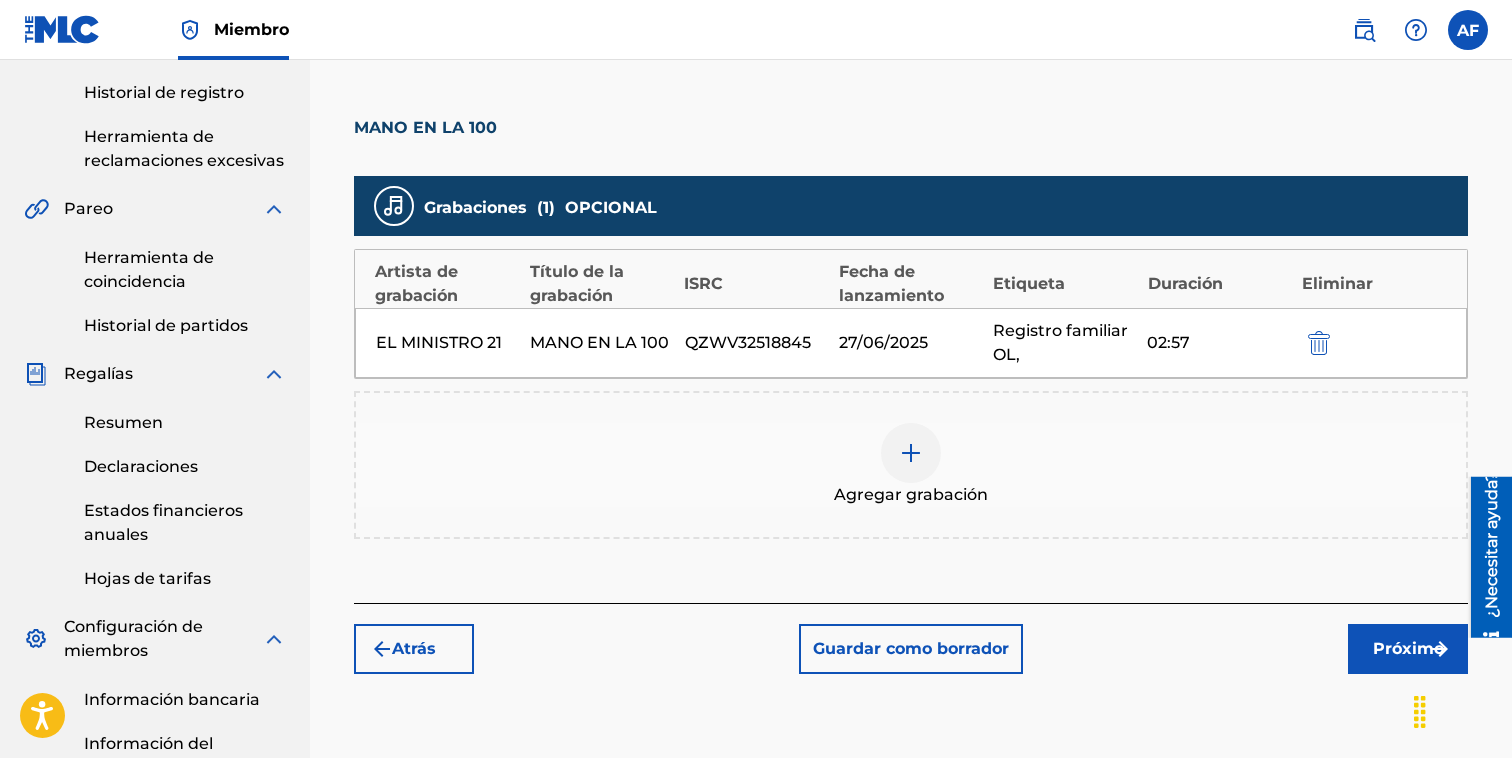 scroll, scrollTop: 453, scrollLeft: 0, axis: vertical 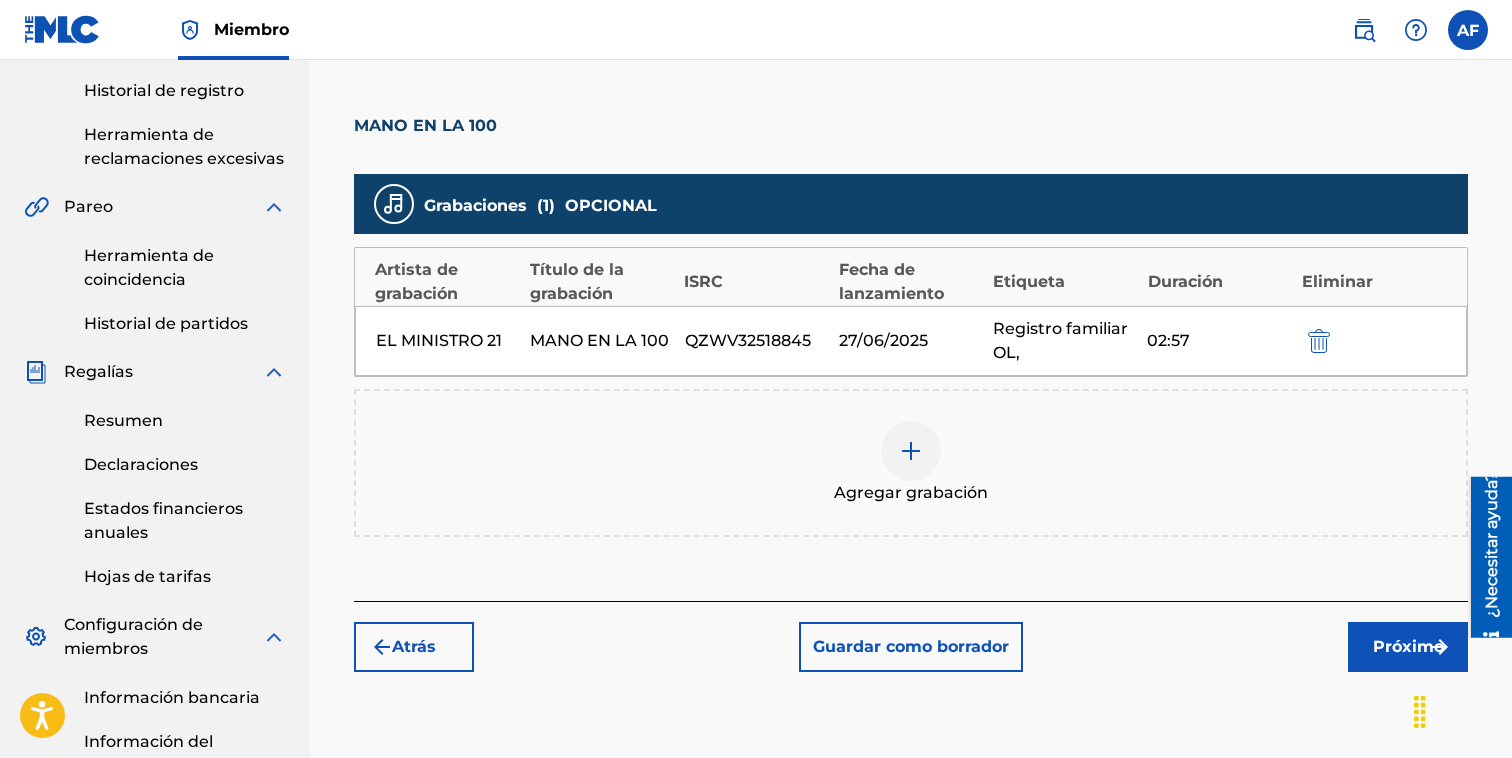 click at bounding box center (1319, 341) 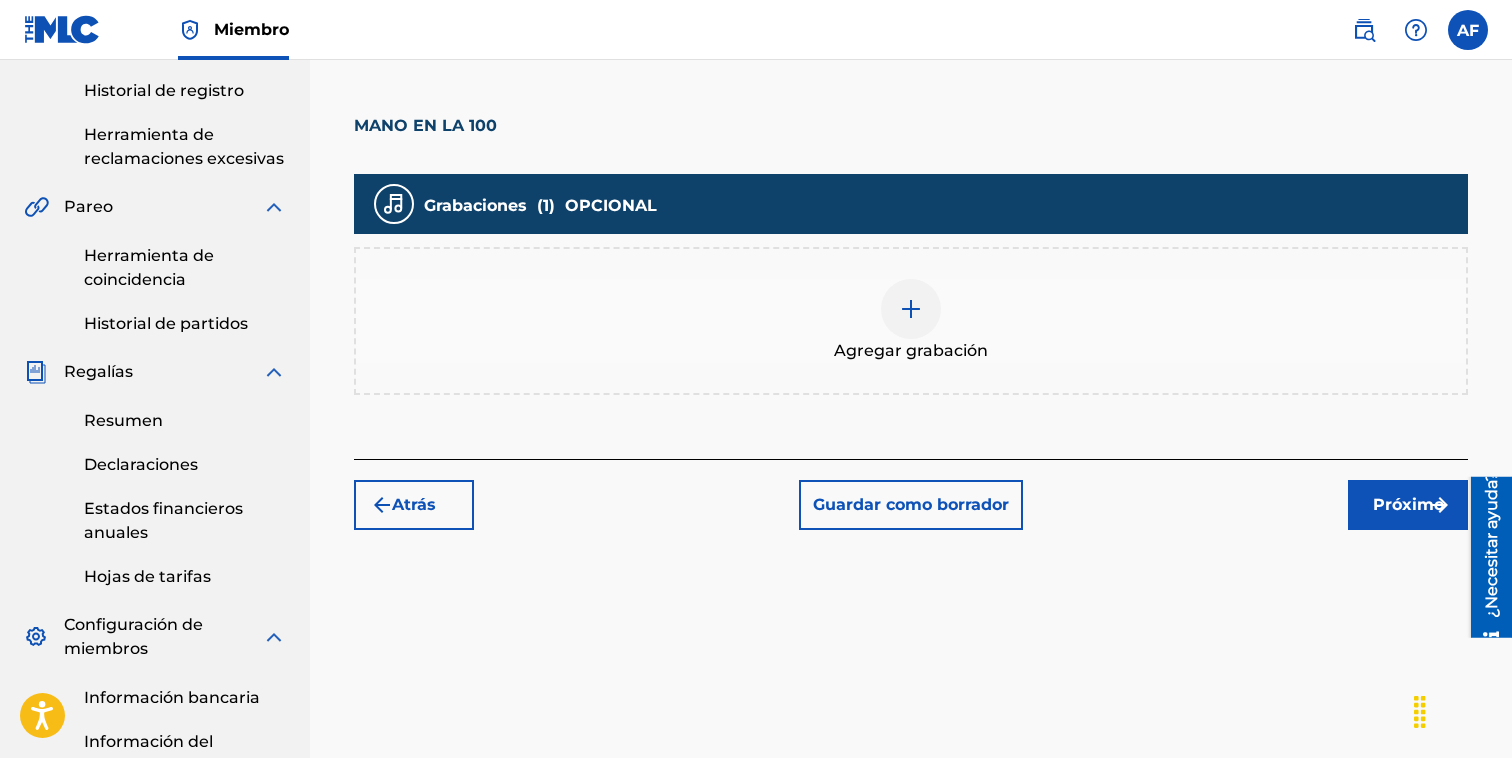 click at bounding box center [911, 309] 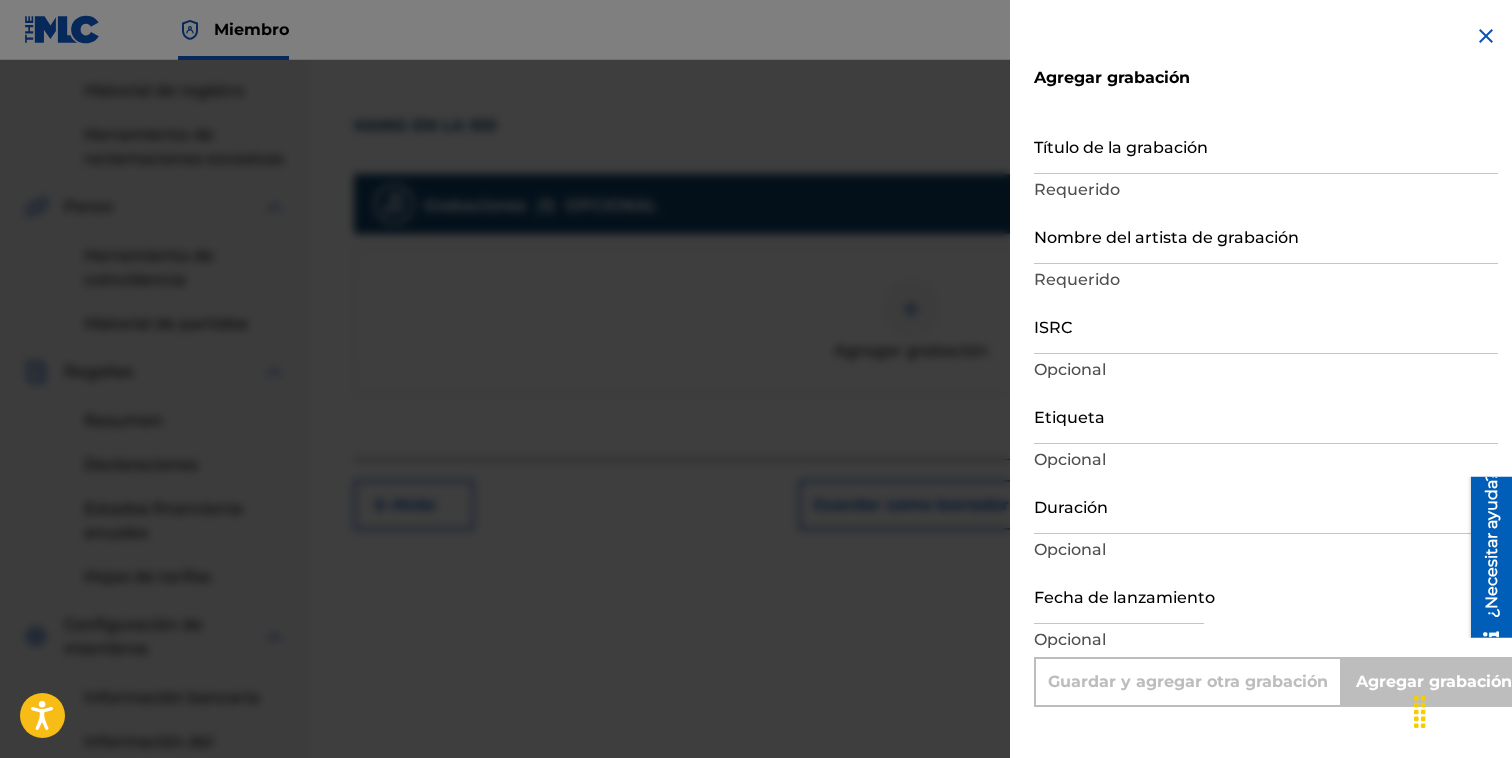 click on "Título de la grabación" at bounding box center (1266, 145) 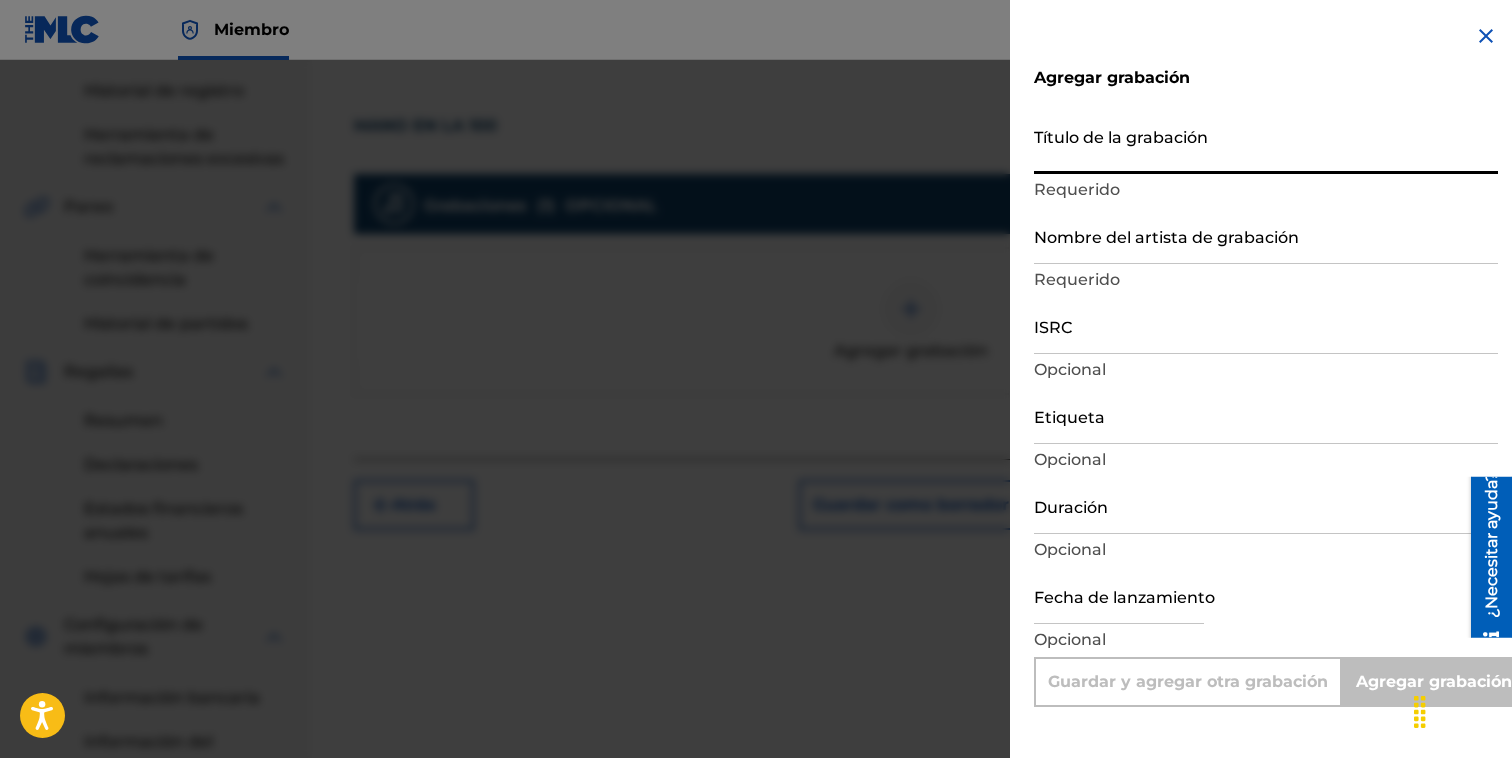 type on "M" 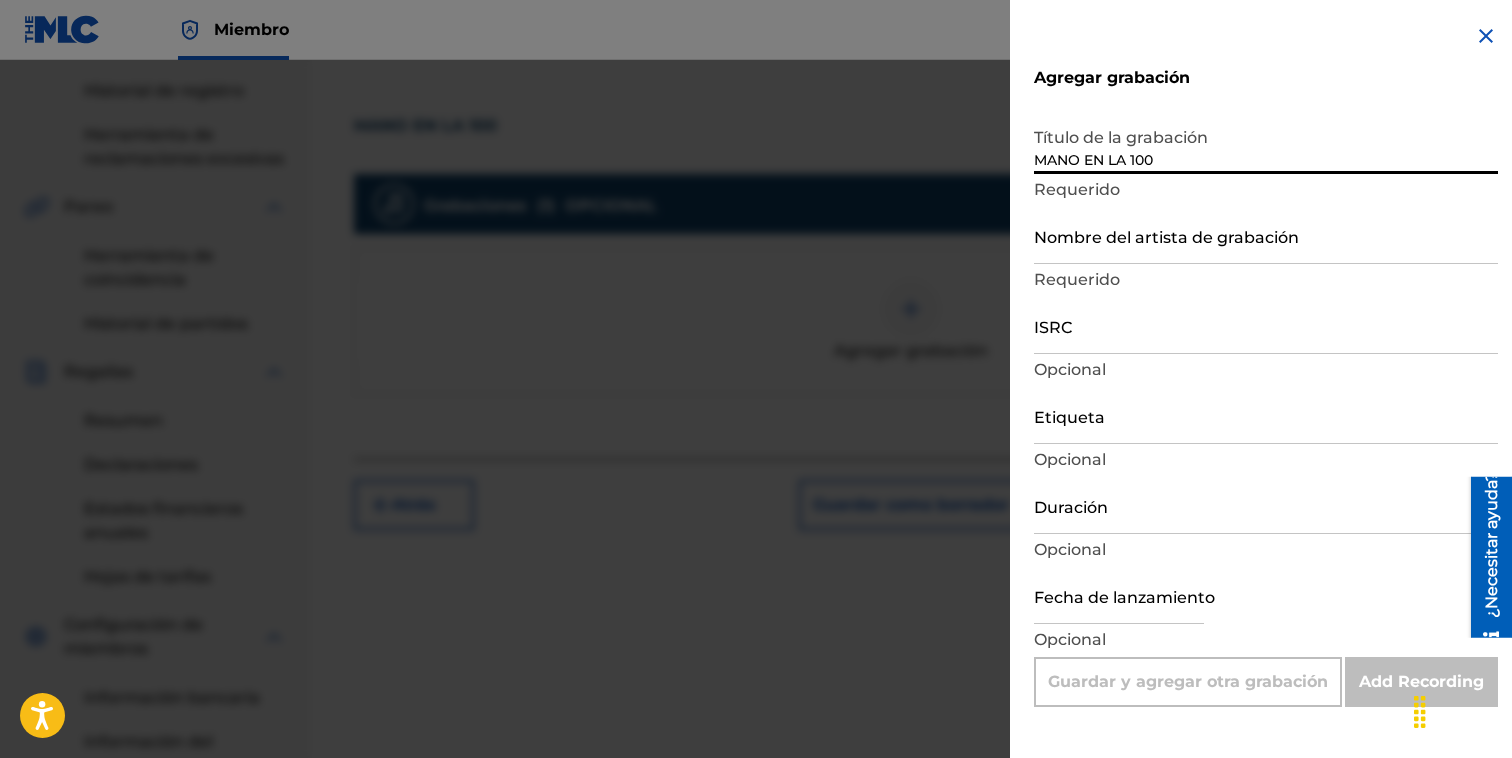 type on "MANO EN LA 100" 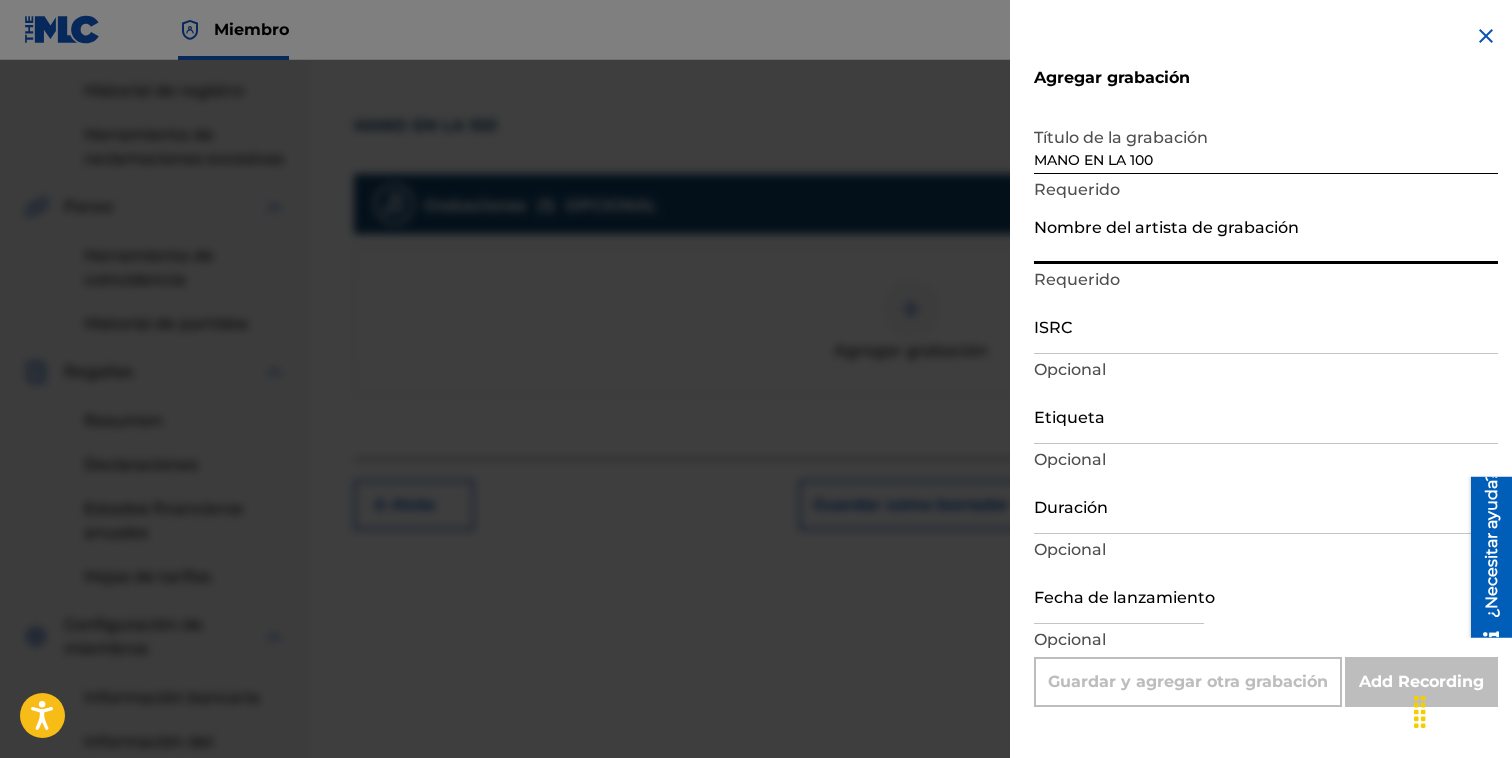 type on "EL MINISTRO 21" 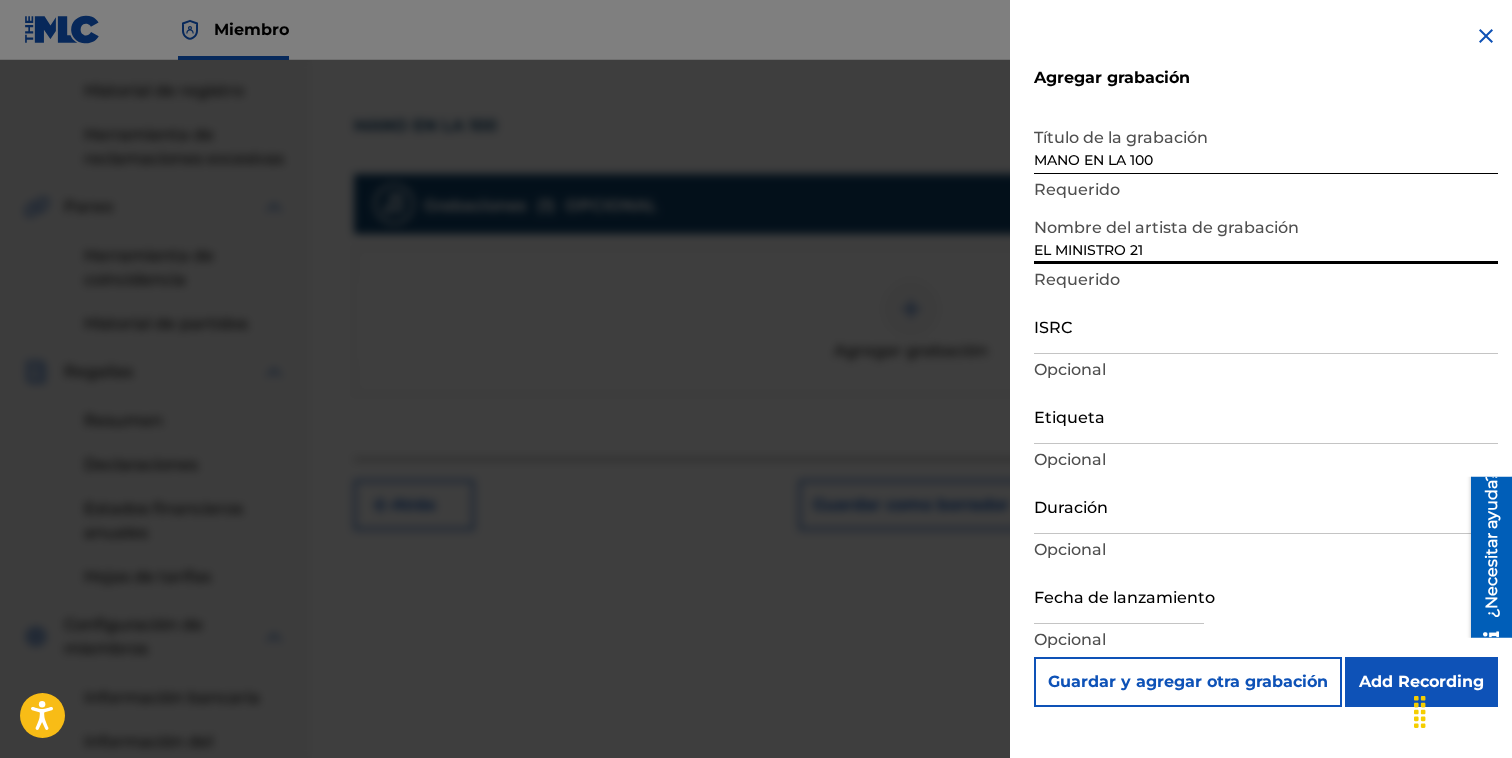 click on "ISRC" at bounding box center (1266, 325) 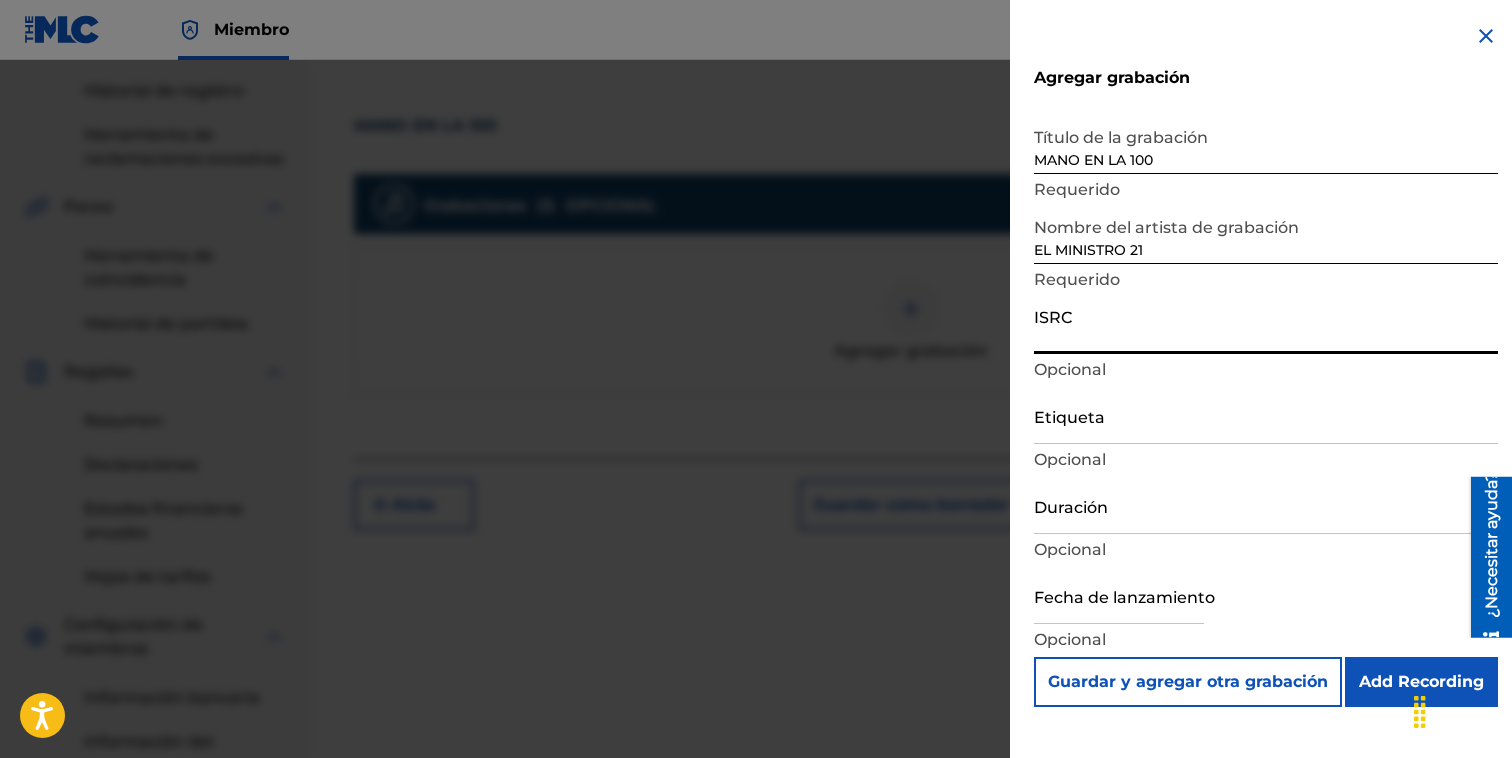 click on "ISRC" at bounding box center [1266, 325] 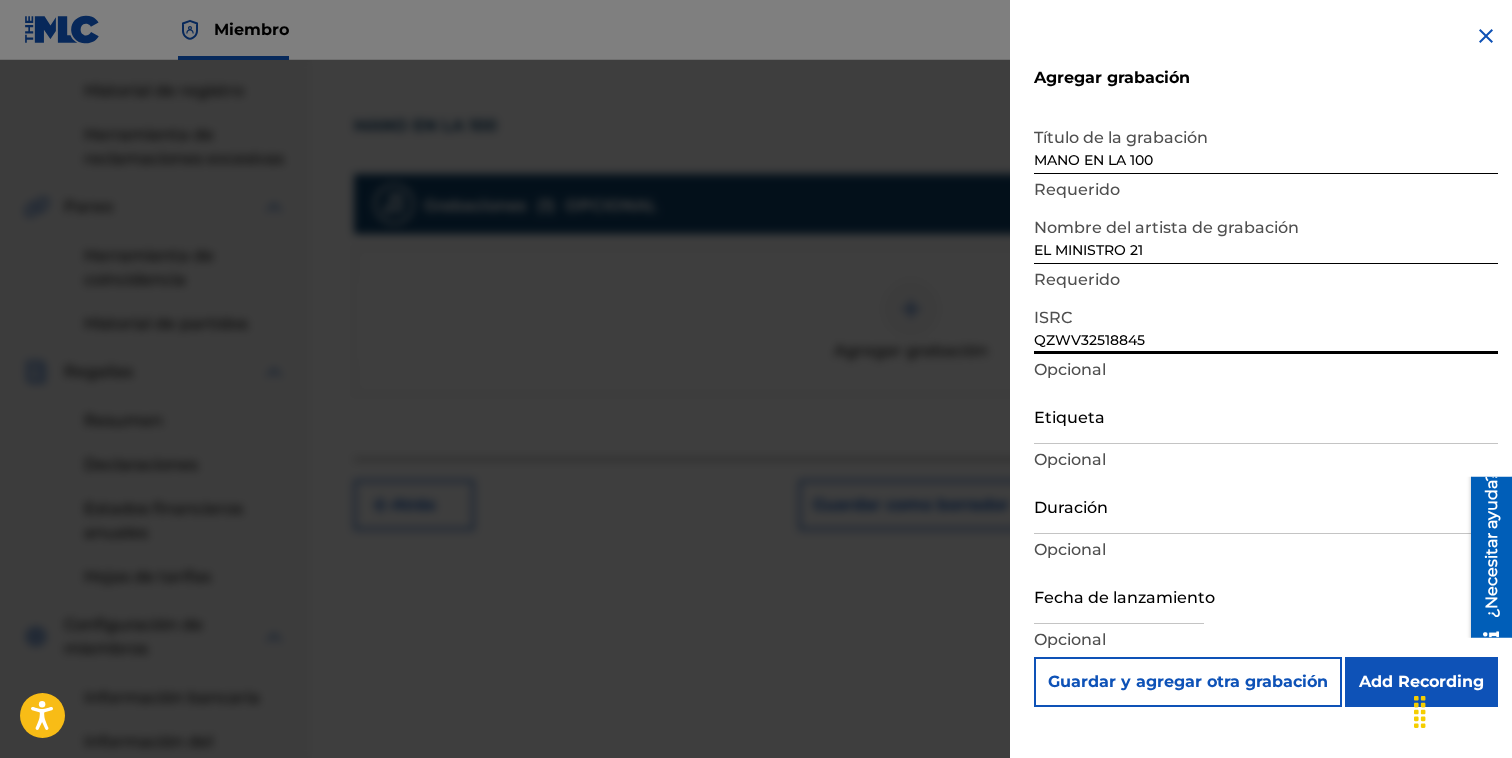 type on "QZWV32518845" 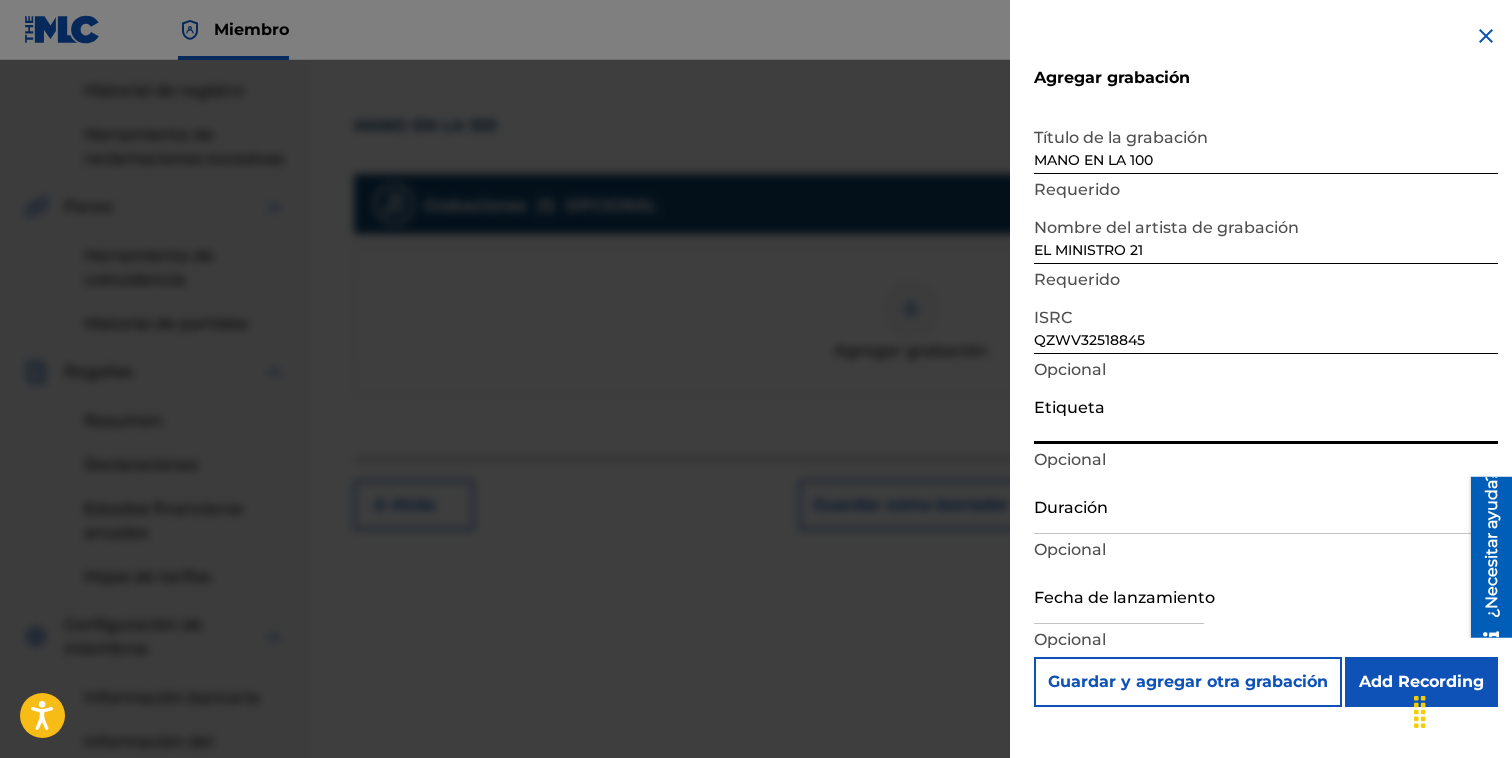 type on "OL Family Record," 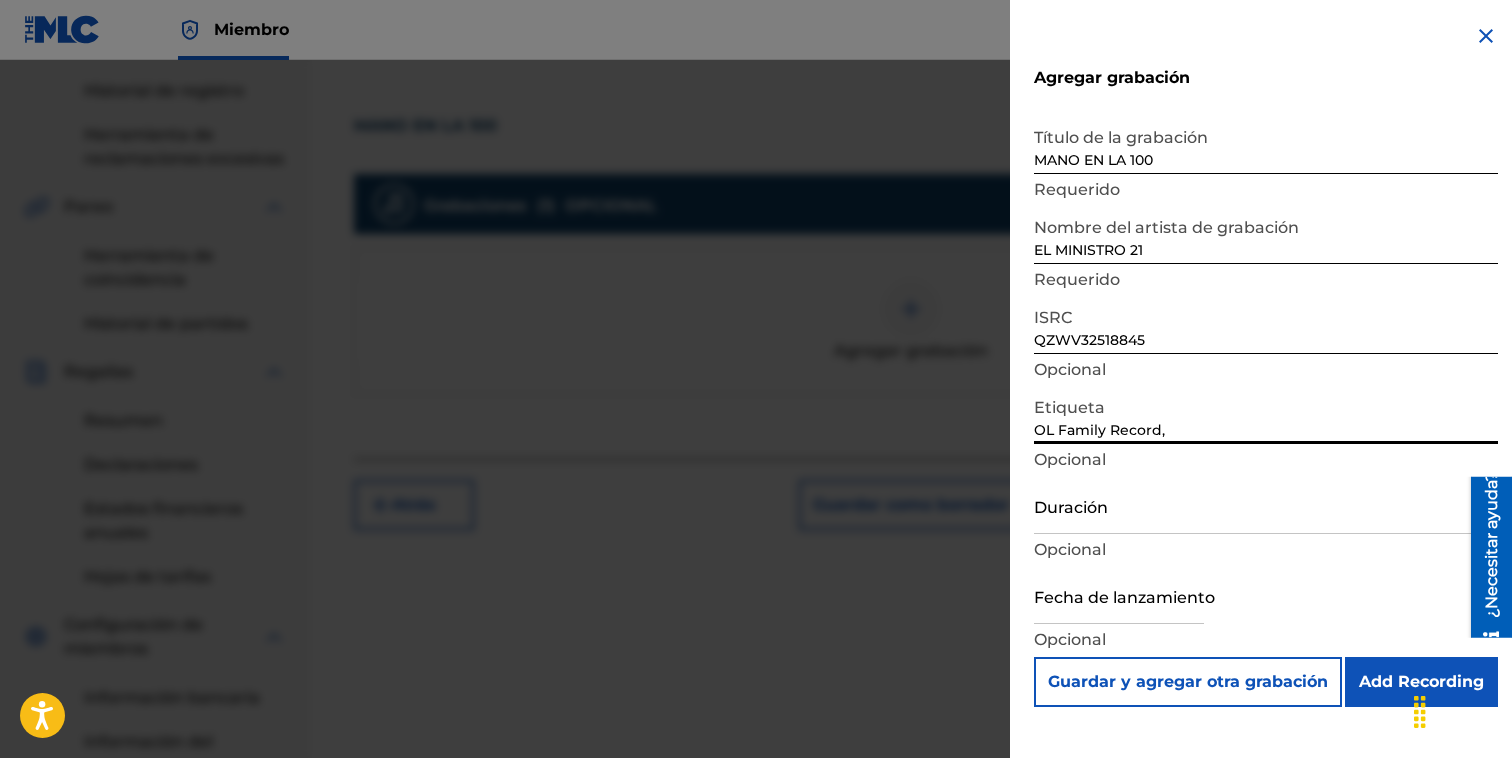 click on "Duración" at bounding box center [1266, 505] 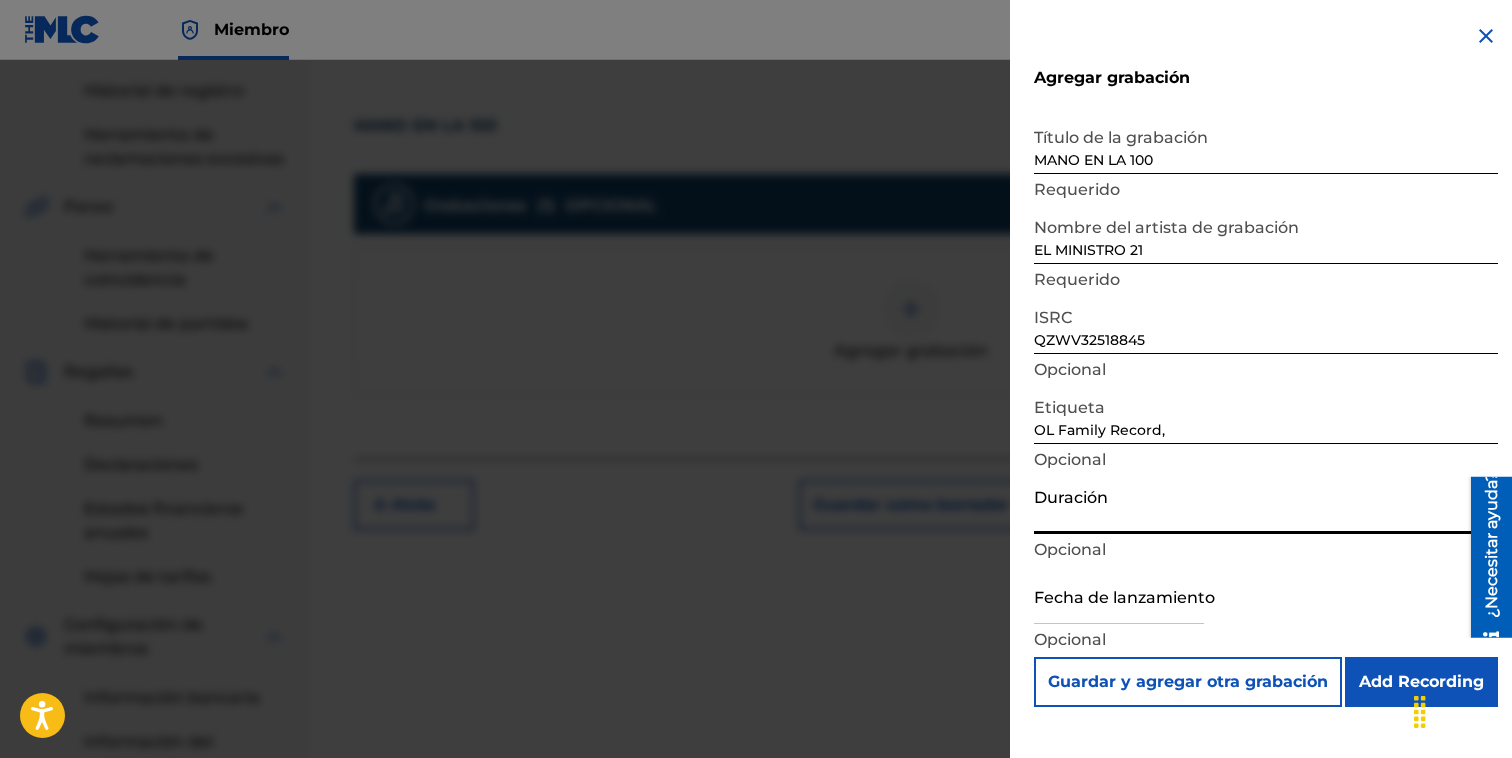 type on "02:57" 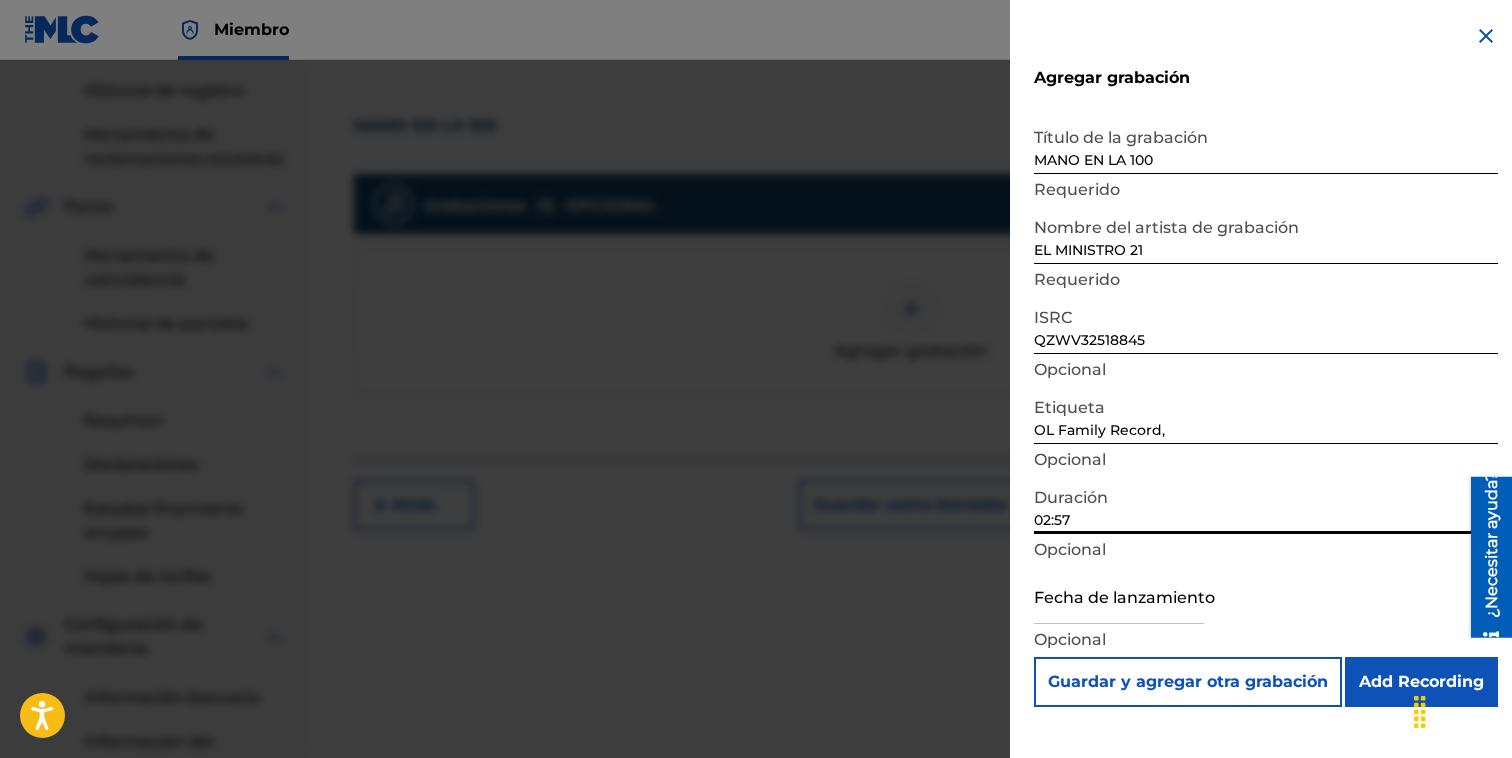 click at bounding box center (1119, 595) 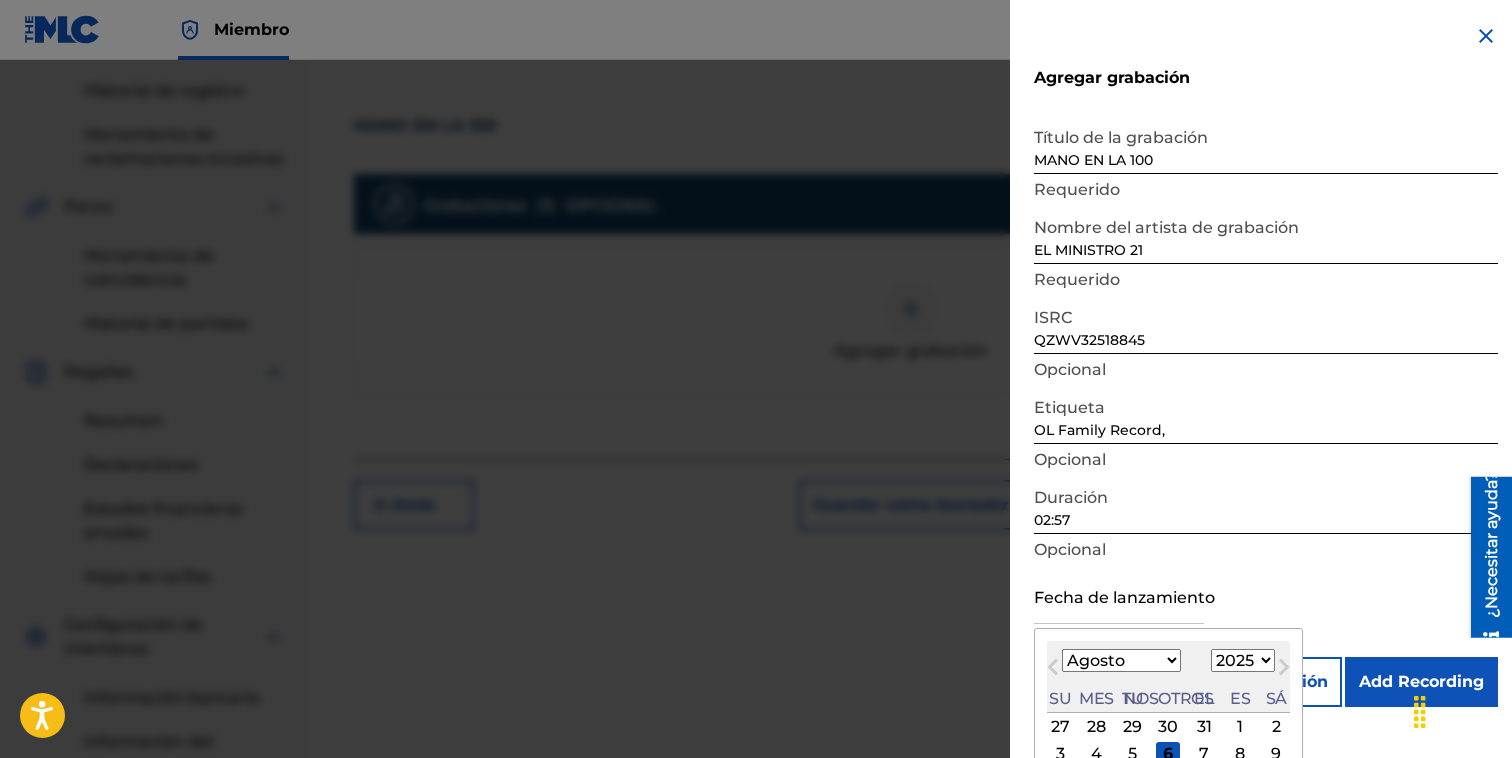 click on "Enero Febrero Marzo Abril Puede Junio Julio Agosto Septiembre Octubre Noviembre Diciembre" at bounding box center (1121, 660) 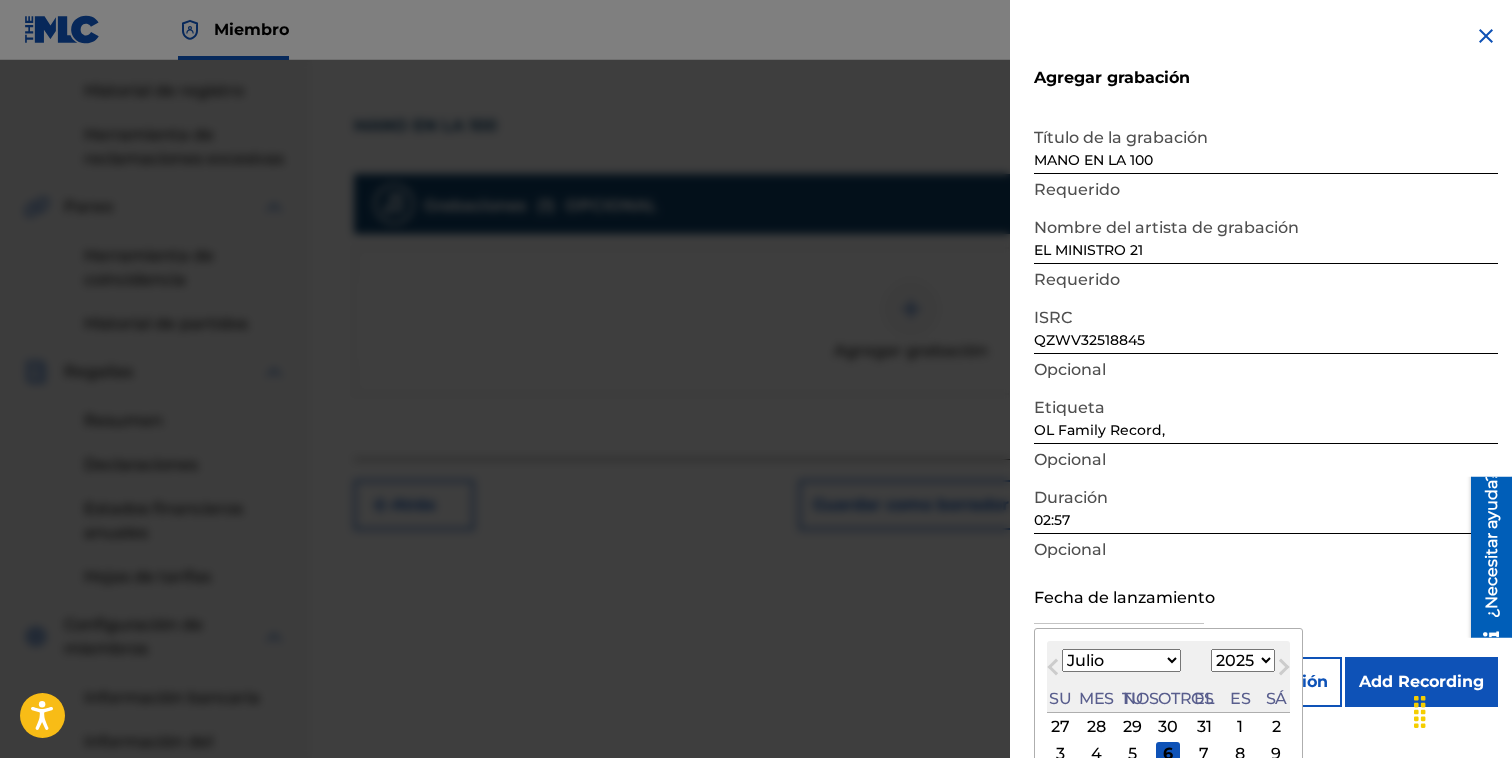 click on "Enero Febrero Marzo Abril Puede Junio Julio Agosto Septiembre Octubre Noviembre Diciembre" at bounding box center [1121, 660] 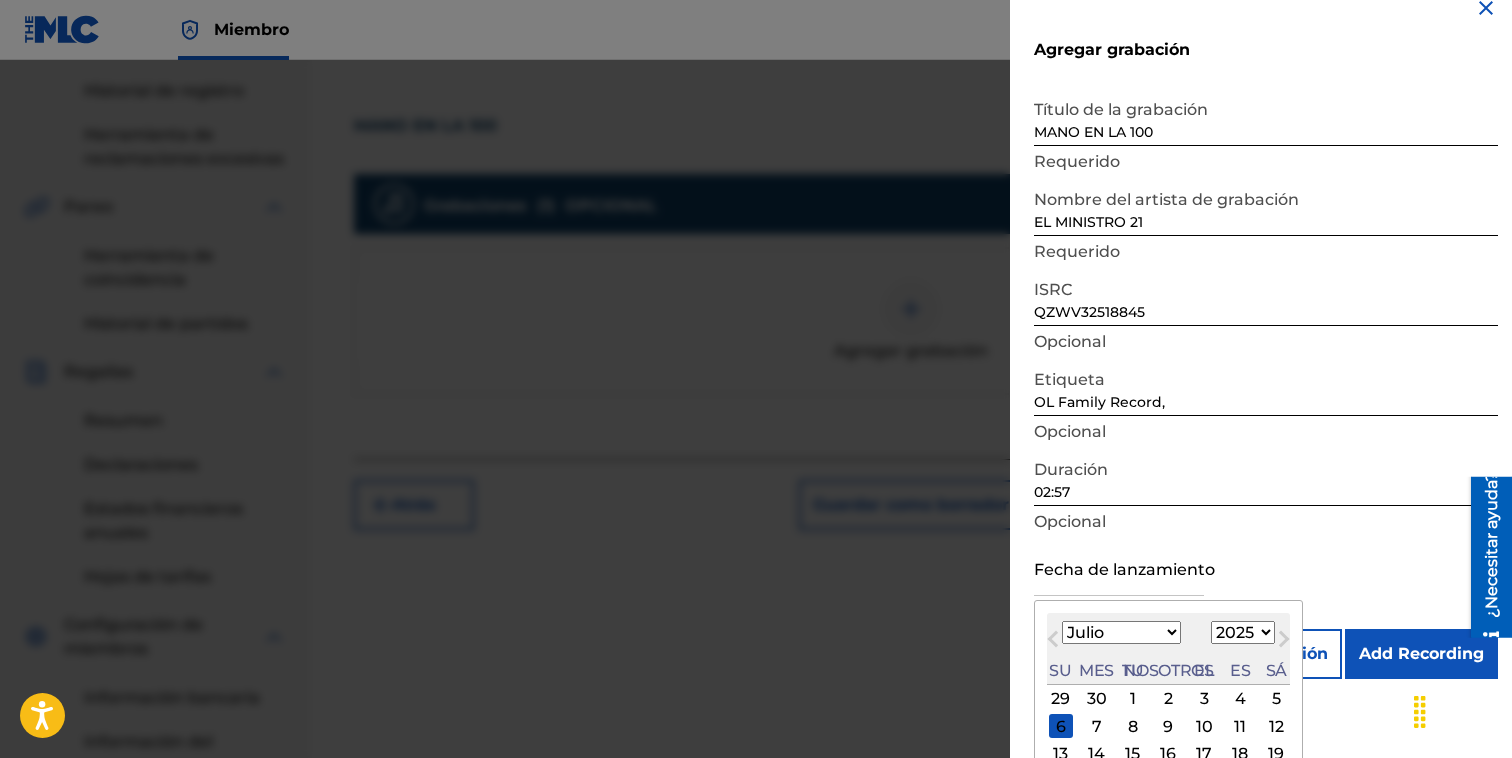 scroll, scrollTop: 131, scrollLeft: 0, axis: vertical 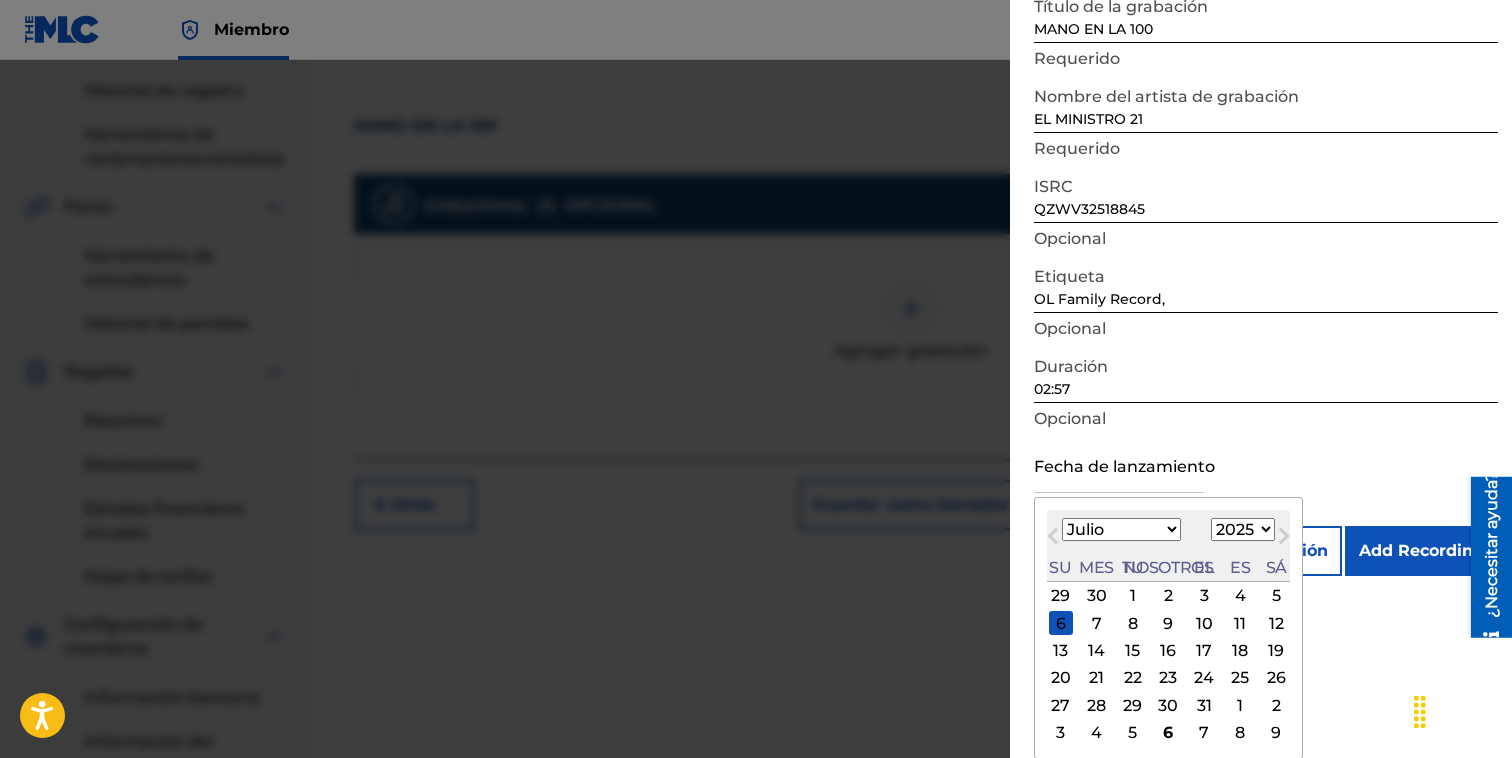 click on "25" at bounding box center (1240, 678) 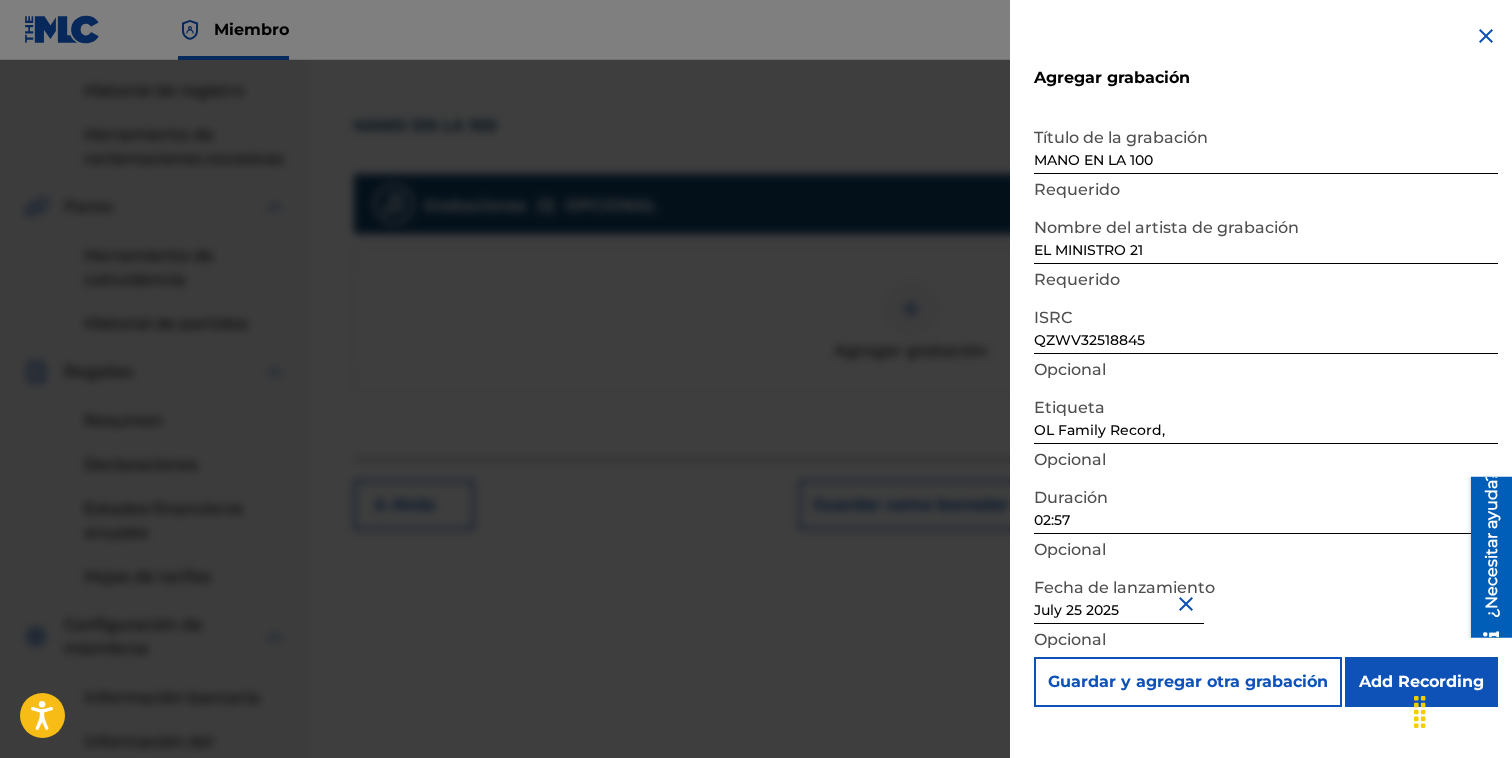 scroll, scrollTop: 0, scrollLeft: 0, axis: both 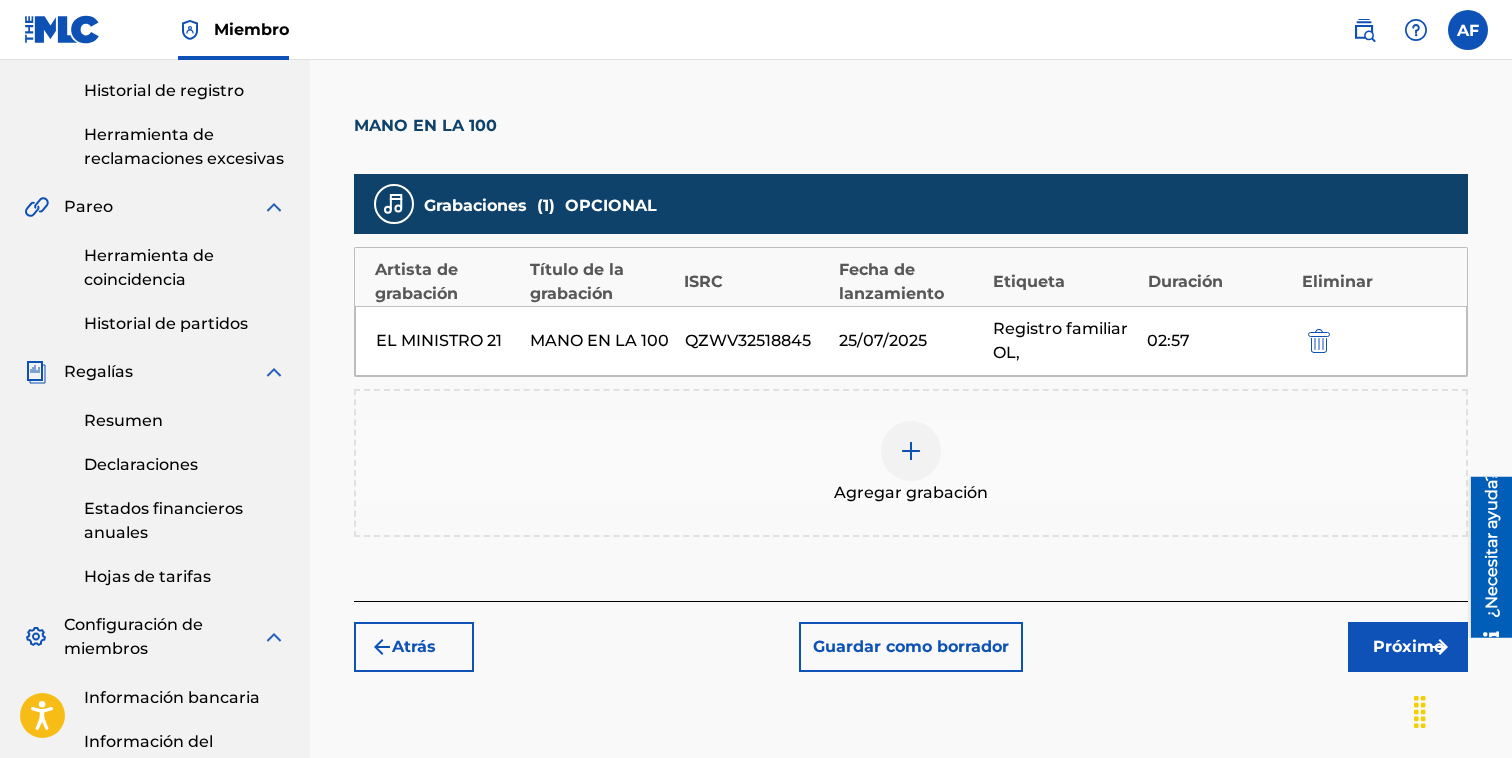 click on "Próximo" at bounding box center (1408, 646) 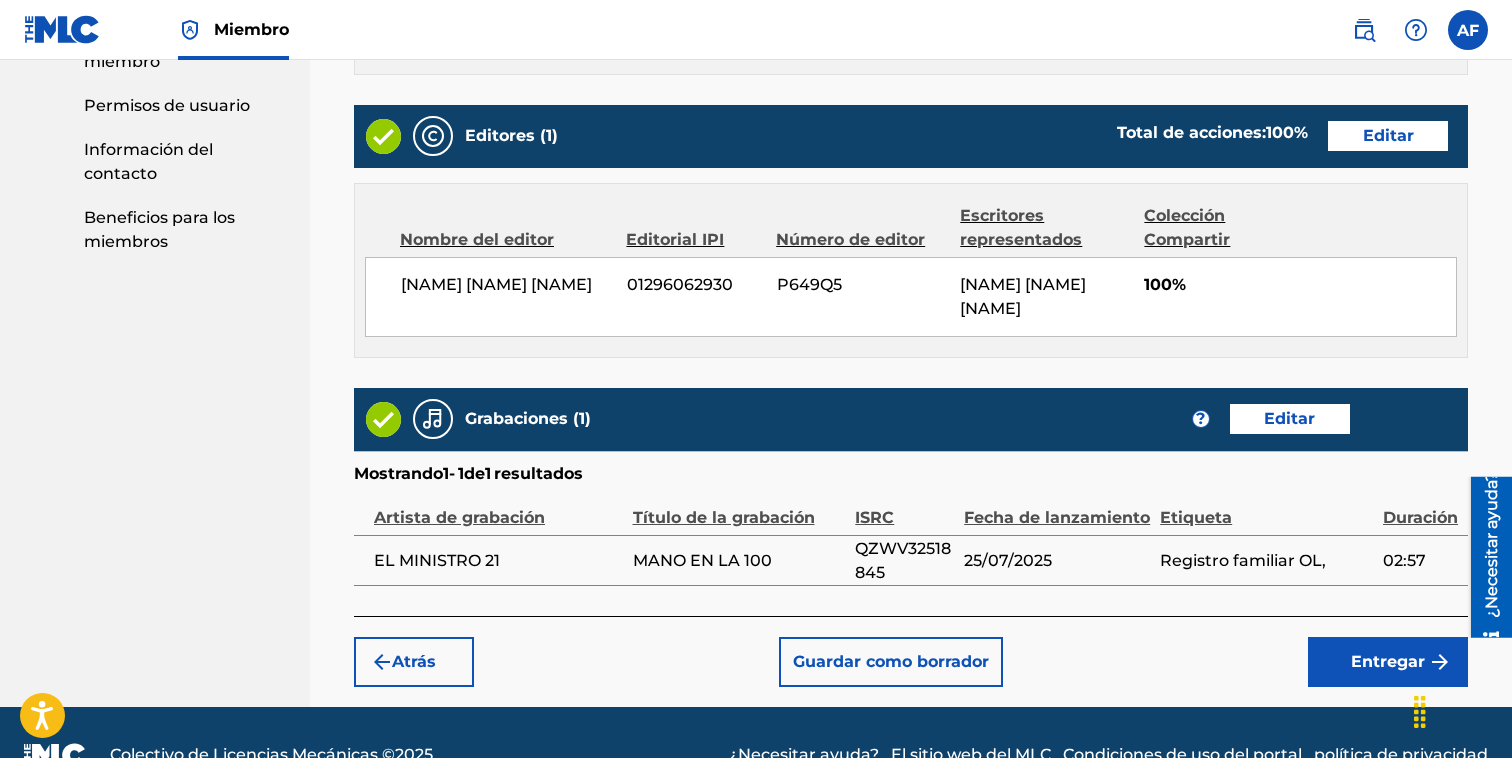 scroll, scrollTop: 1202, scrollLeft: 0, axis: vertical 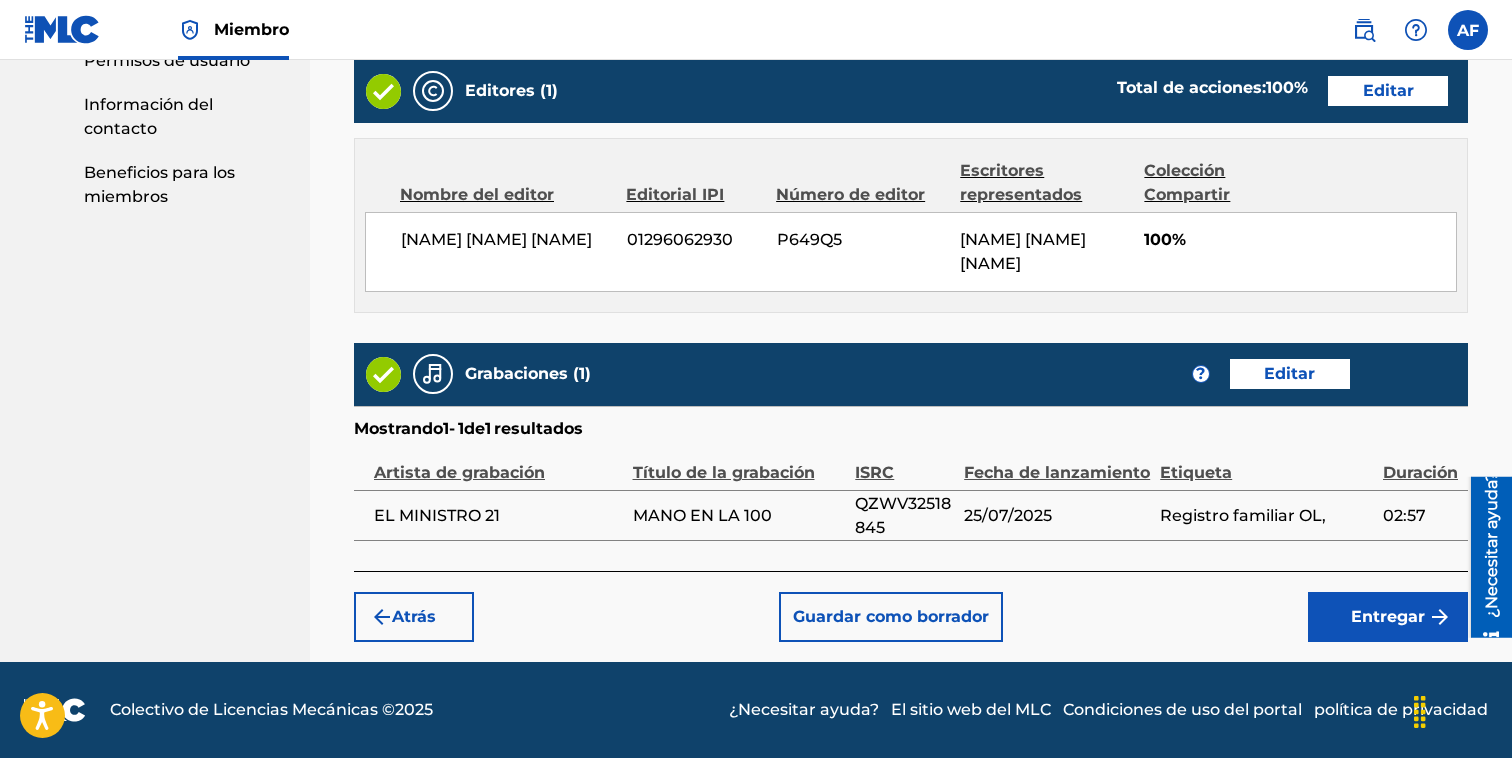 click on "Entregar" at bounding box center (1388, 616) 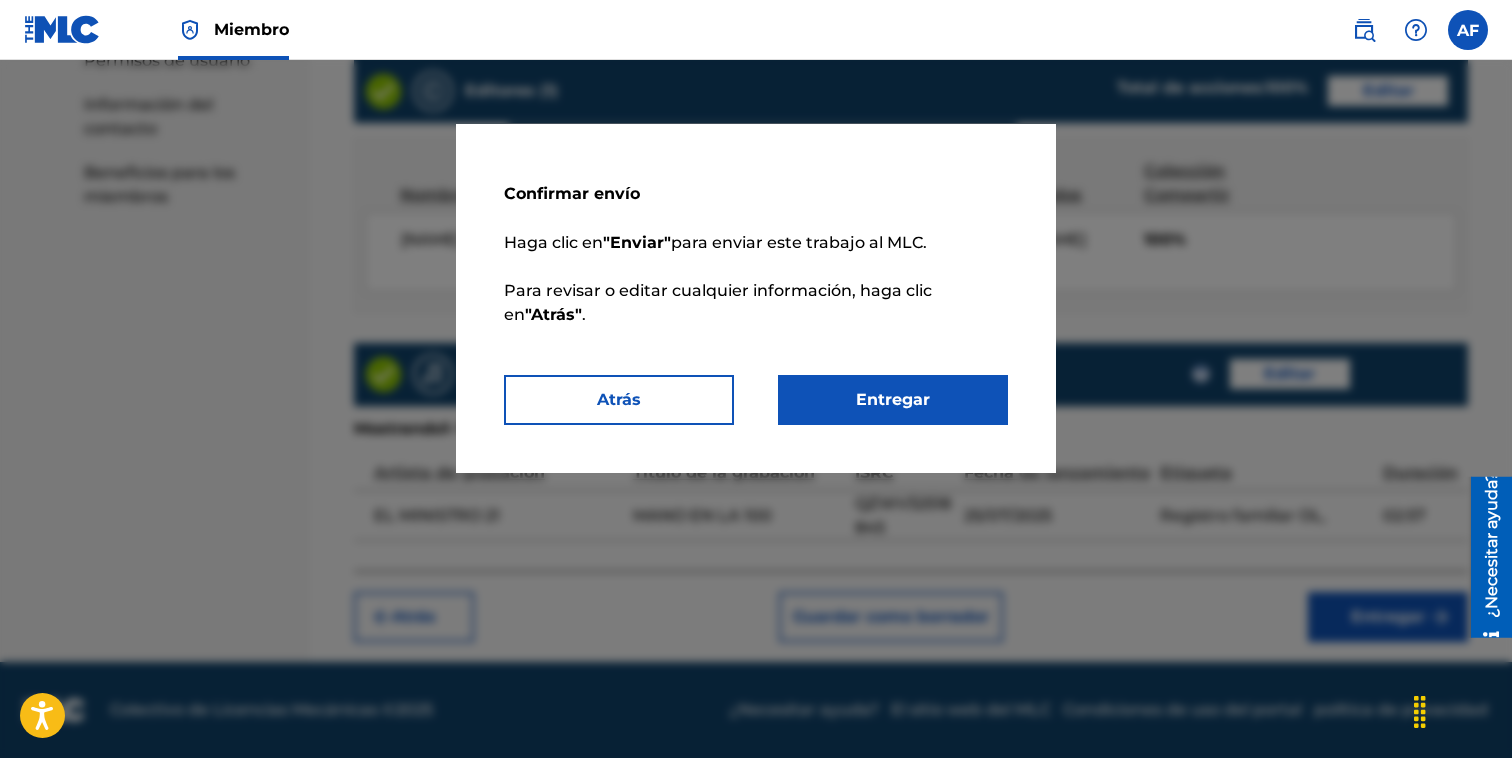 click on "Entregar" at bounding box center (893, 400) 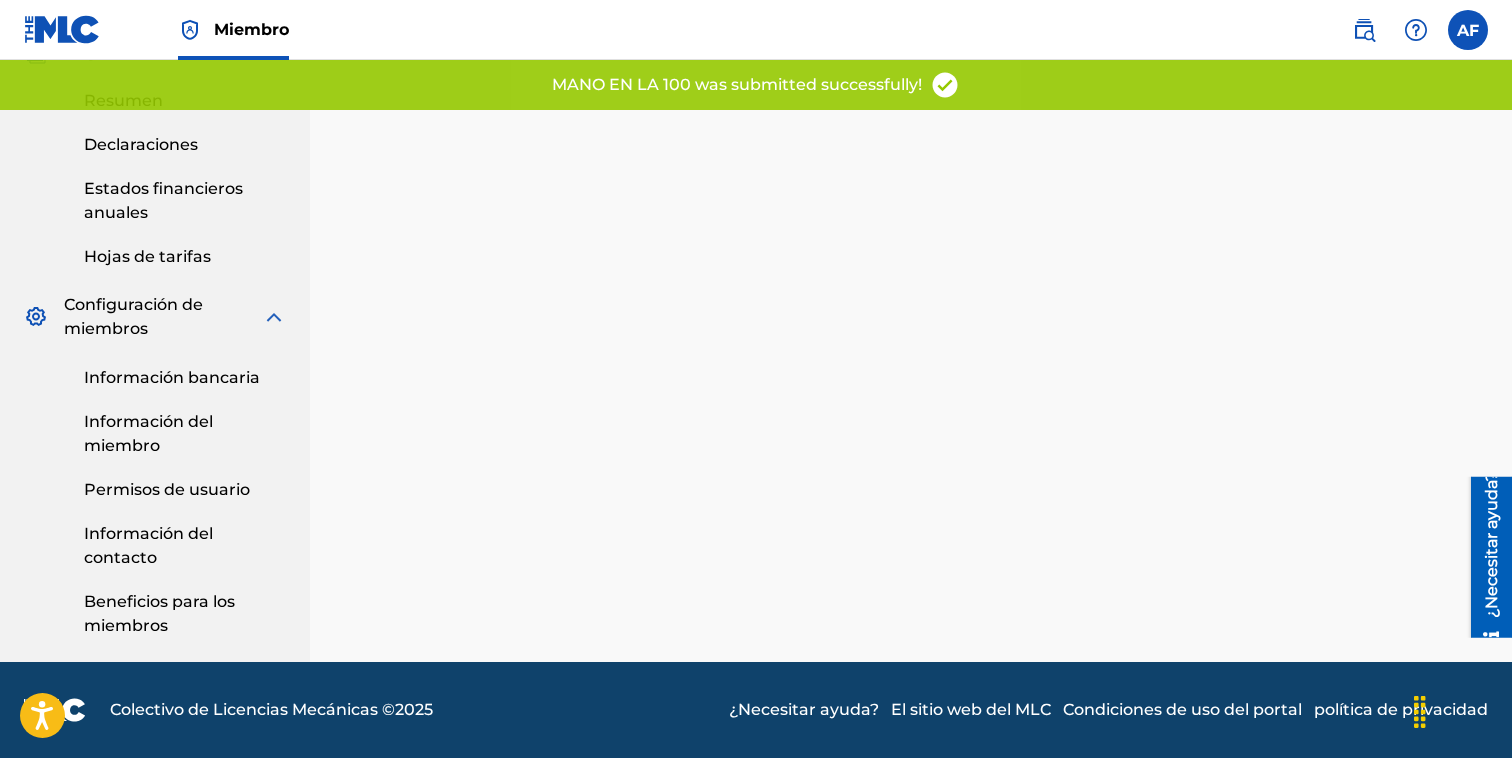 scroll, scrollTop: 0, scrollLeft: 0, axis: both 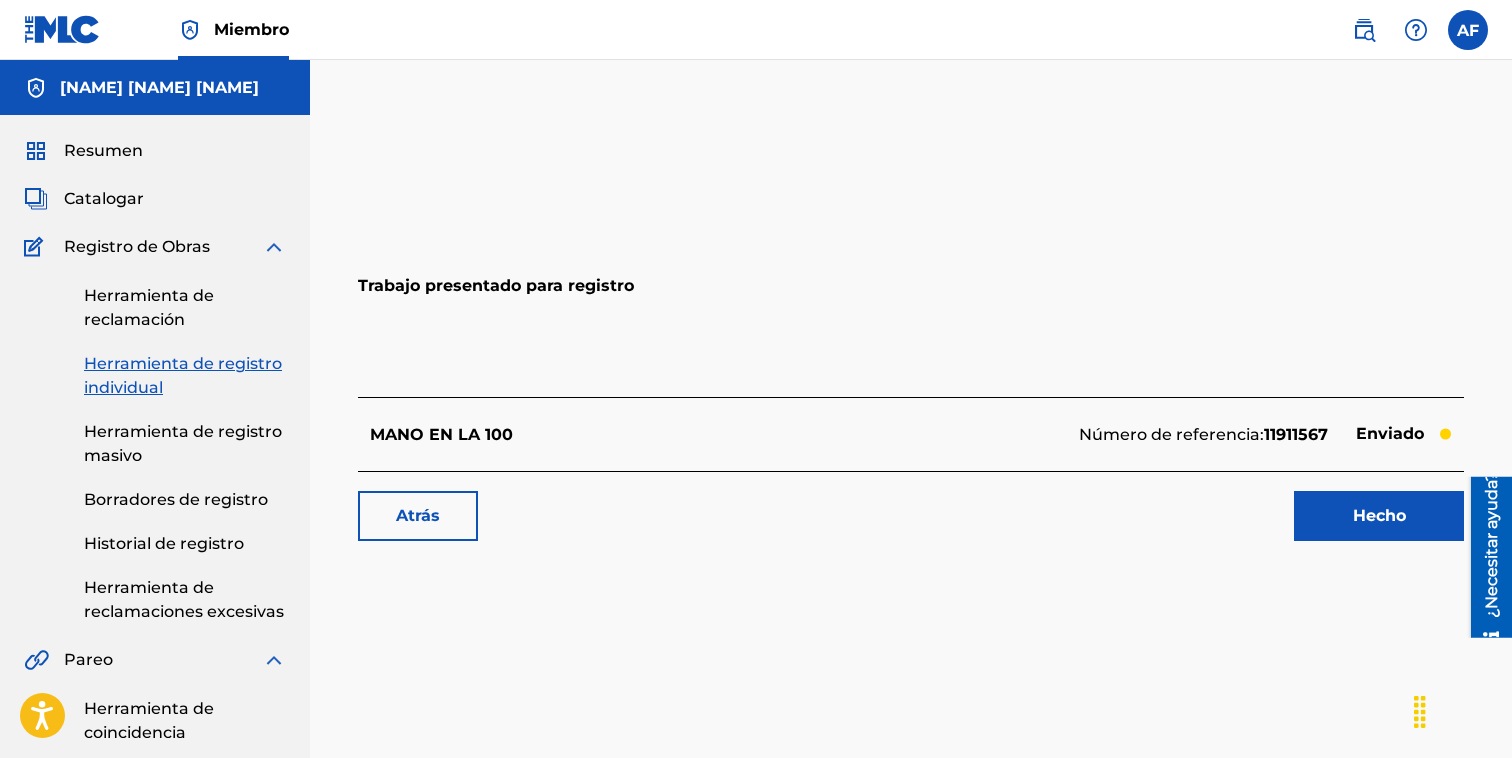click on "Hecho" at bounding box center (1379, 516) 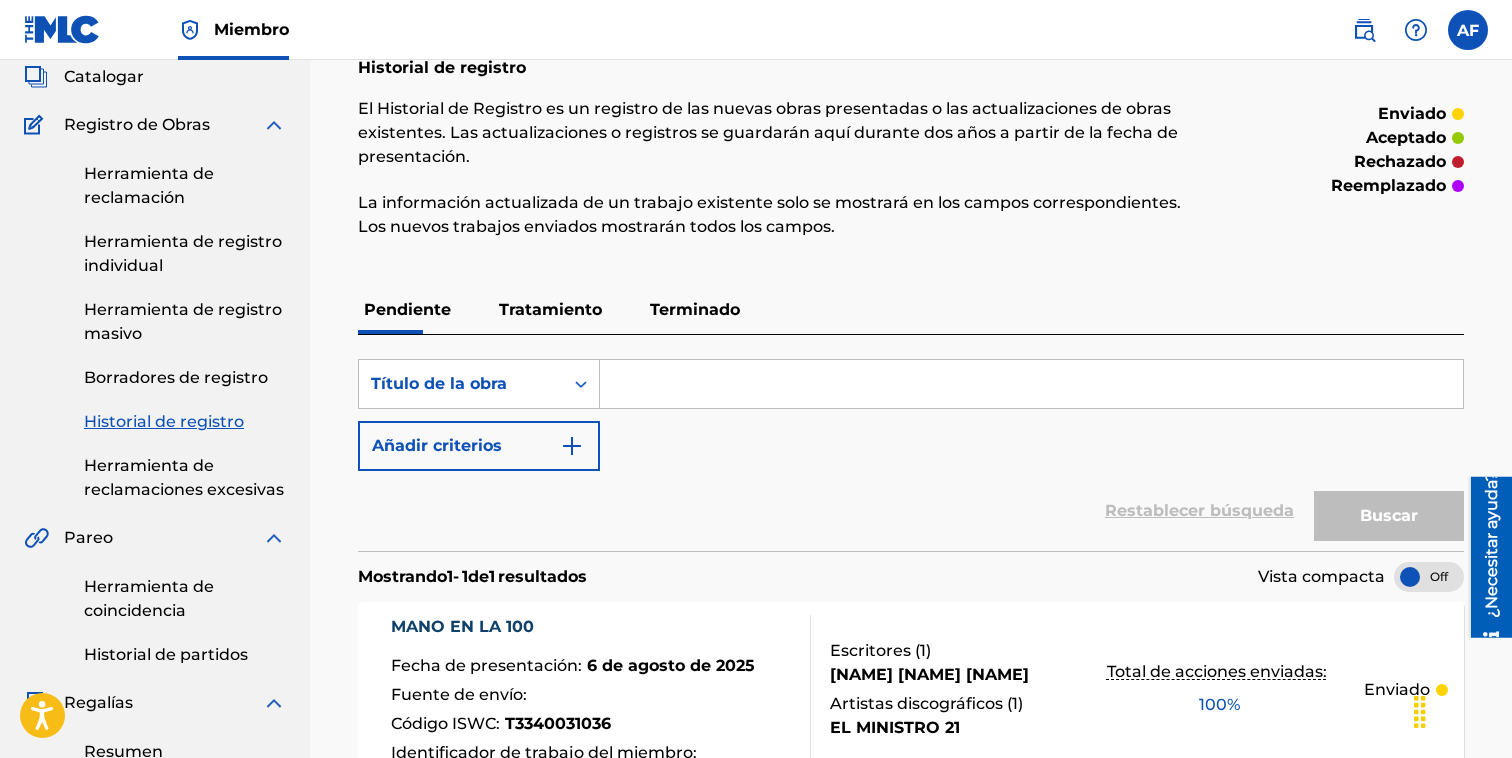 scroll, scrollTop: 0, scrollLeft: 0, axis: both 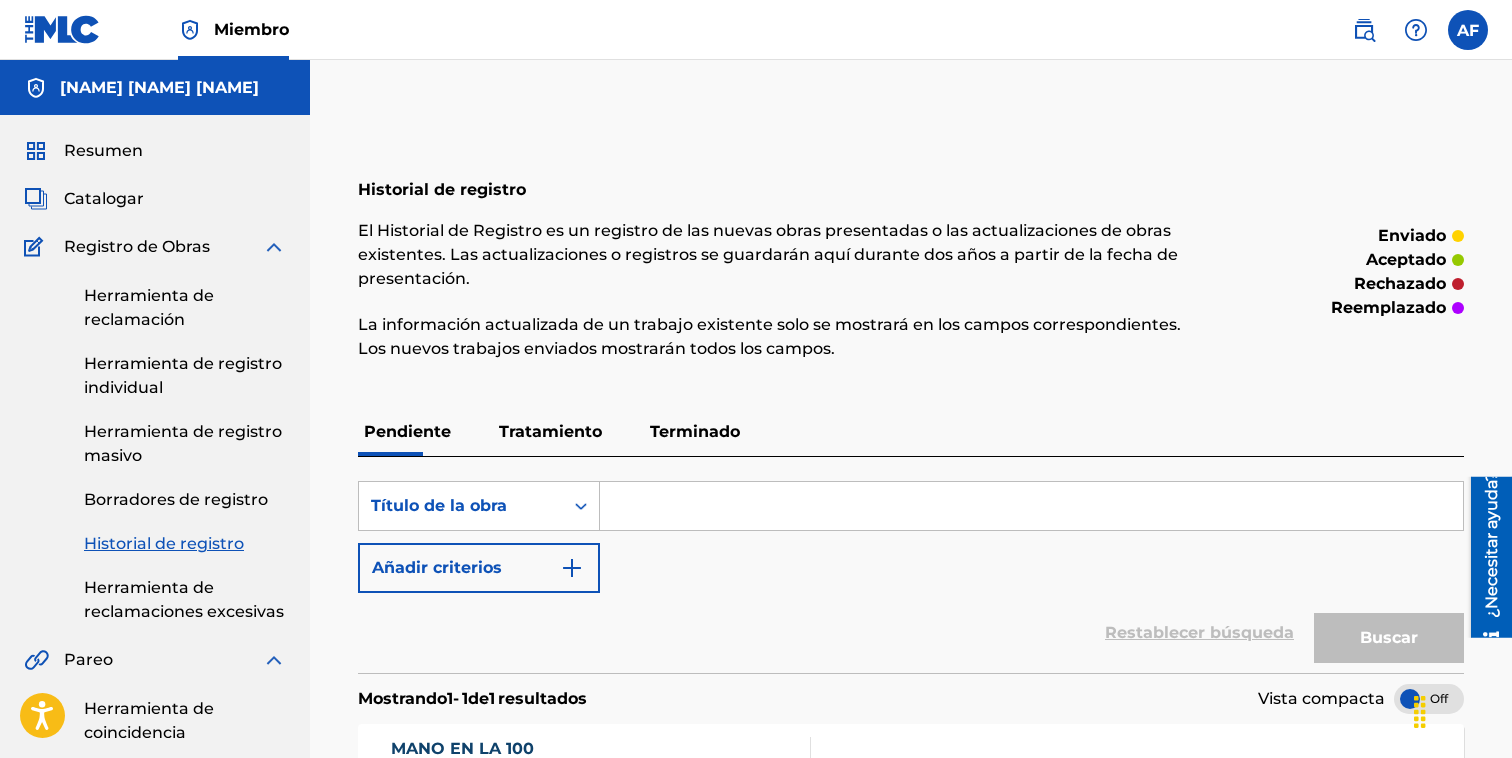 click on "Catalogar" at bounding box center [104, 198] 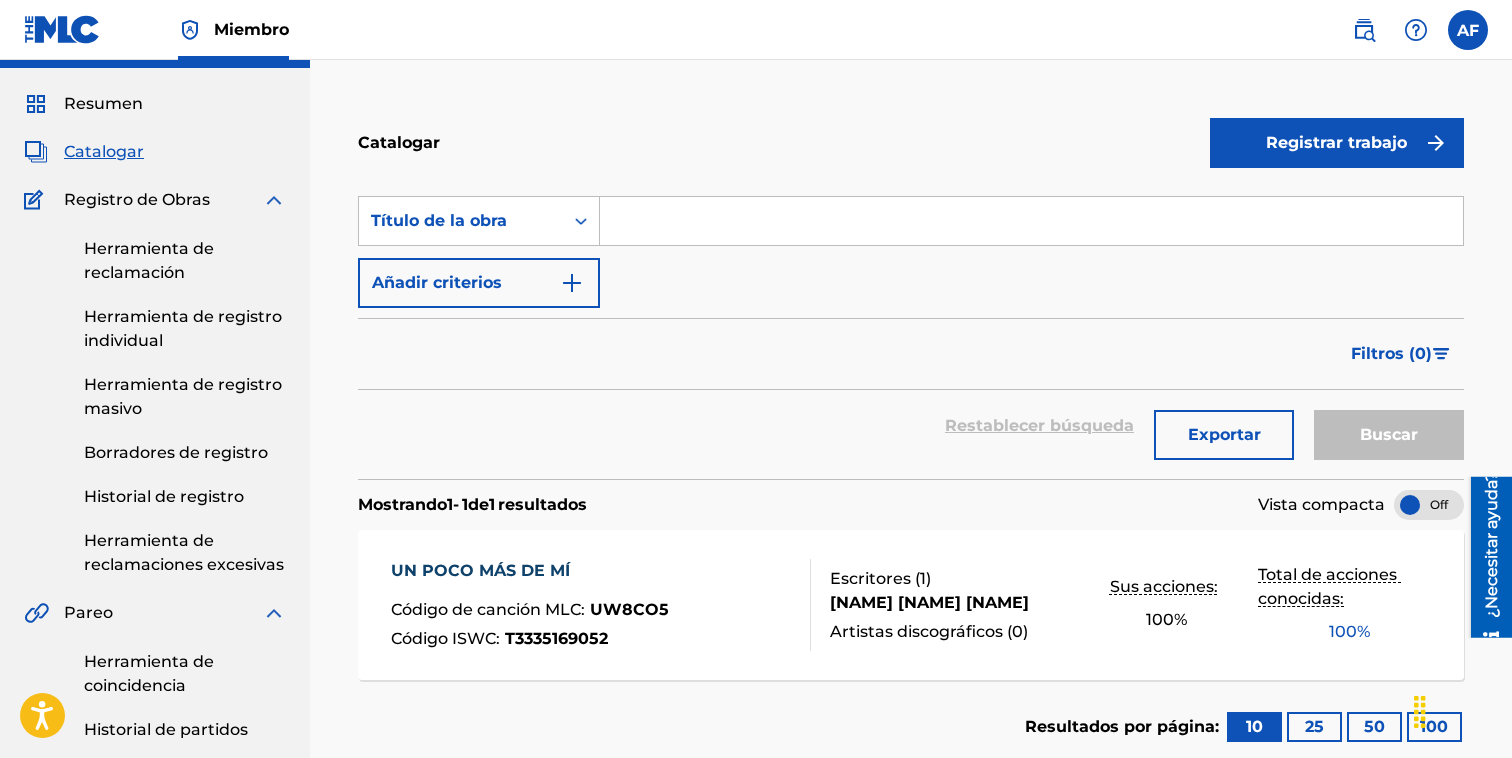 scroll, scrollTop: 46, scrollLeft: 0, axis: vertical 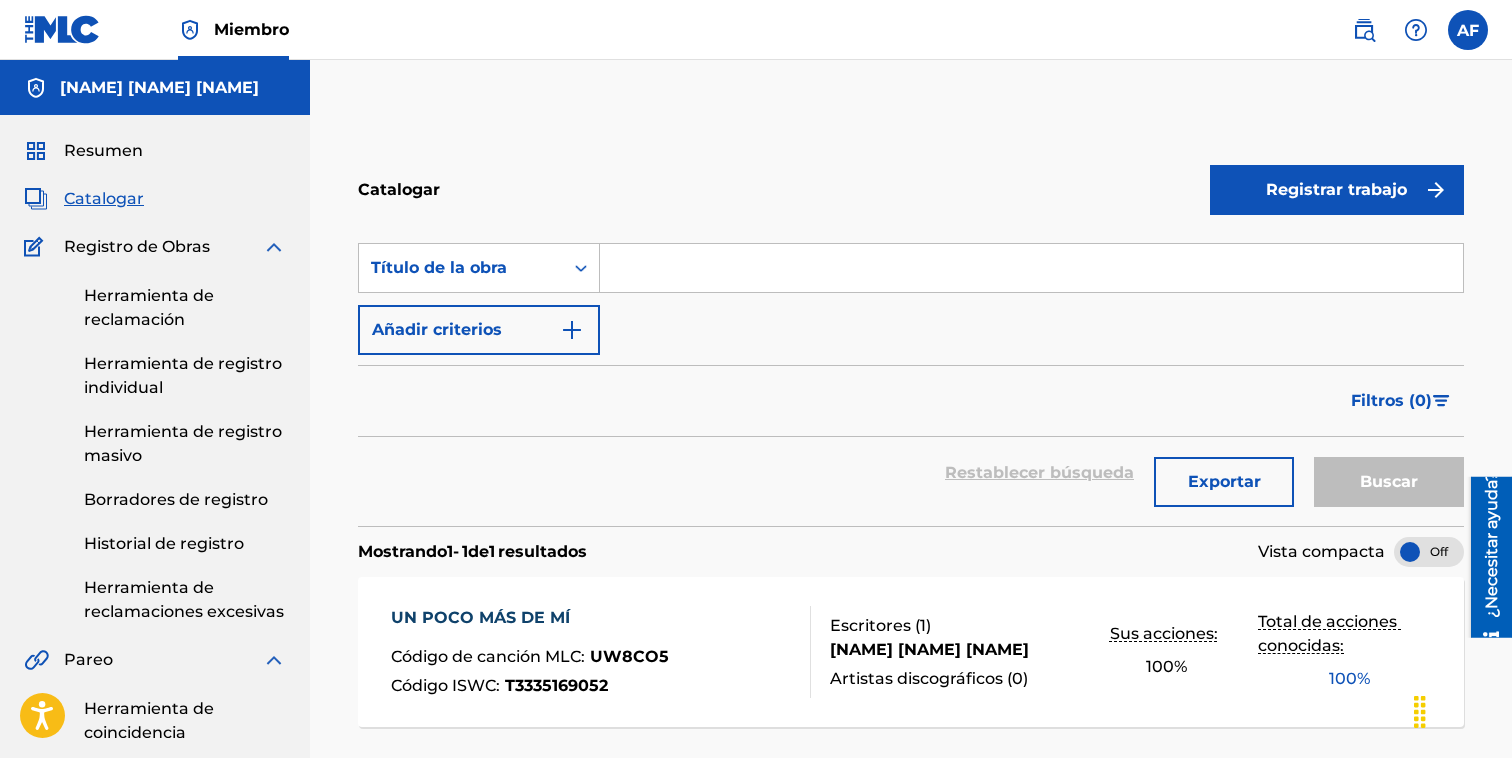 click at bounding box center (1468, 30) 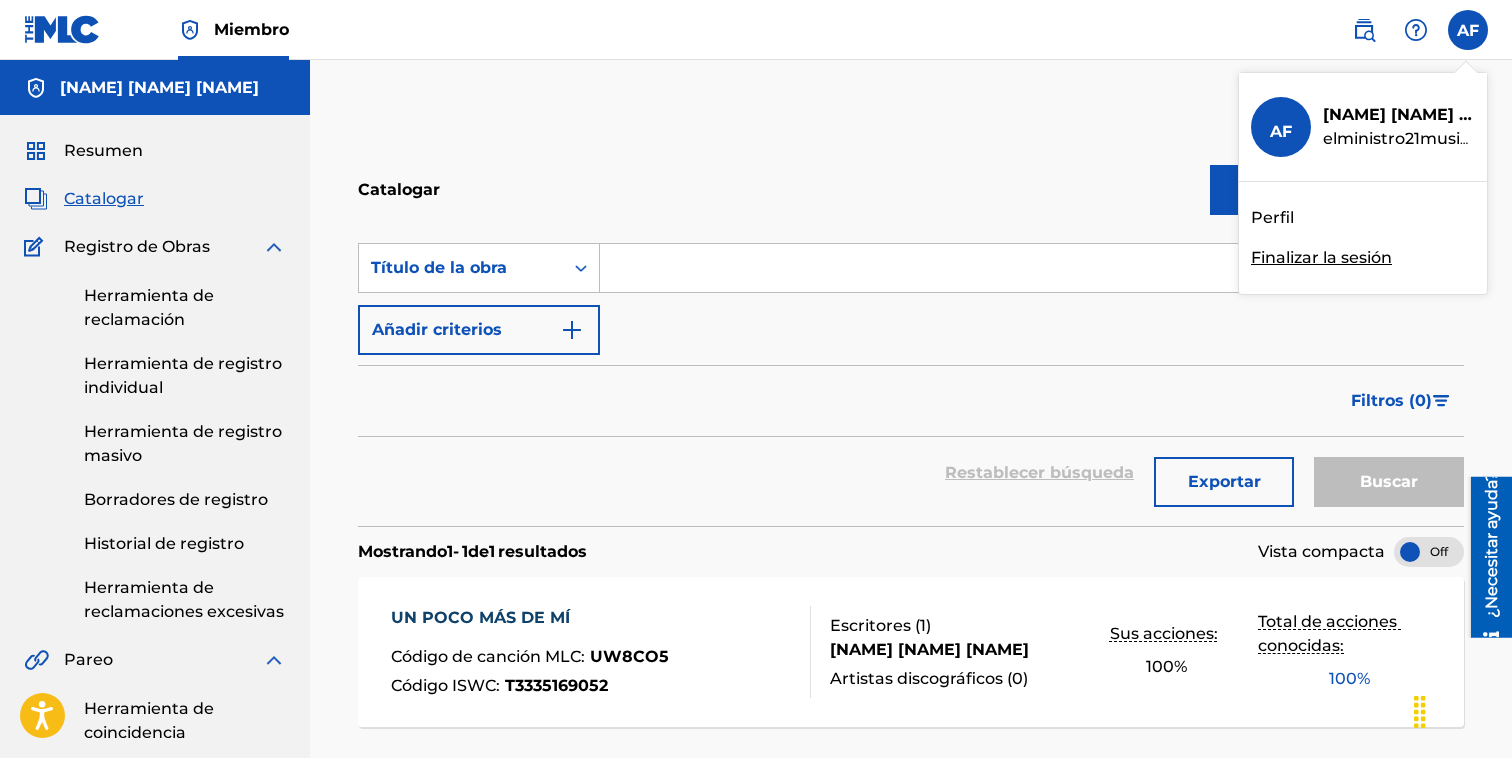click on "Finalizar la sesión" at bounding box center (1321, 257) 